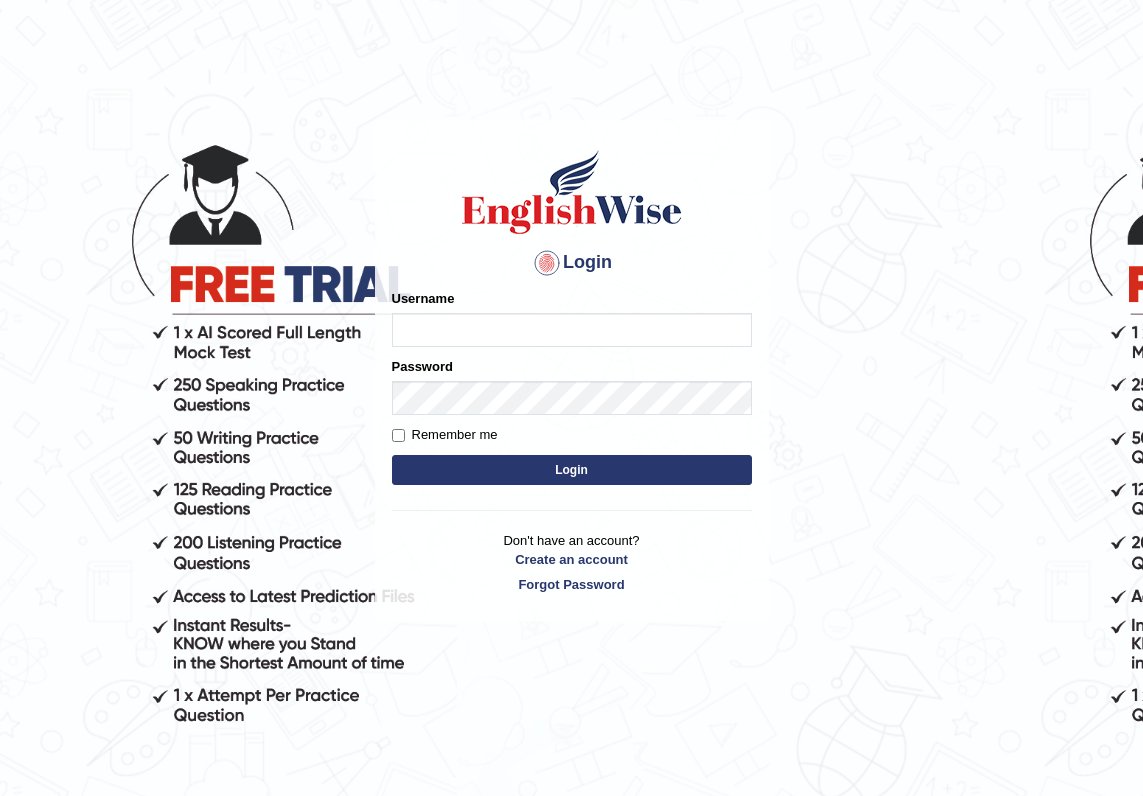 scroll, scrollTop: 0, scrollLeft: 0, axis: both 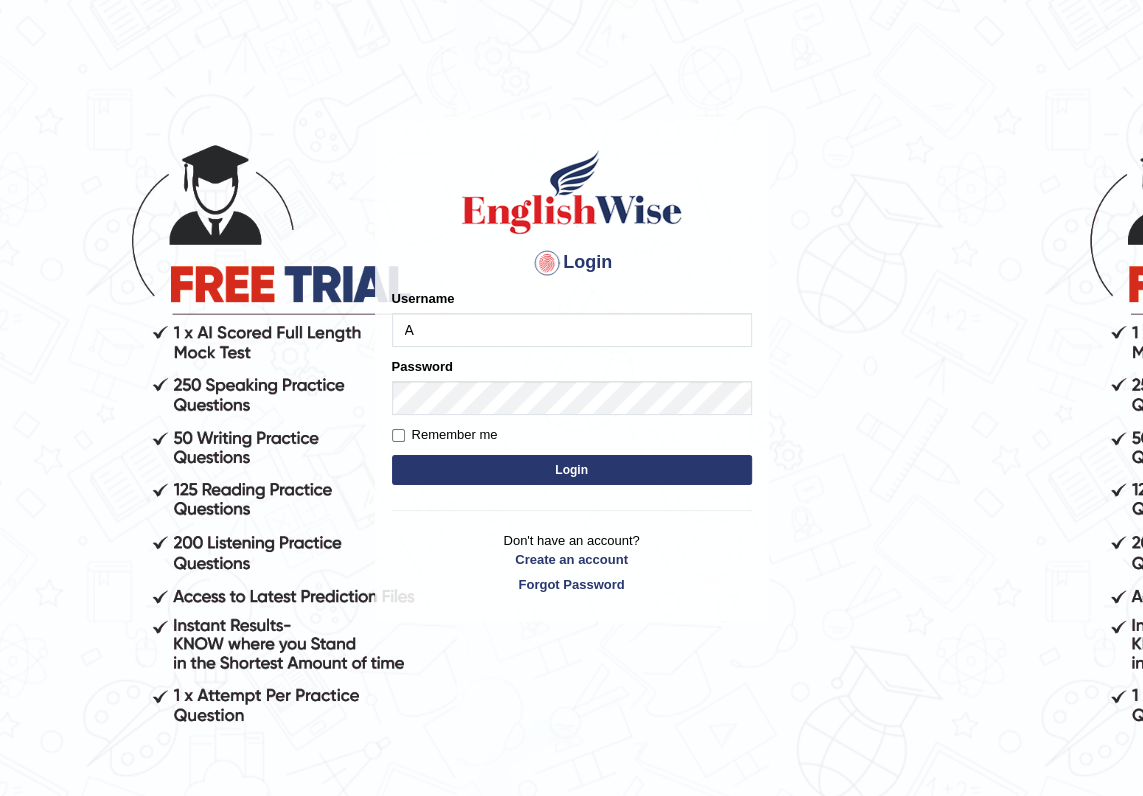 type on "Antonio2024" 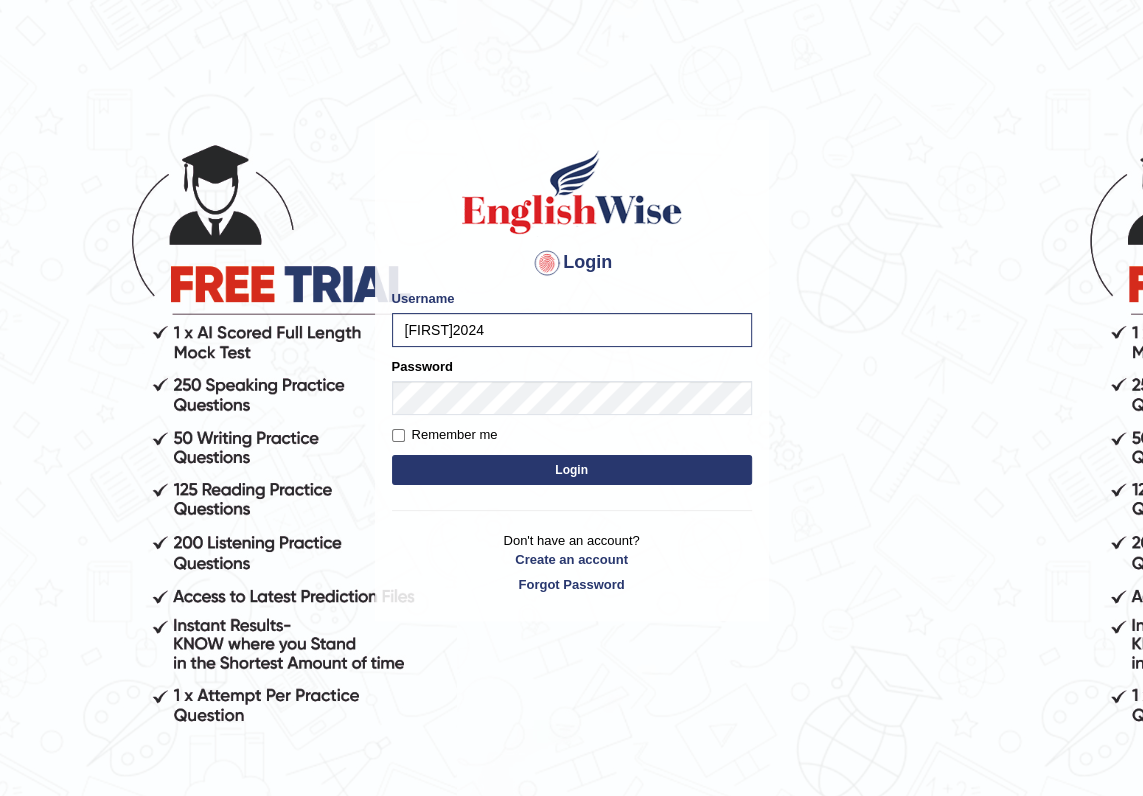 click on "Login" at bounding box center [572, 470] 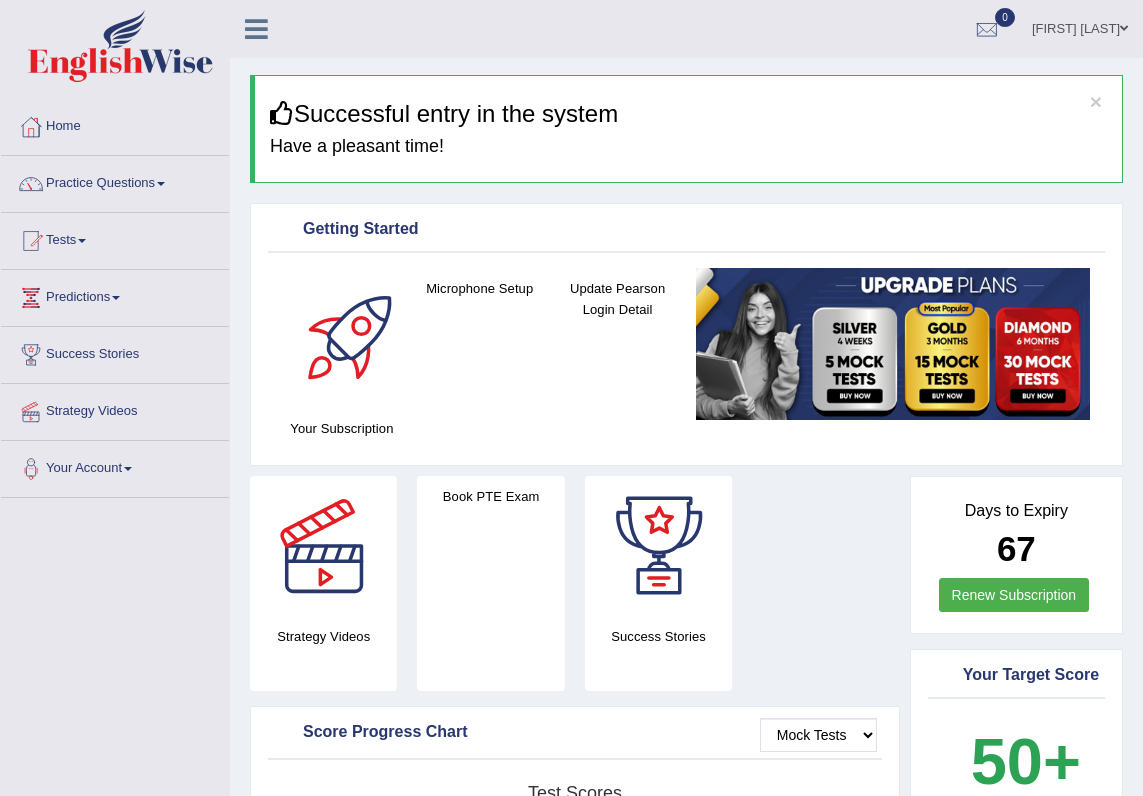 scroll, scrollTop: 0, scrollLeft: 0, axis: both 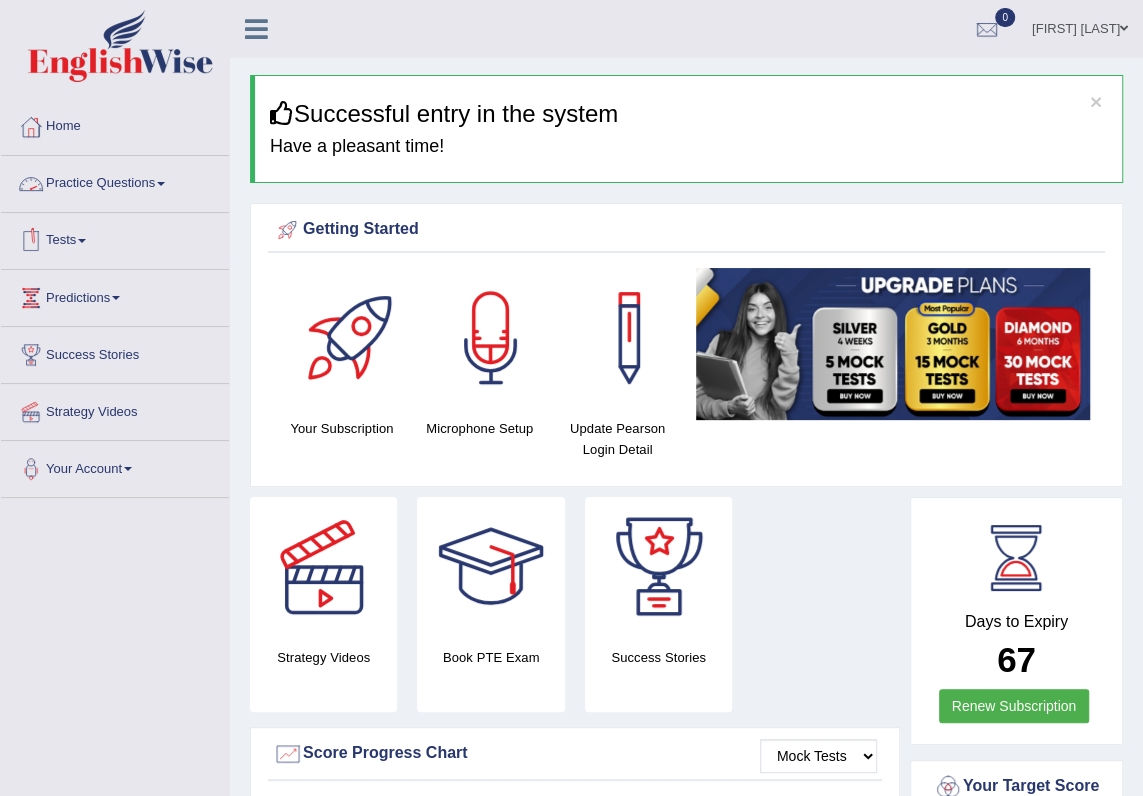 click on "Practice Questions" at bounding box center (115, 181) 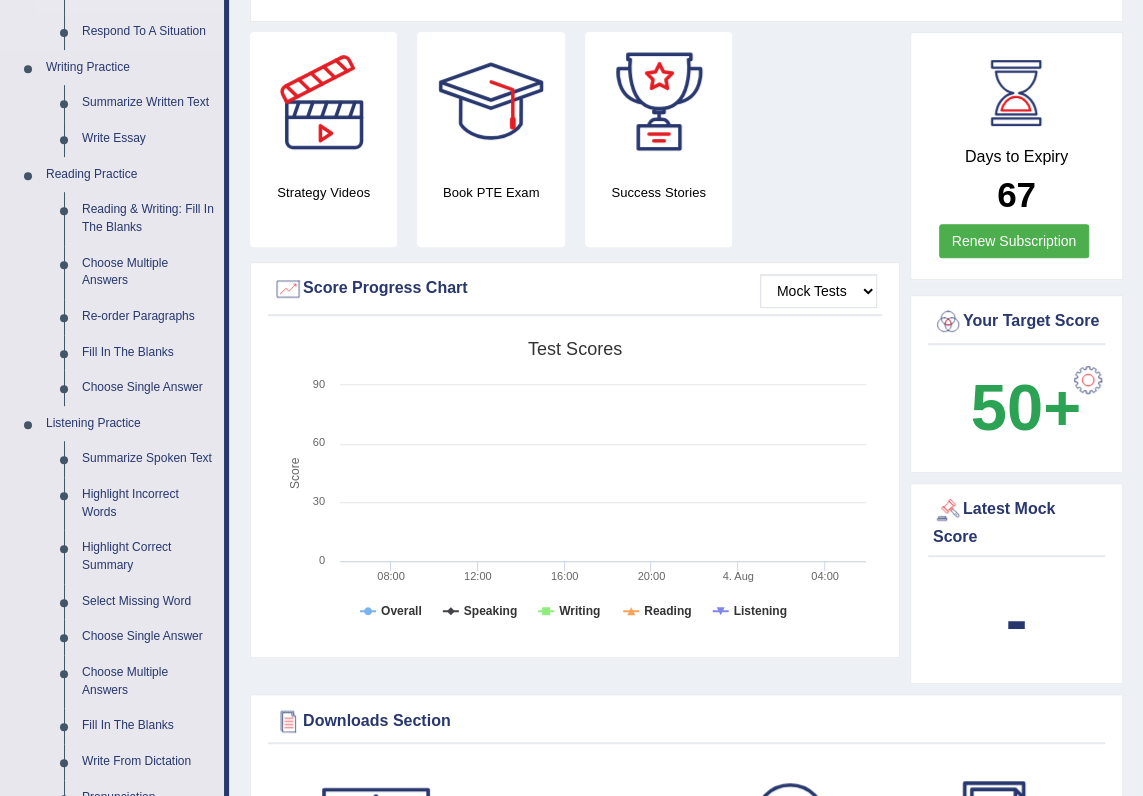 scroll, scrollTop: 484, scrollLeft: 0, axis: vertical 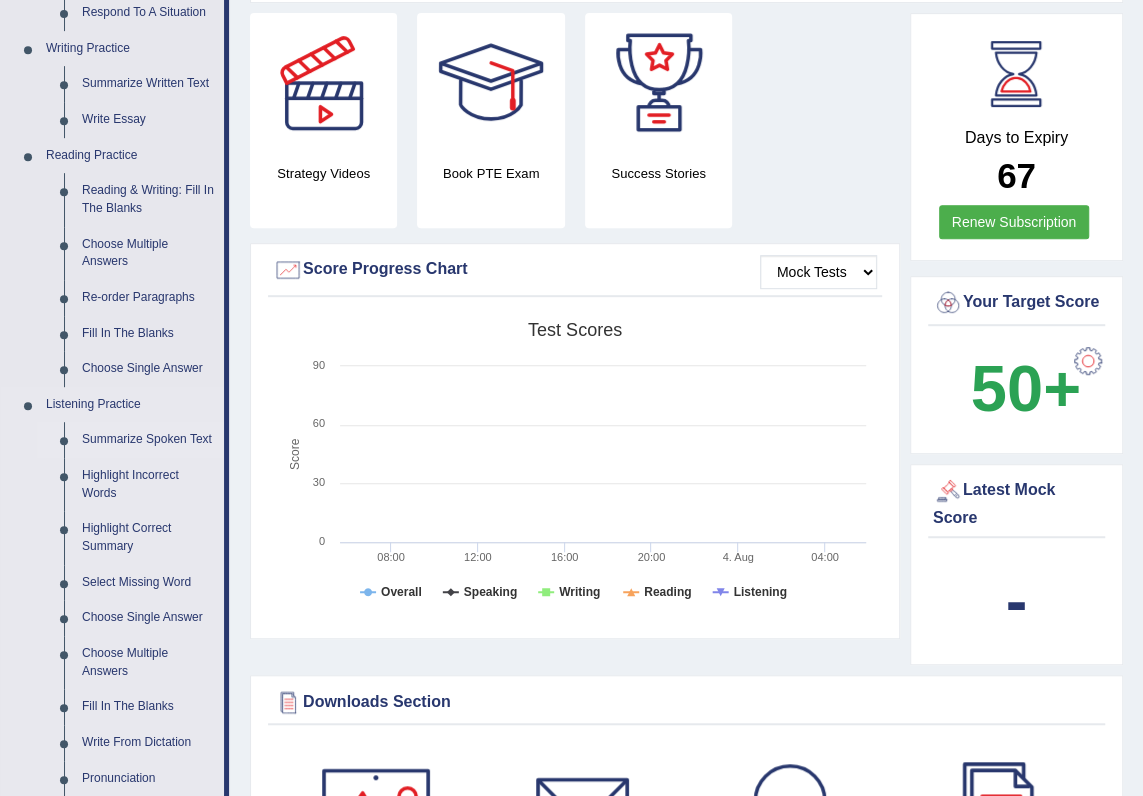 click on "Summarize Spoken Text" at bounding box center [148, 440] 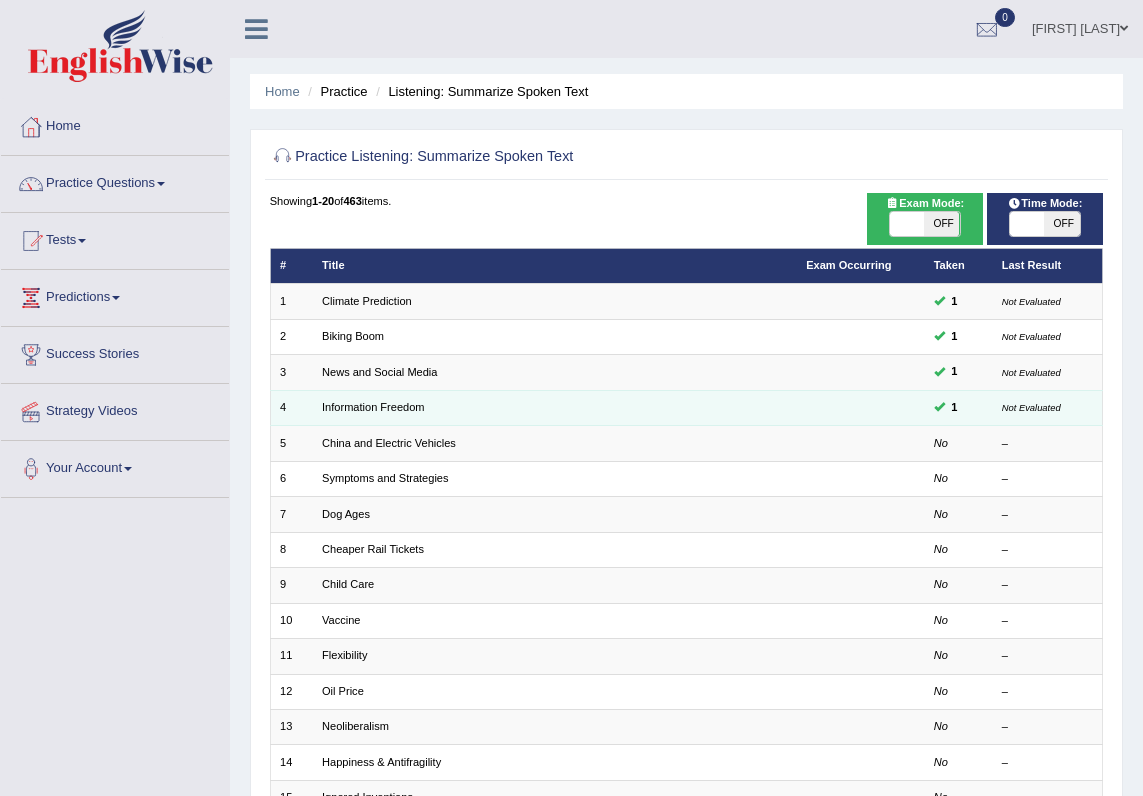 scroll, scrollTop: 0, scrollLeft: 0, axis: both 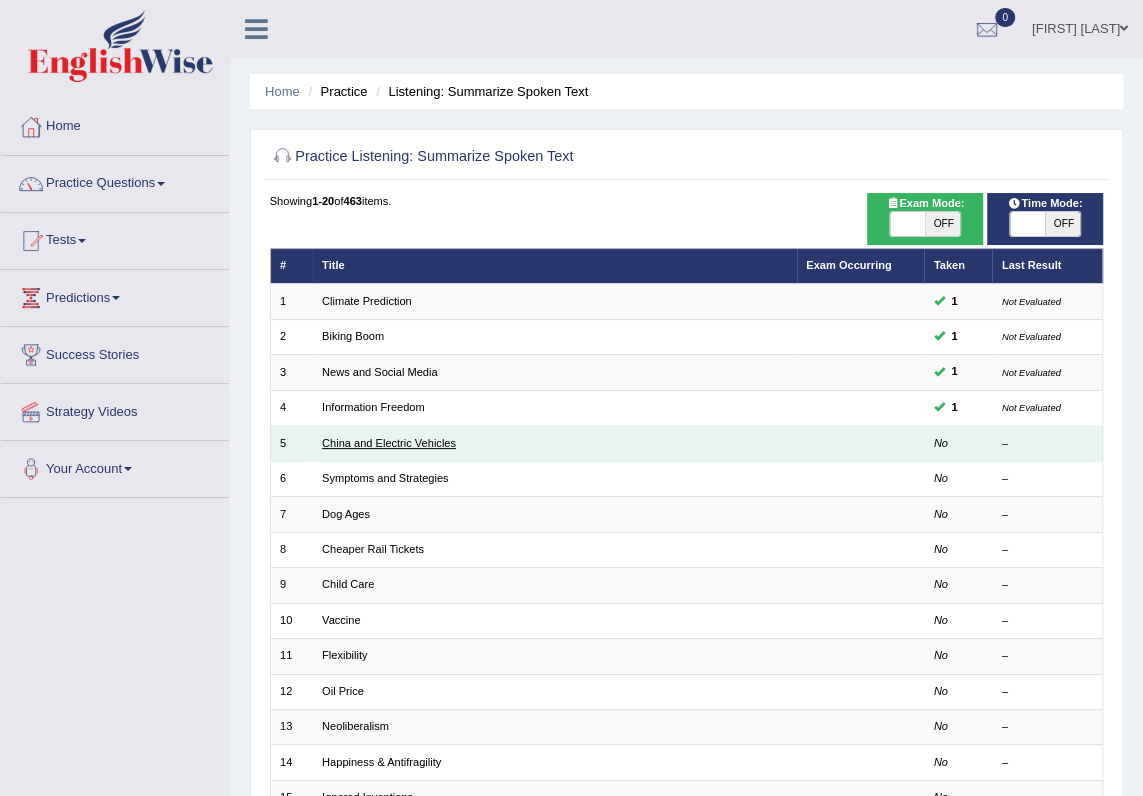 click on "China and Electric Vehicles" at bounding box center [389, 443] 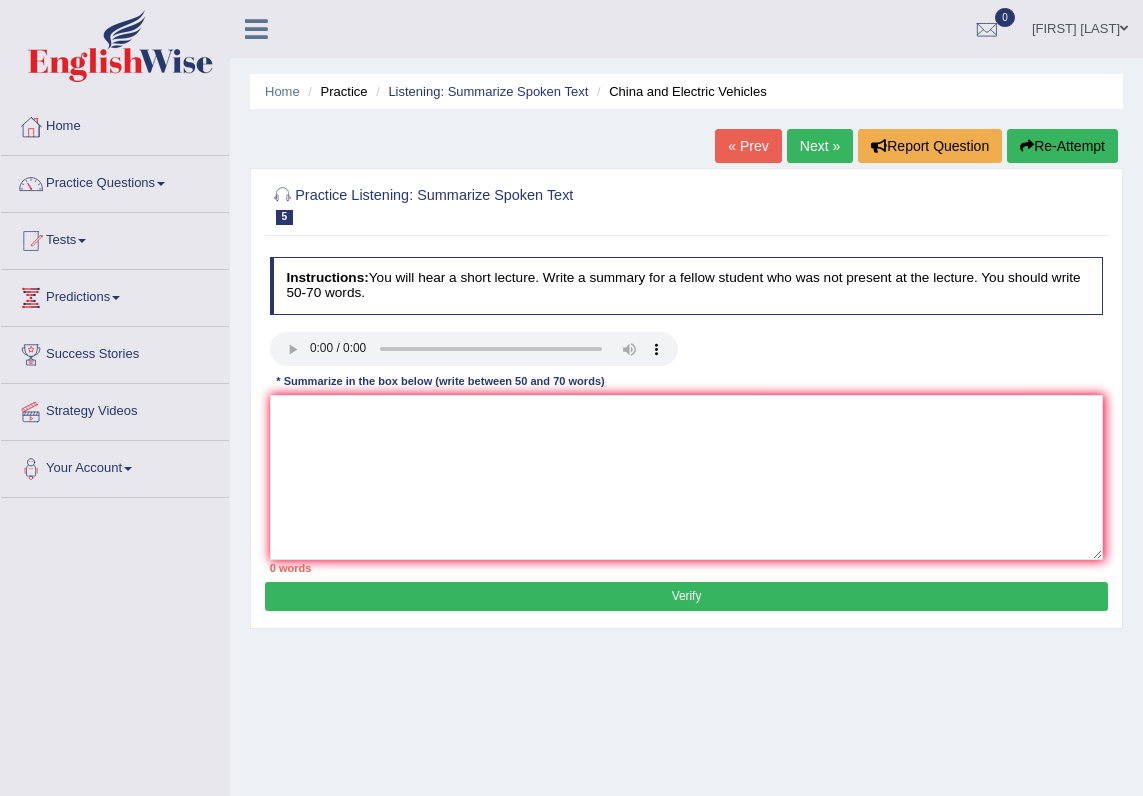 scroll, scrollTop: 0, scrollLeft: 0, axis: both 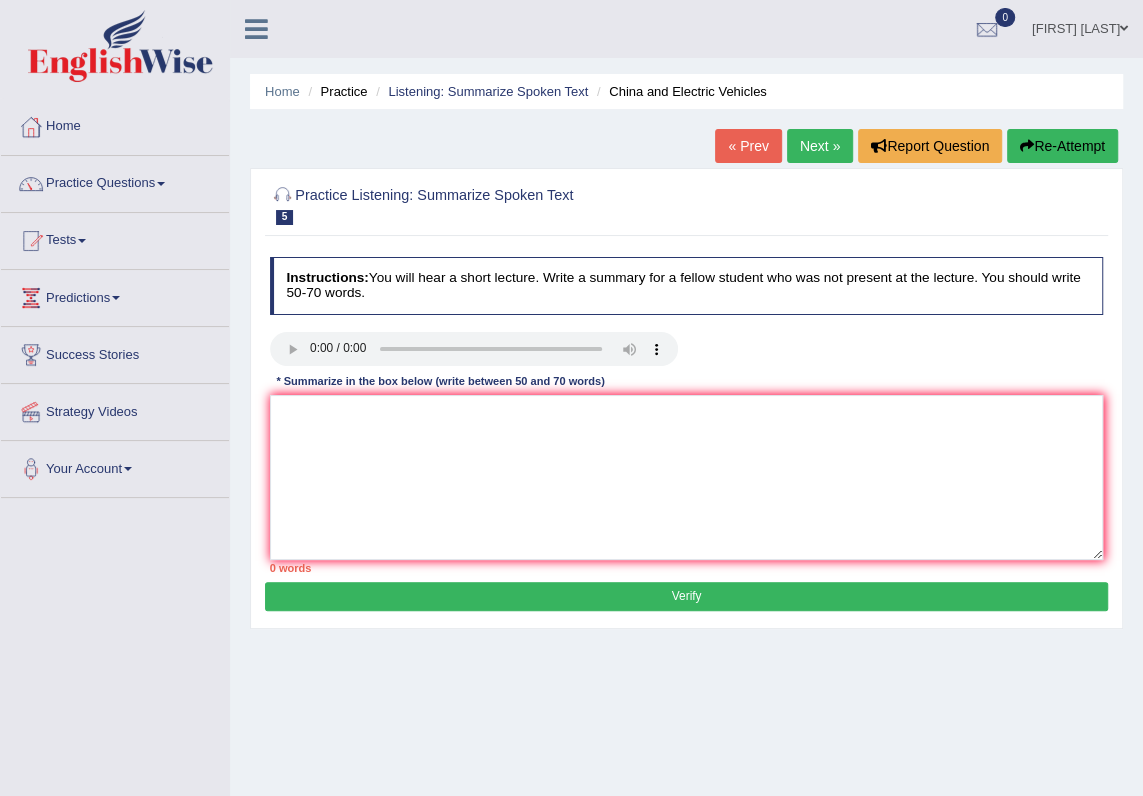 type 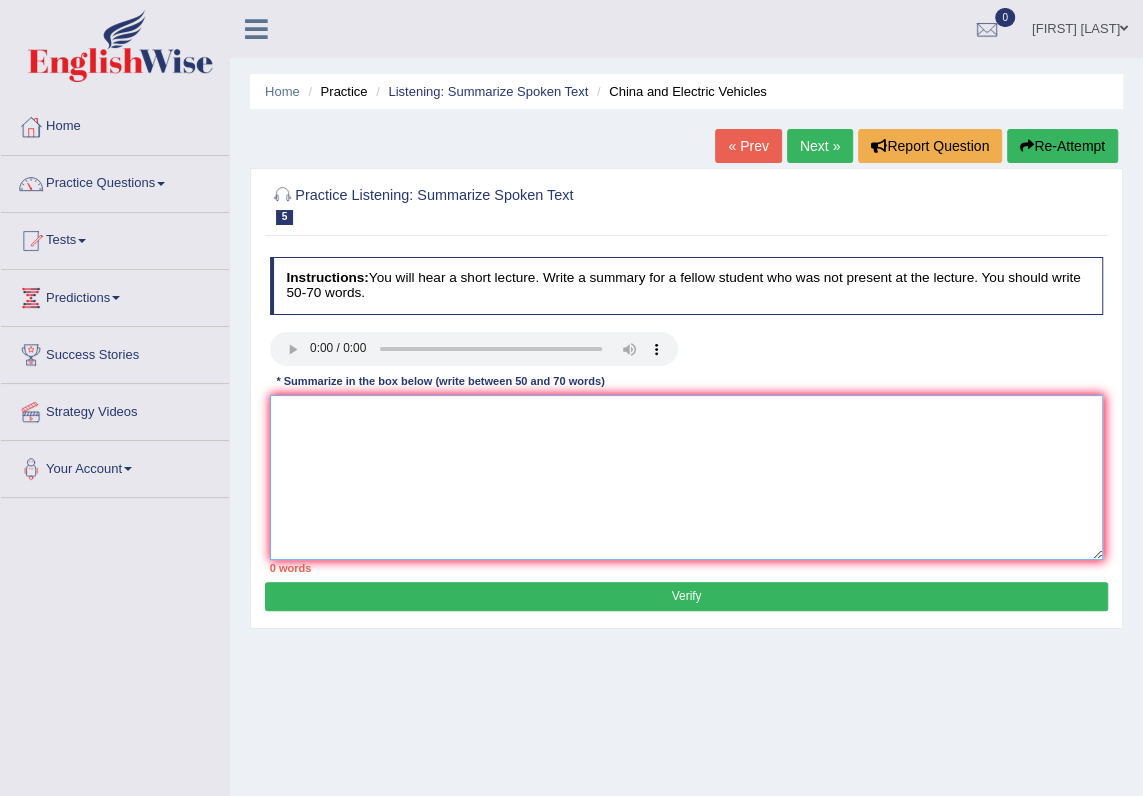 click at bounding box center (687, 477) 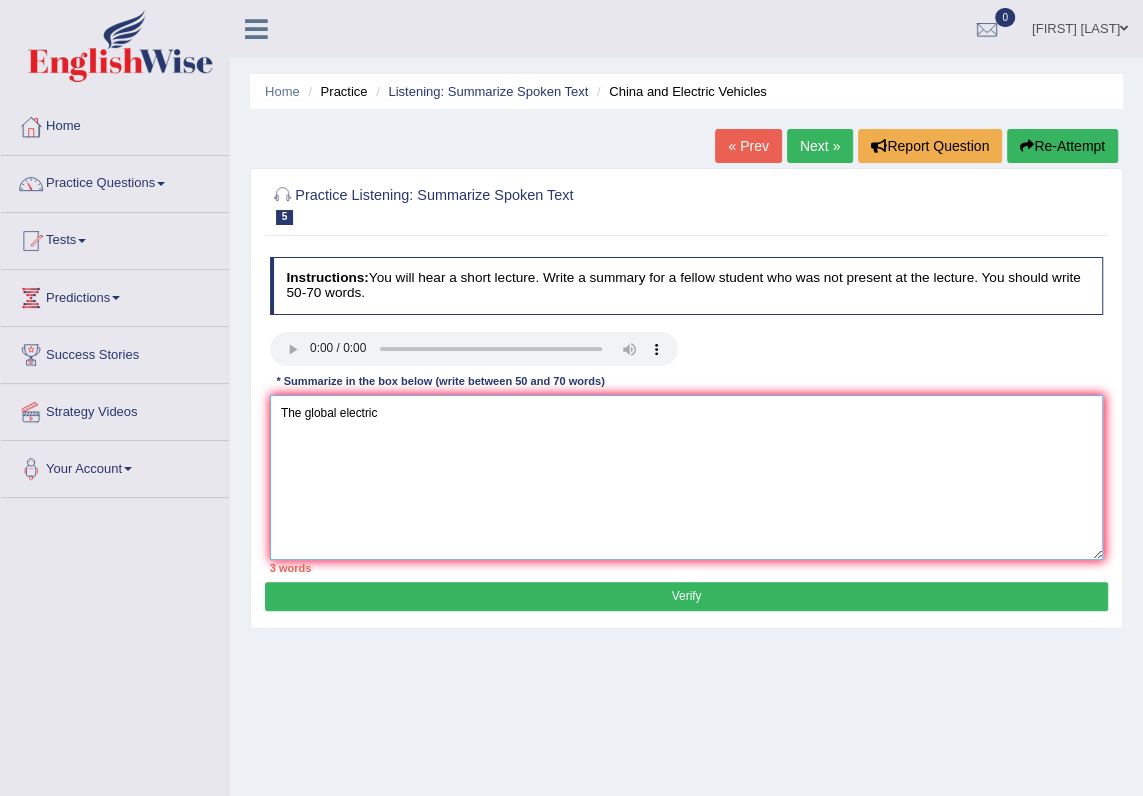 click on "The global electric" at bounding box center (687, 477) 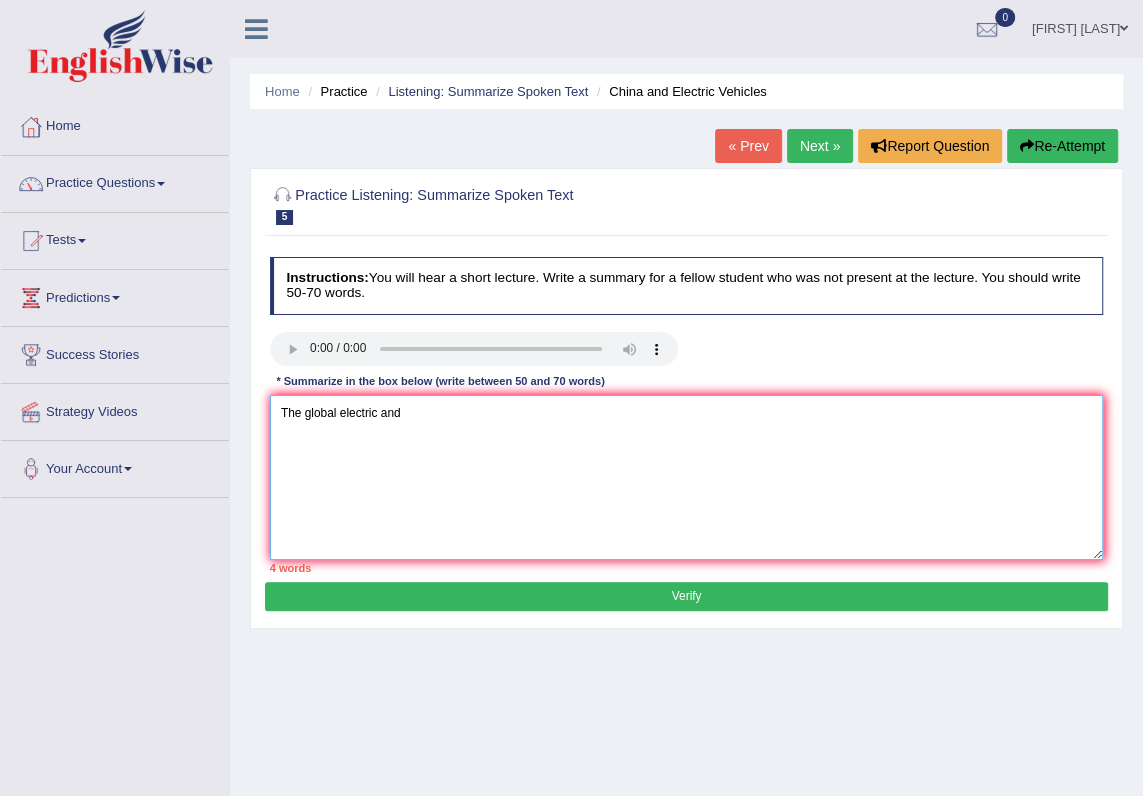 drag, startPoint x: 424, startPoint y: 423, endPoint x: 420, endPoint y: 413, distance: 10.770329 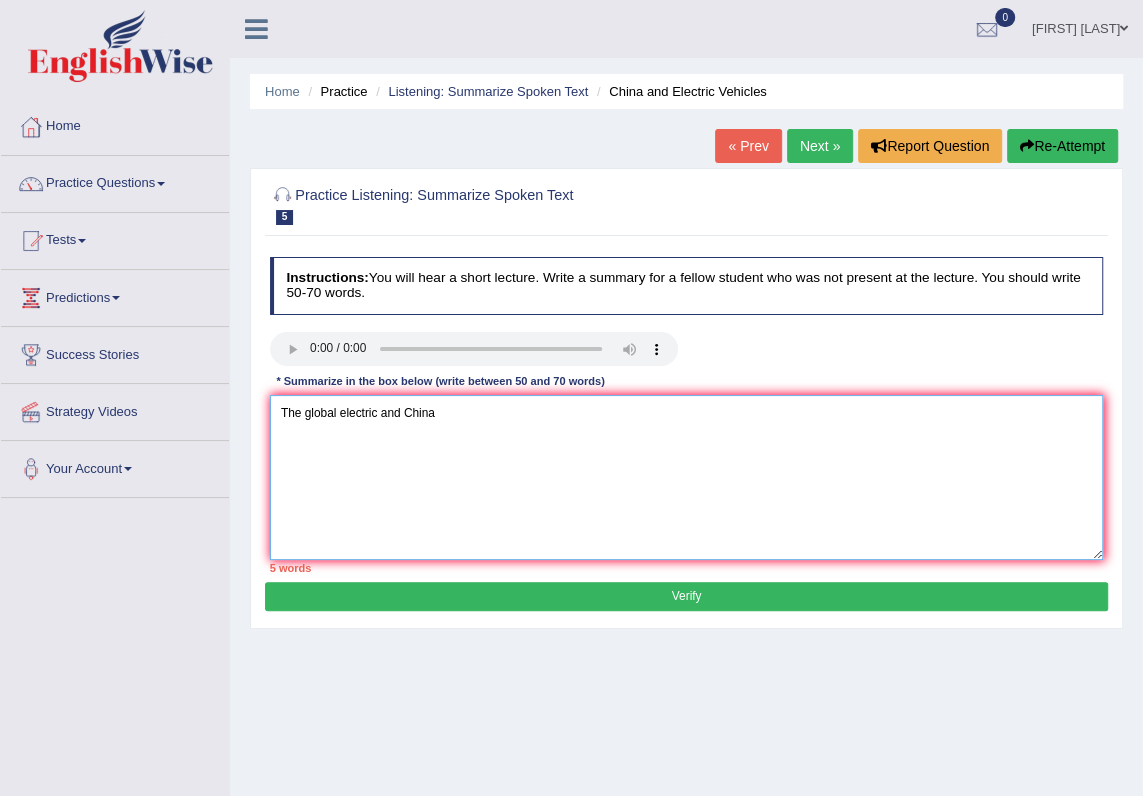 click on "The global electric and China" at bounding box center (687, 477) 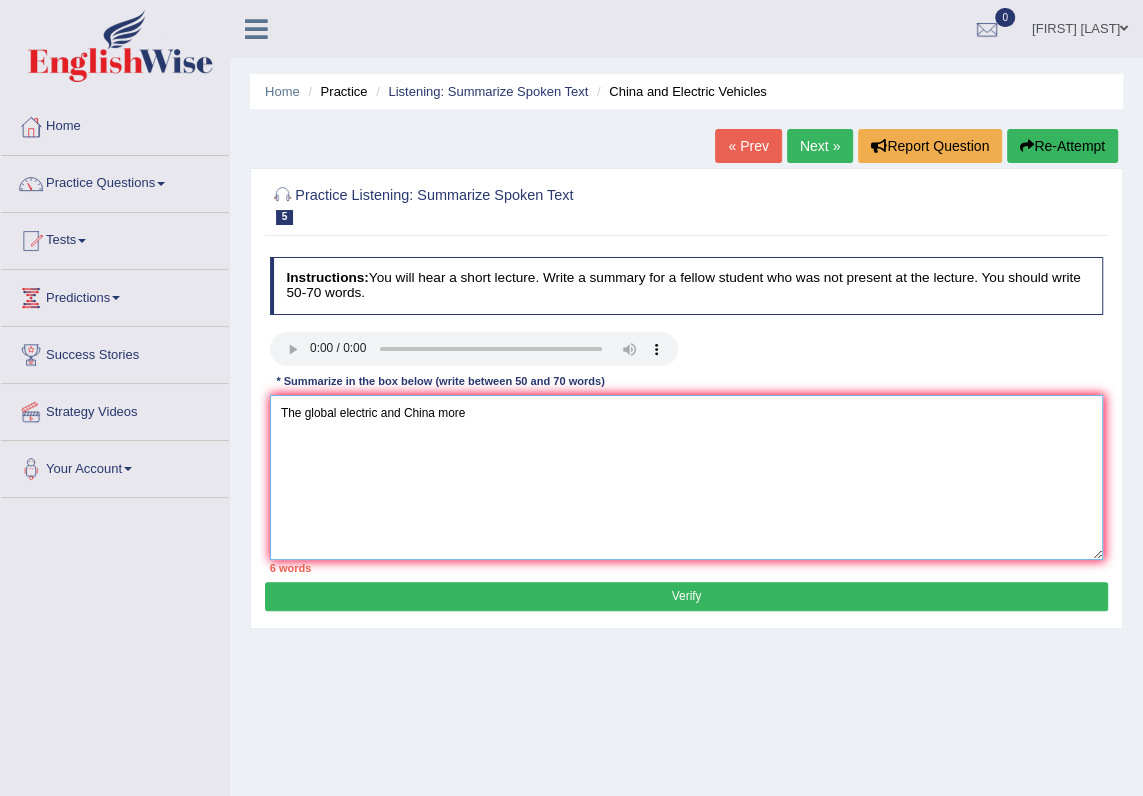 click on "The global electric and China more" at bounding box center [687, 477] 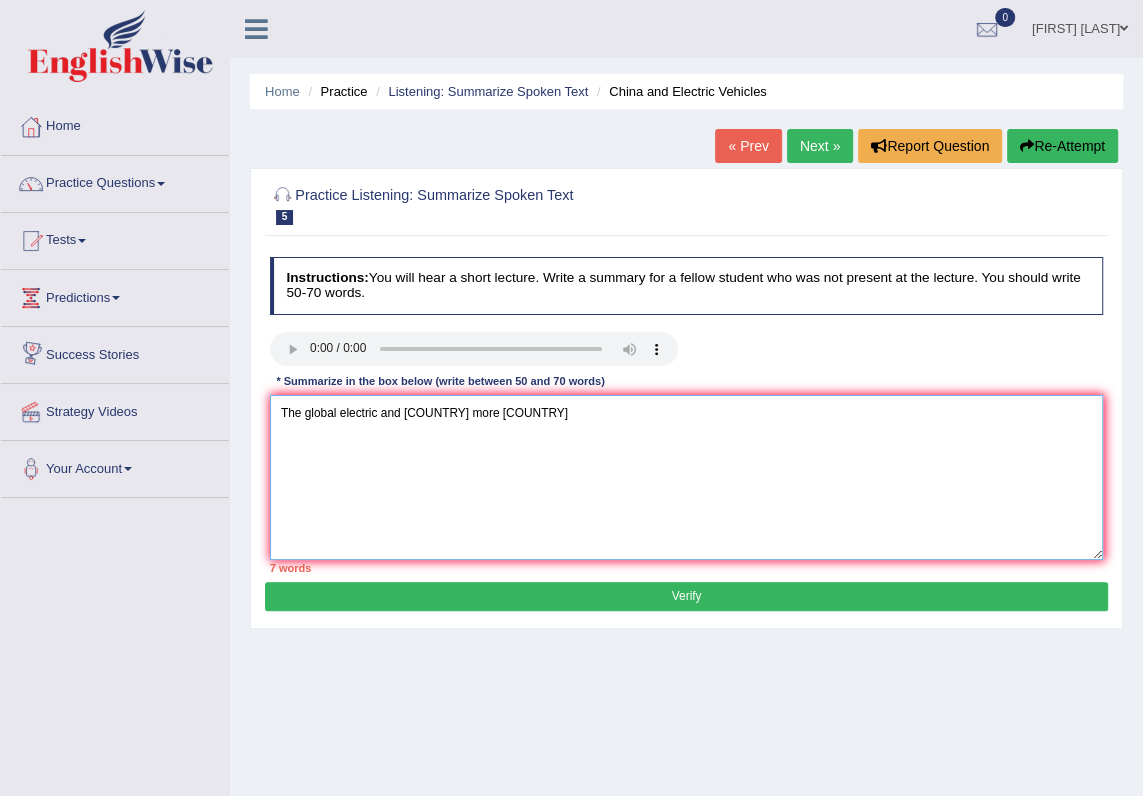 click on "The global electric and China more China" at bounding box center [687, 477] 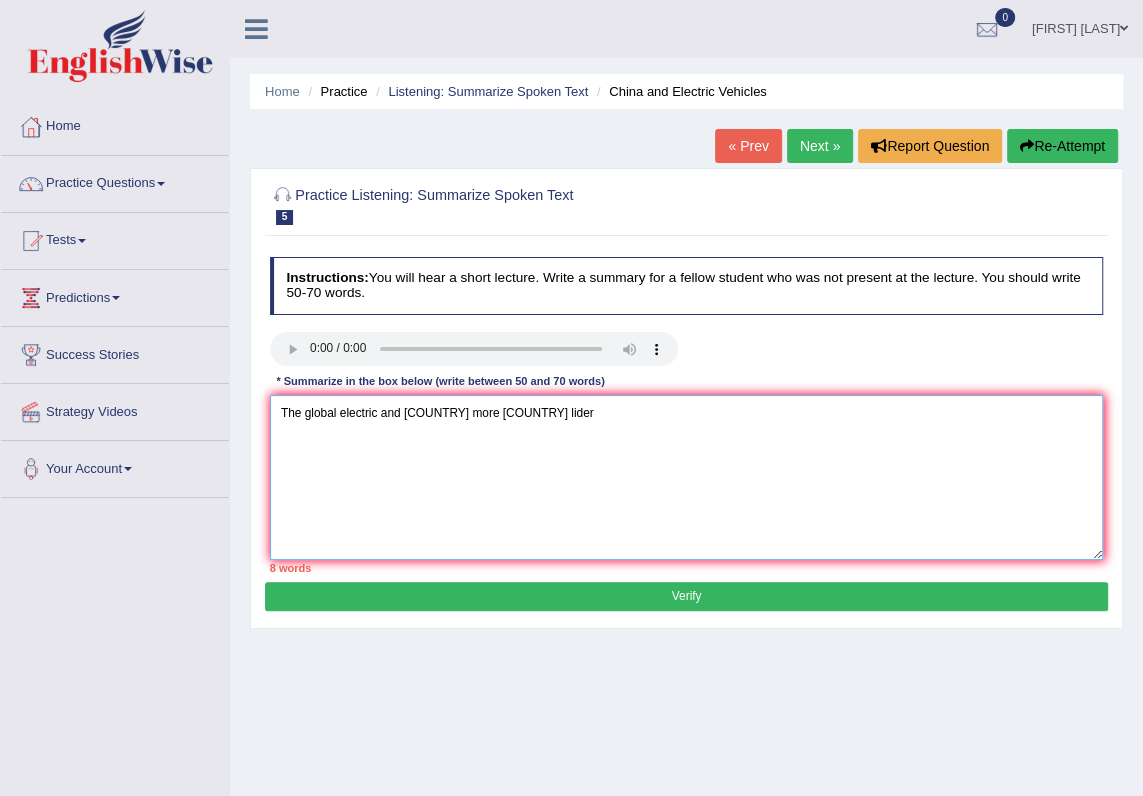 click on "The global electric and China more China lider" at bounding box center [687, 477] 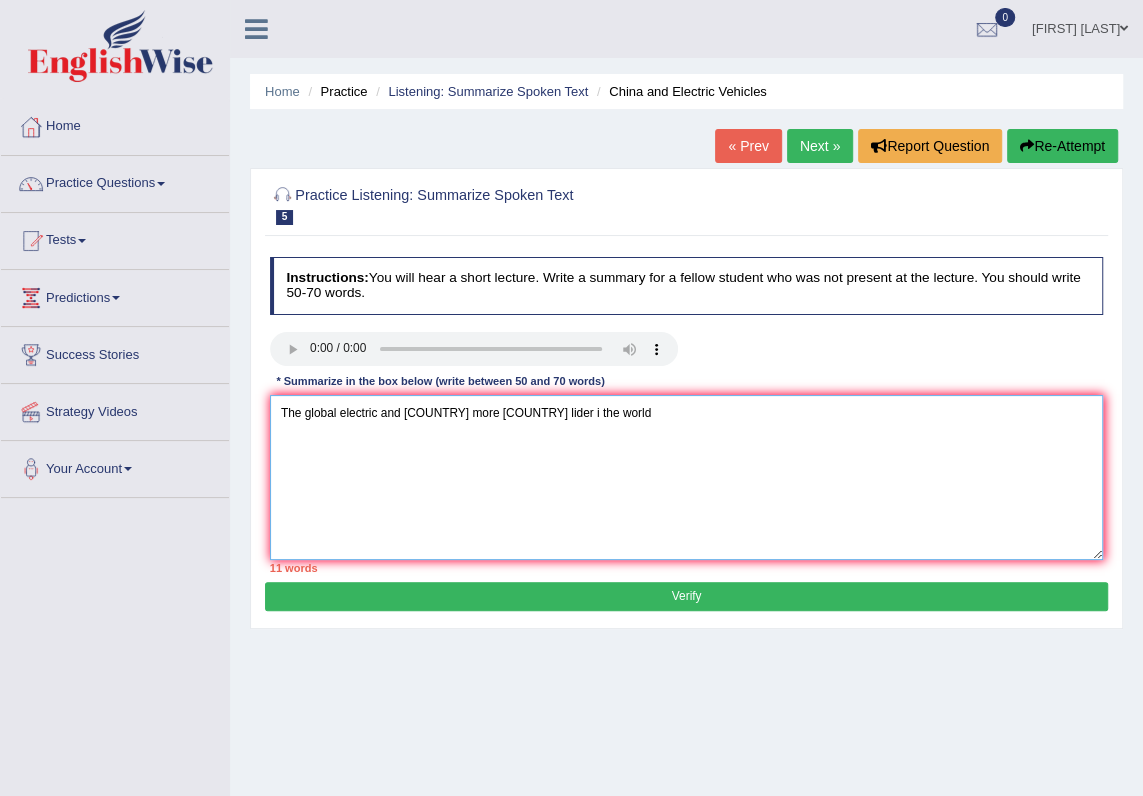 click on "The global electric and China more China lider i the world" at bounding box center (687, 477) 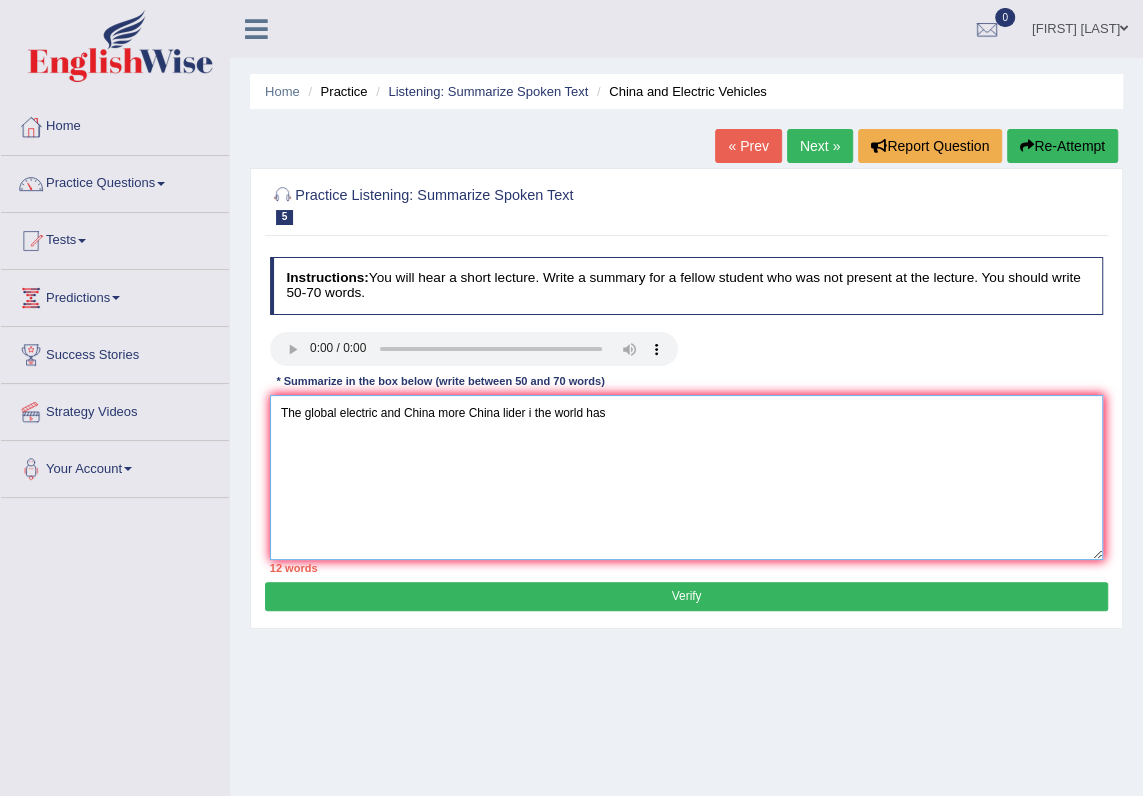 click on "The global electric and China more China lider i the world has" at bounding box center (687, 477) 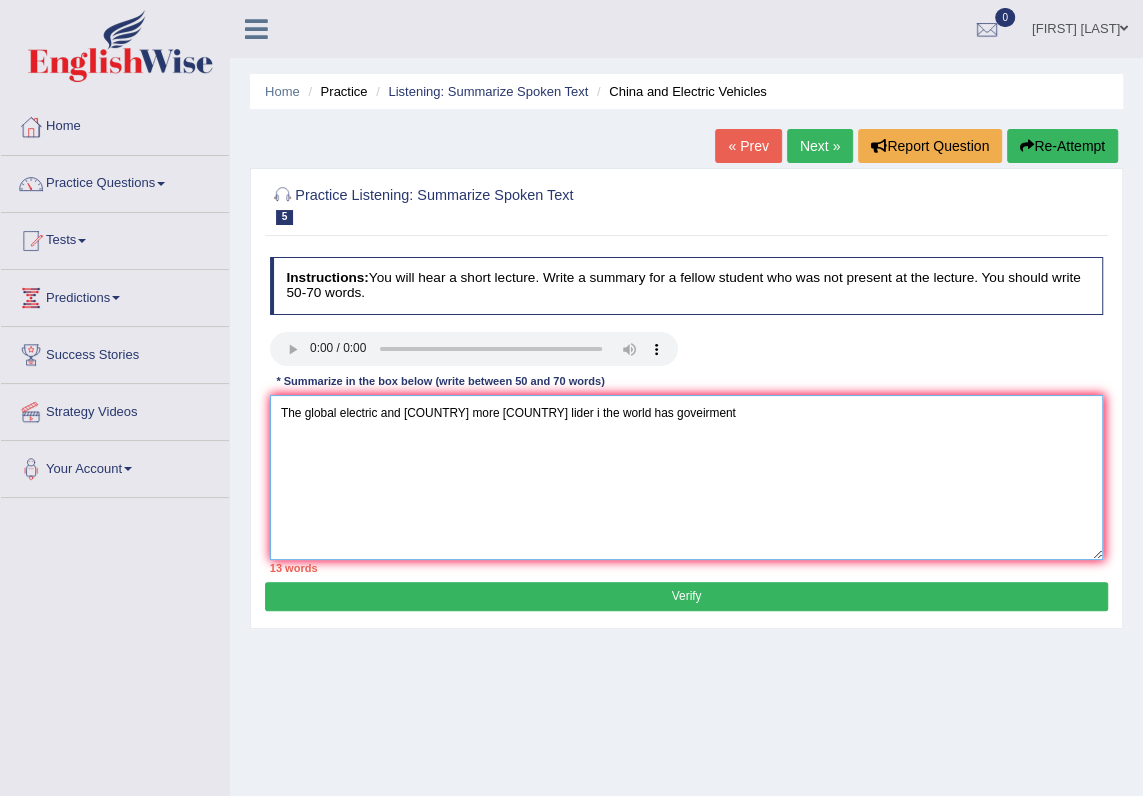 click on "The global electric and China more China lider i the world has goveirment" at bounding box center [687, 477] 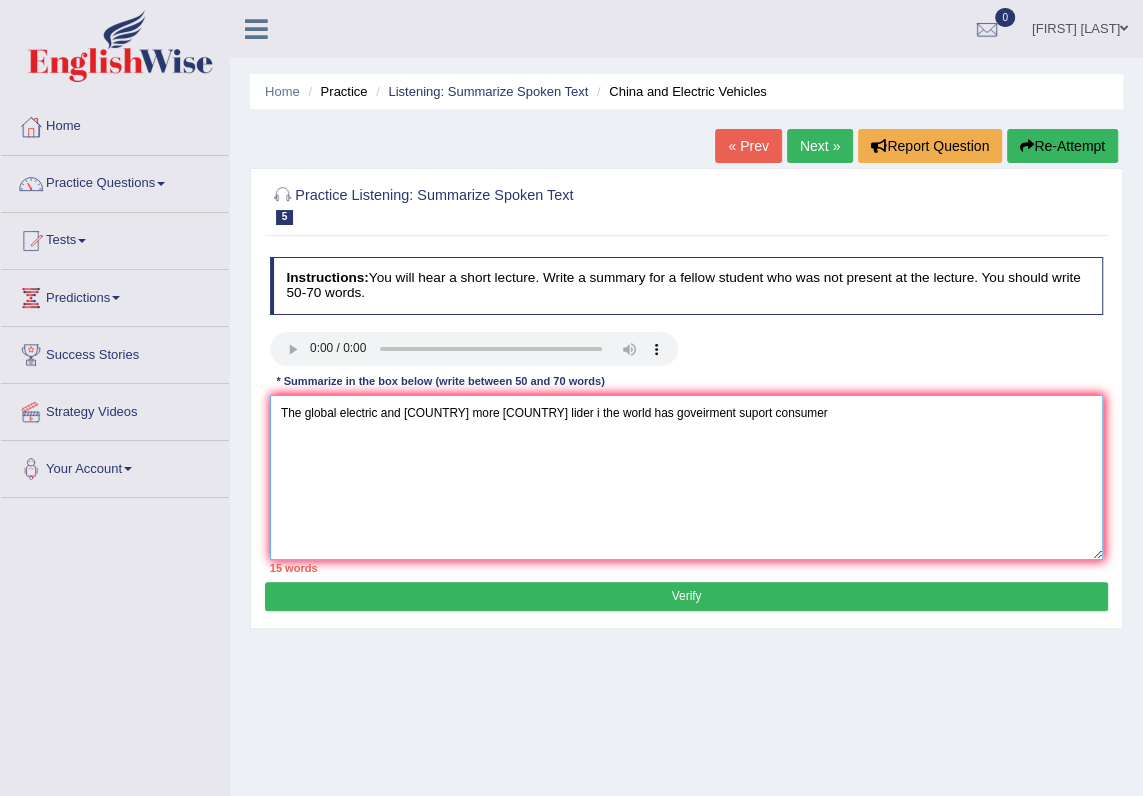 click on "The global electric and China more China lider i the world has goveirment suport consumer" at bounding box center (687, 477) 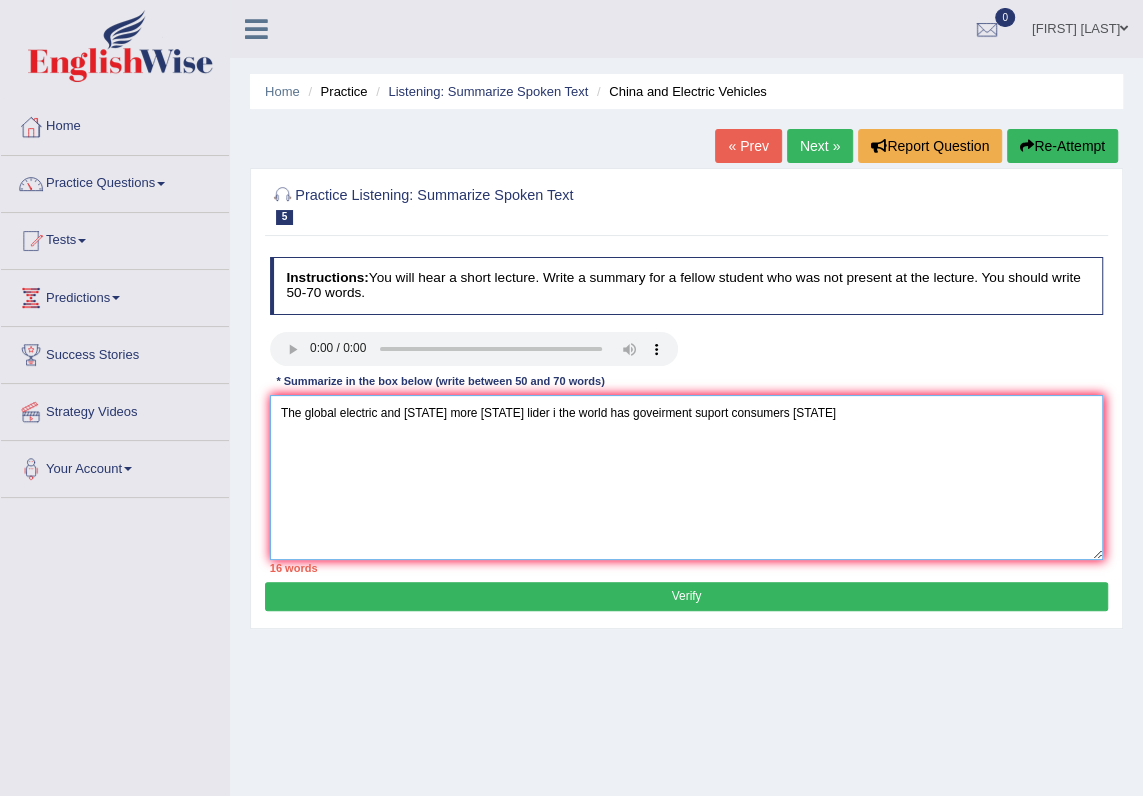 click on "The global electric and China more China lider i the world has goveirment suport consumers China" at bounding box center (687, 477) 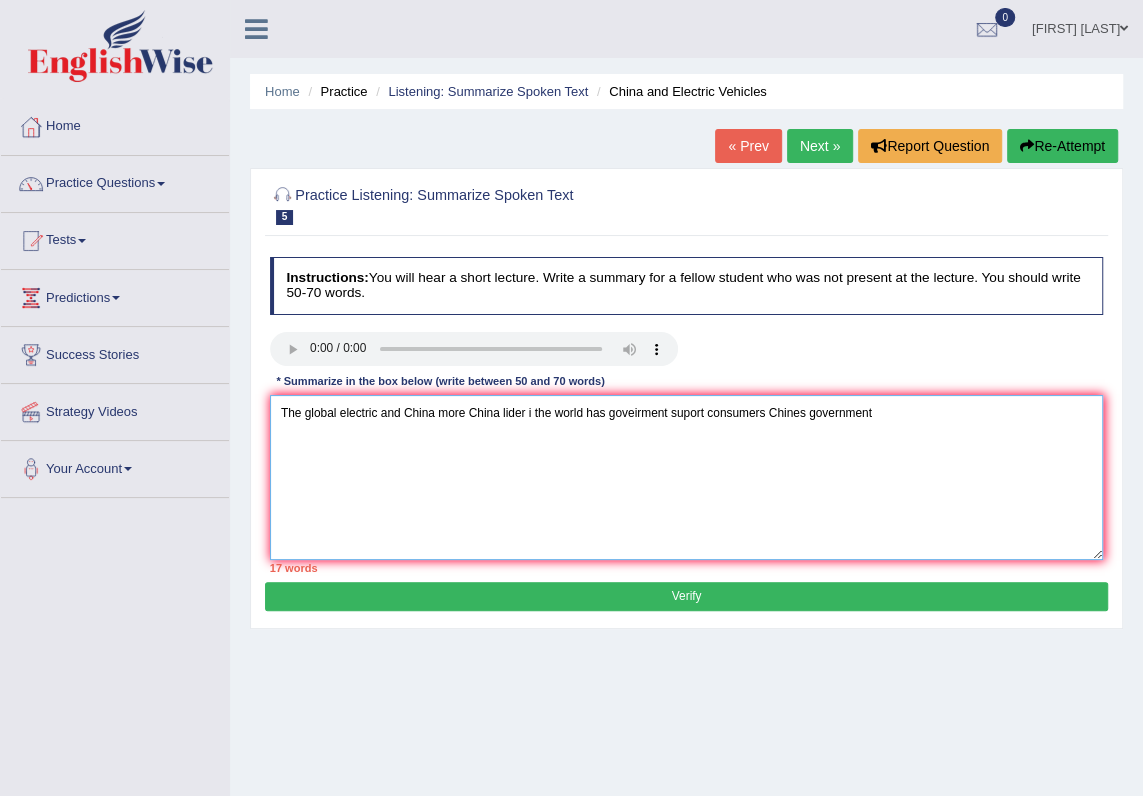 click on "The global electric and China more China lider i the world has goveirment suport consumers Chines government" at bounding box center [687, 477] 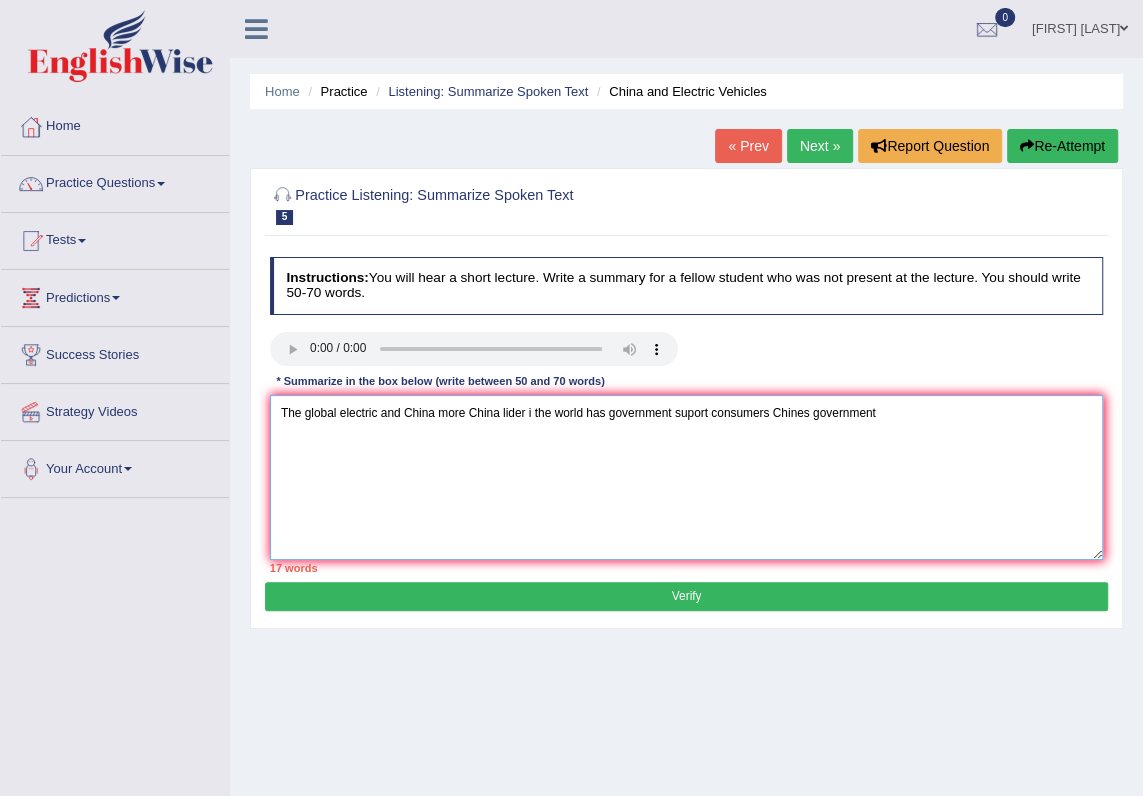 click on "The global electric and China more China lider i the world has government suport consumers Chines government" at bounding box center (687, 477) 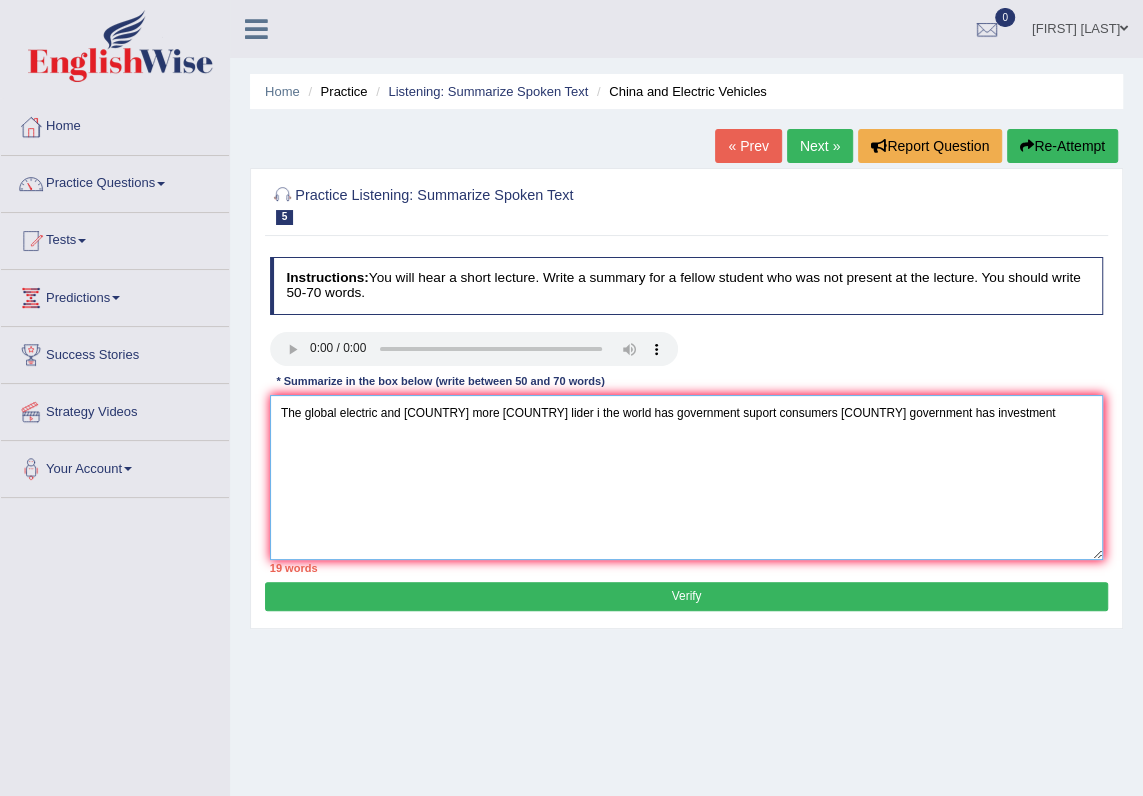 click on "The global electric and China more China lider i the world has government suport consumers Chines government has investment" at bounding box center (687, 477) 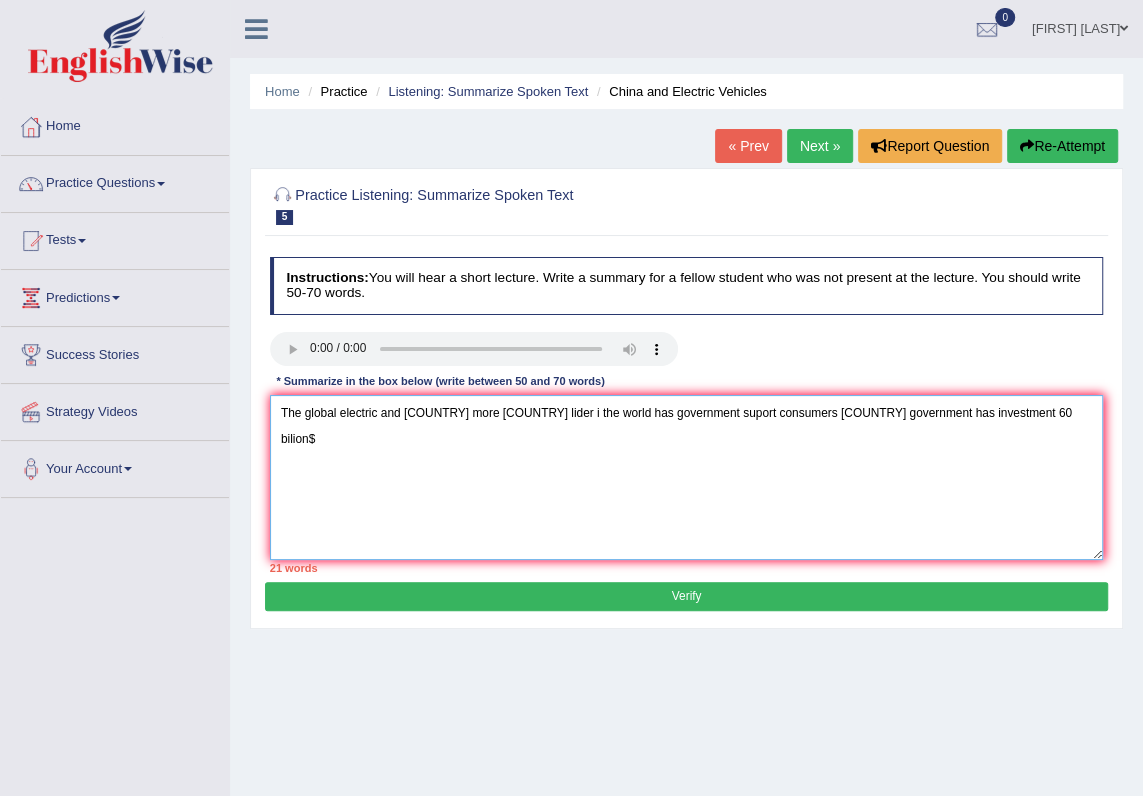 click on "The global electric and China more China lider i the world has government suport consumers Chines government has investment 60 bilion$" at bounding box center [687, 477] 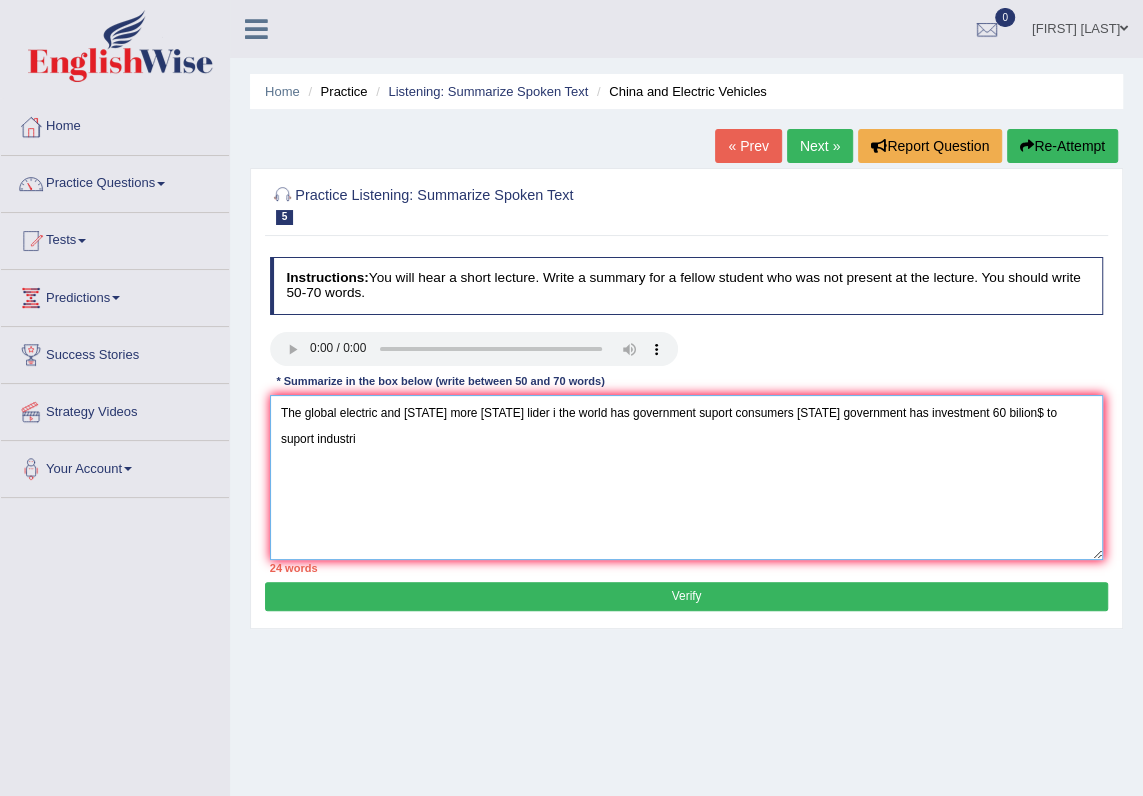 click on "The global electric and China more China lider i the world has government suport consumers Chines government has investment 60 bilion$ to suport industri" at bounding box center [687, 477] 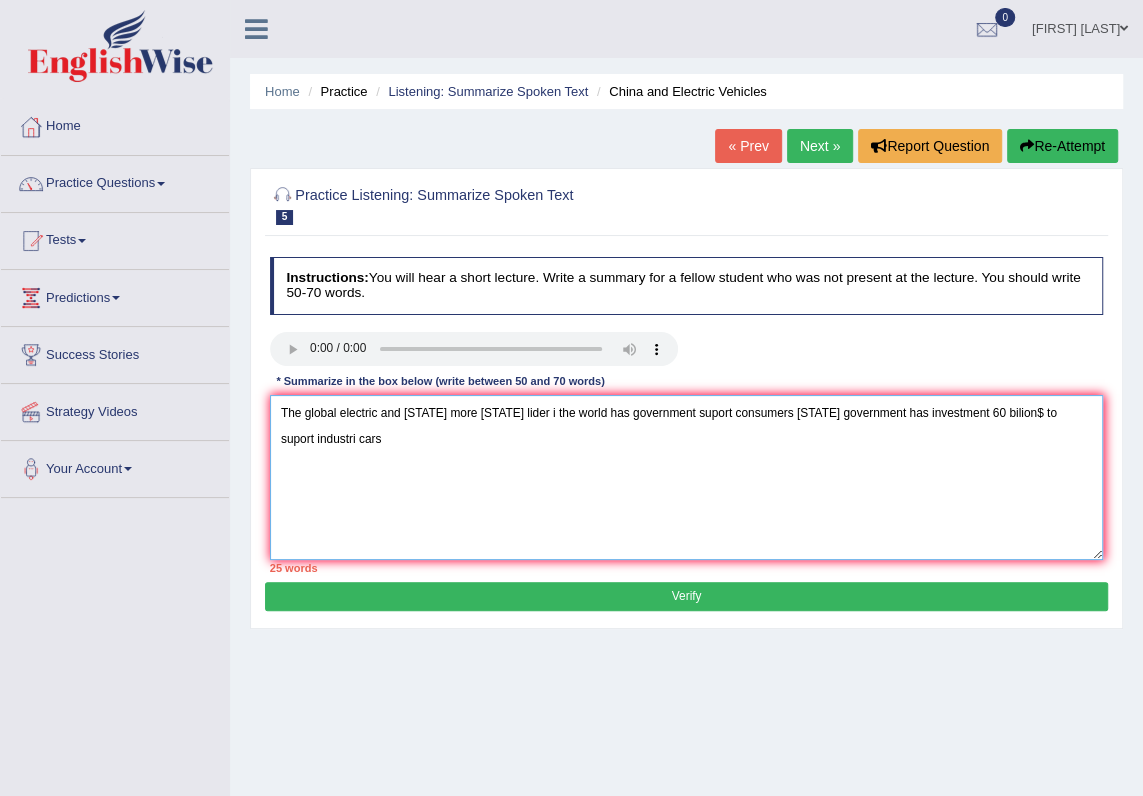 click on "The global electric and China more China lider i the world has government suport consumers Chines government has investment 60 bilion$ to suport industri cars" at bounding box center (687, 477) 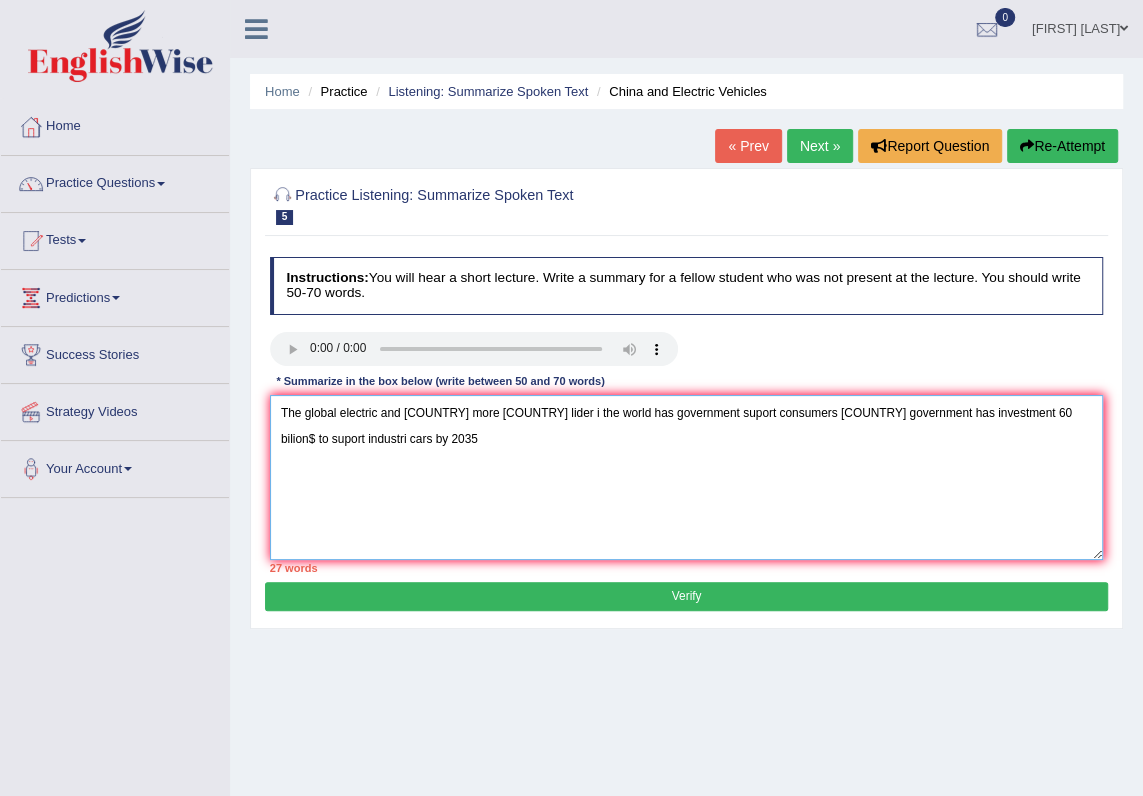 click on "The global electric and China more China lider i the world has government suport consumers Chines government has investment 60 bilion$ to suport industri cars by 2035" at bounding box center [687, 477] 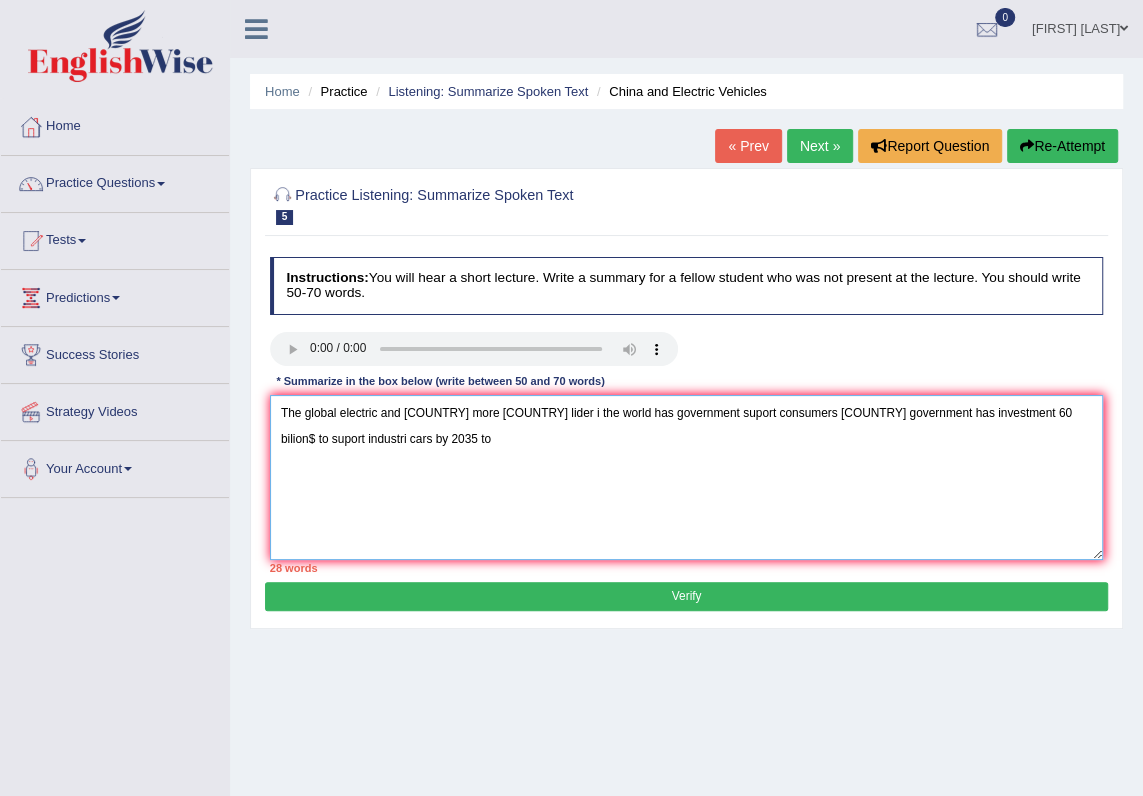 click on "The global electric and China more China lider i the world has government suport consumers Chines government has investment 60 bilion$ to suport industri cars by 2035 to" at bounding box center (687, 477) 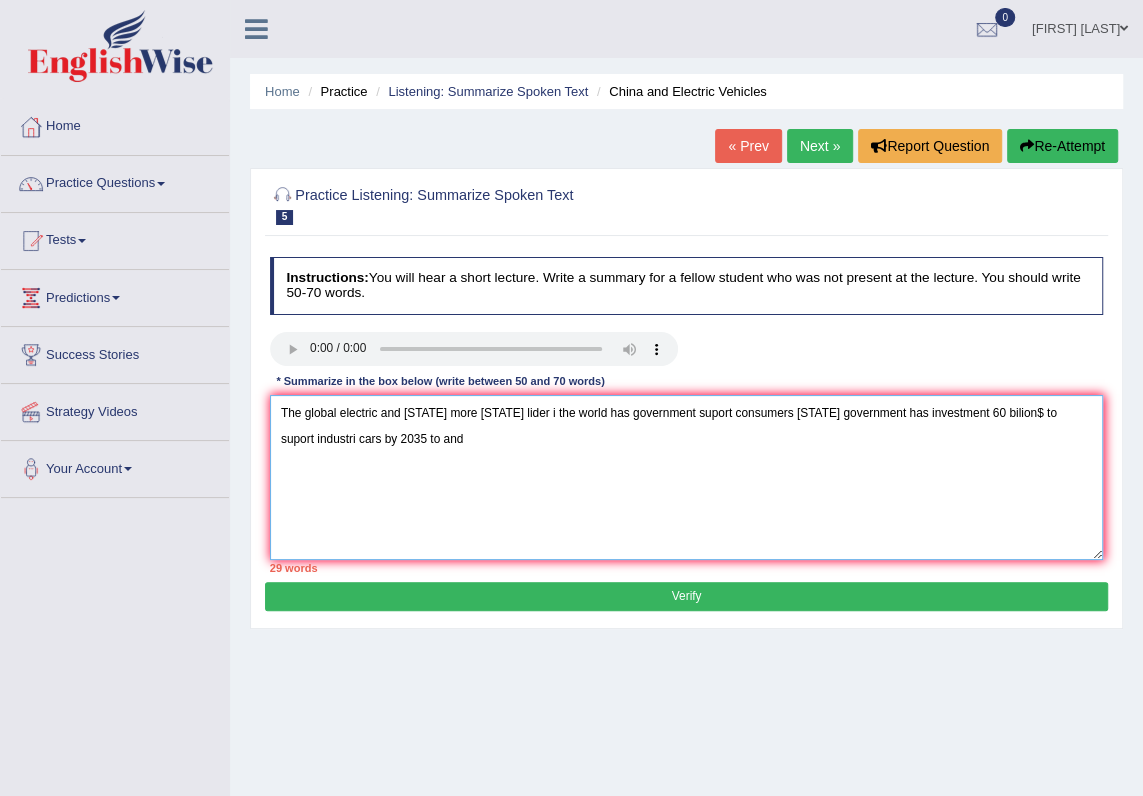 click on "The global electric and China more China lider i the world has government suport consumers Chines government has investment 60 bilion$ to suport industri cars by 2035 to and" at bounding box center [687, 477] 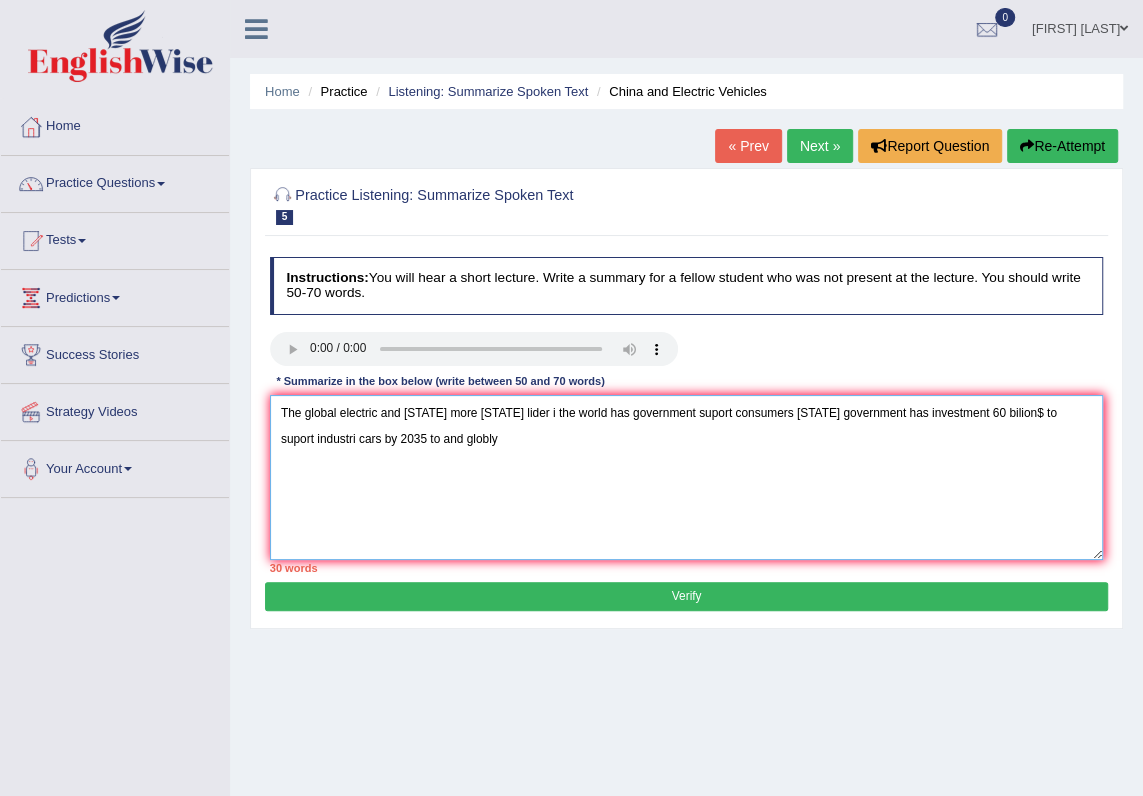 click on "The global electric and China more China lider i the world has government suport consumers Chines government has investment 60 bilion$ to suport industri cars by 2035 to and globly" at bounding box center (687, 477) 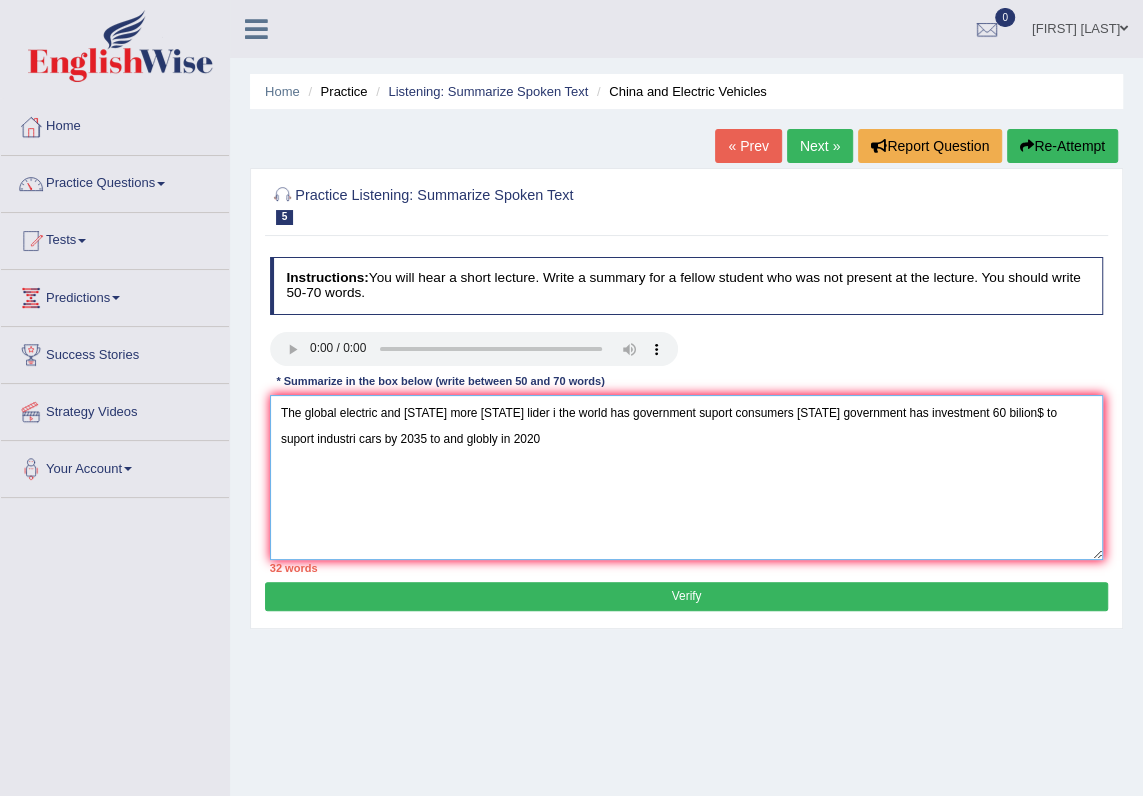 click on "The global electric and China more China lider i the world has government suport consumers Chines government has investment 60 bilion$ to suport industri cars by 2035 to and globly in 2020" at bounding box center [687, 477] 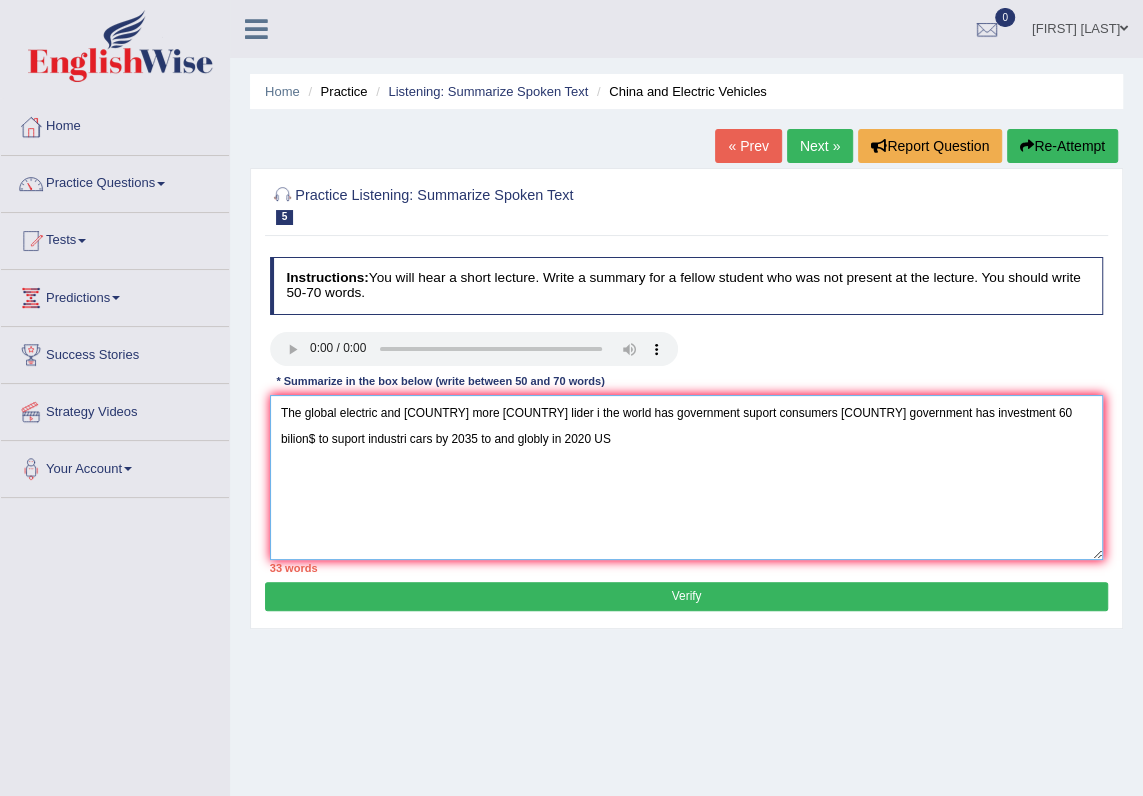 click on "The global electric and China more China lider i the world has government suport consumers Chines government has investment 60 bilion$ to suport industri cars by 2035 to and globly in 2020 US" at bounding box center [687, 477] 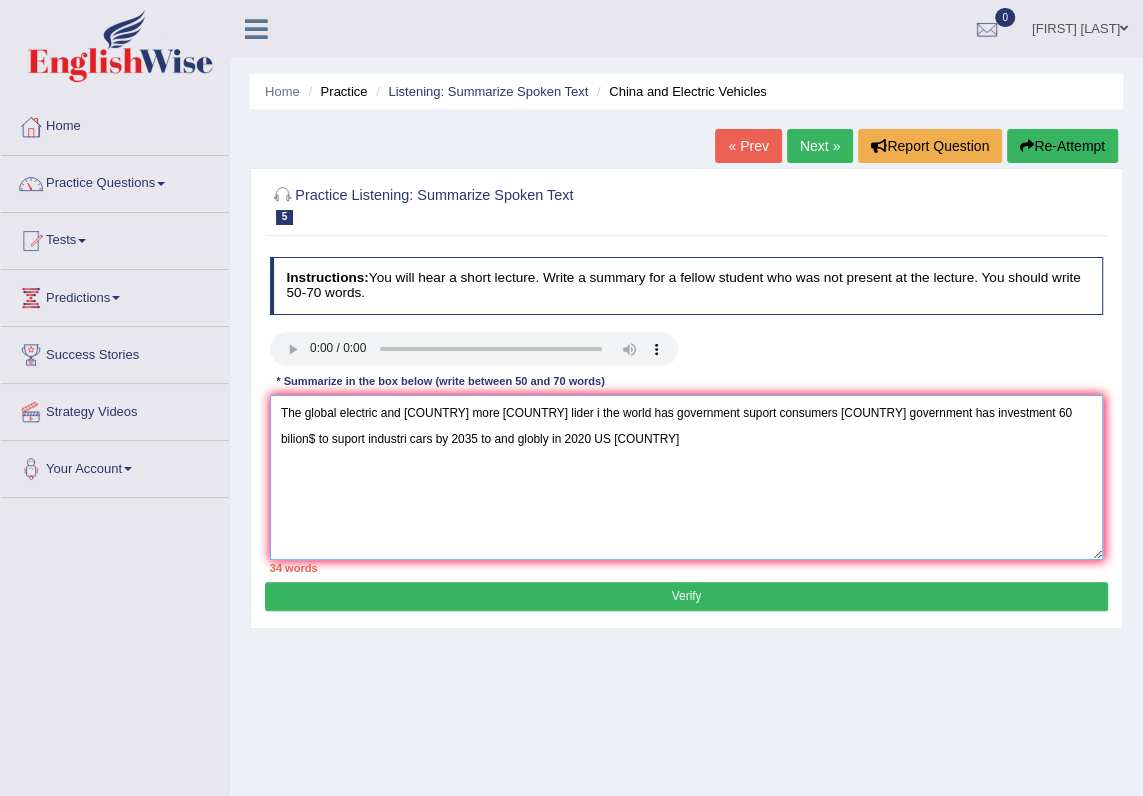 click on "The global electric and China more China lider i the world has government suport consumers Chines government has investment 60 bilion$ to suport industri cars by 2035 to and globly in 2020 US China" at bounding box center (687, 477) 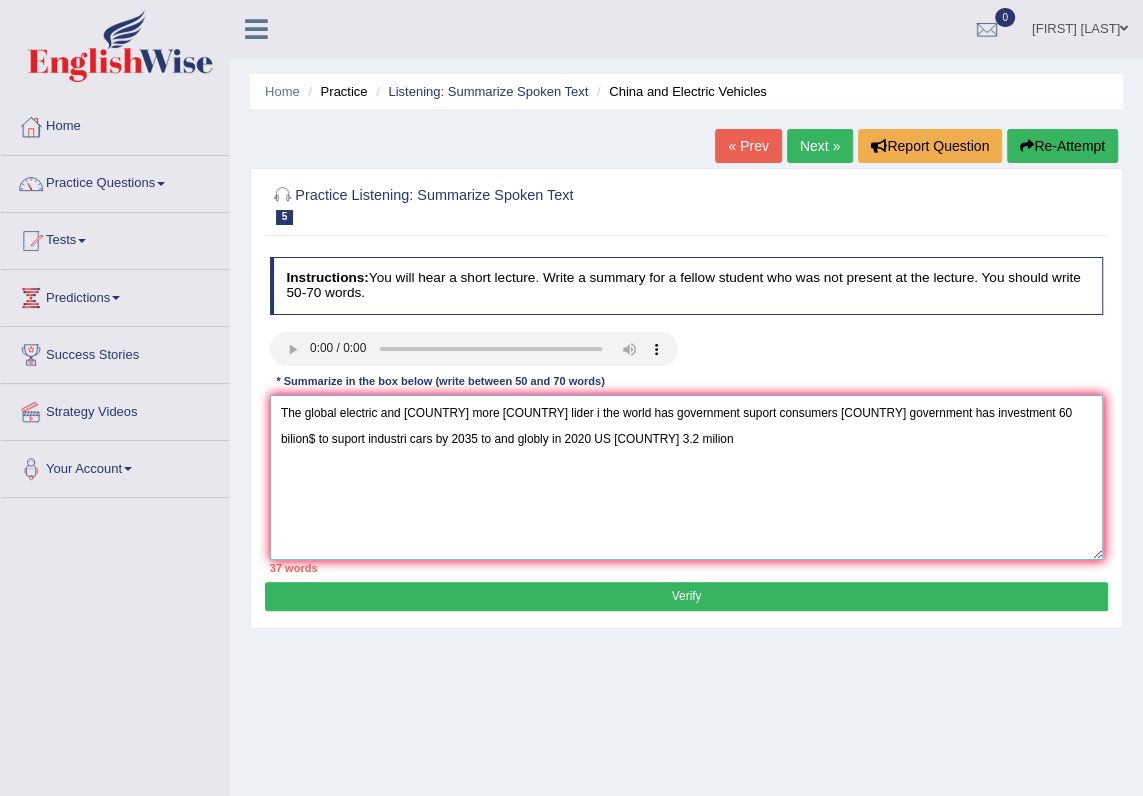 click on "The global electric and China more China lider i the world has government suport consumers Chines government has investment 60 bilion$ to suport industri cars by 2035 to and globly in 2020 US China 3.2 milion" at bounding box center (687, 477) 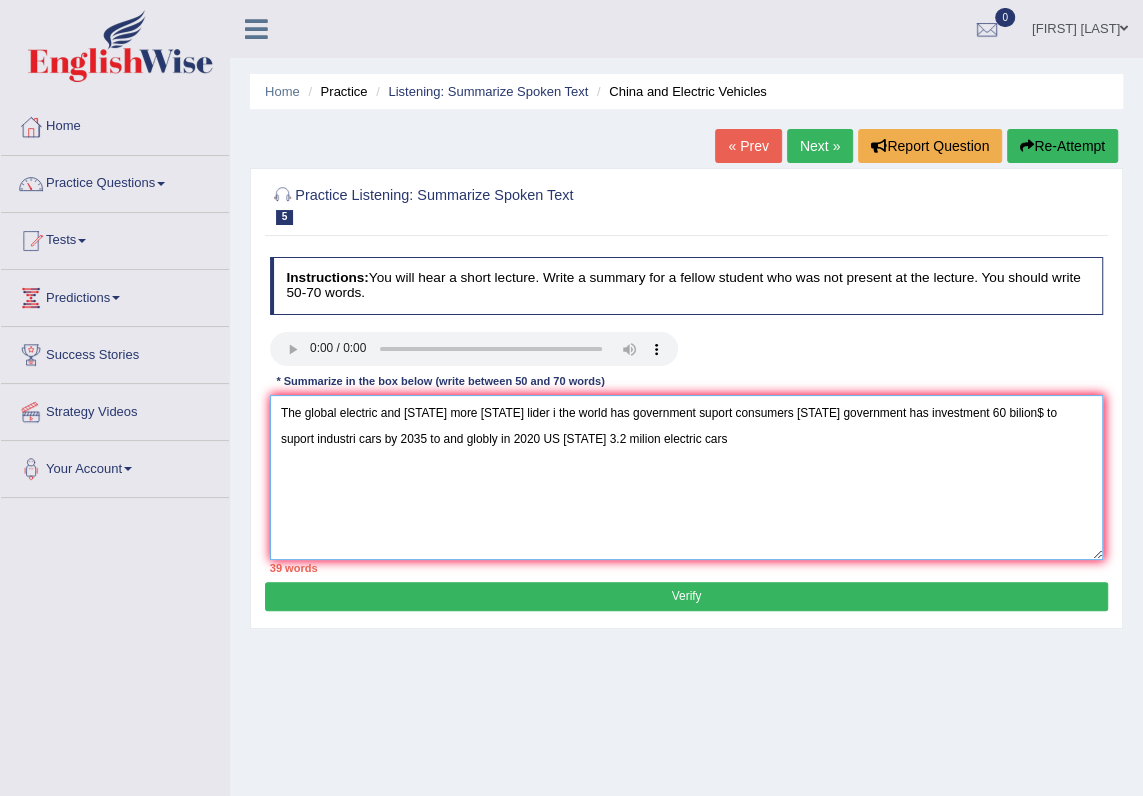click on "The global electric and China more China lider i the world has government suport consumers Chines government has investment 60 bilion$ to suport industri cars by 2035 to and globly in 2020 US China 3.2 milion electric cars" at bounding box center (687, 477) 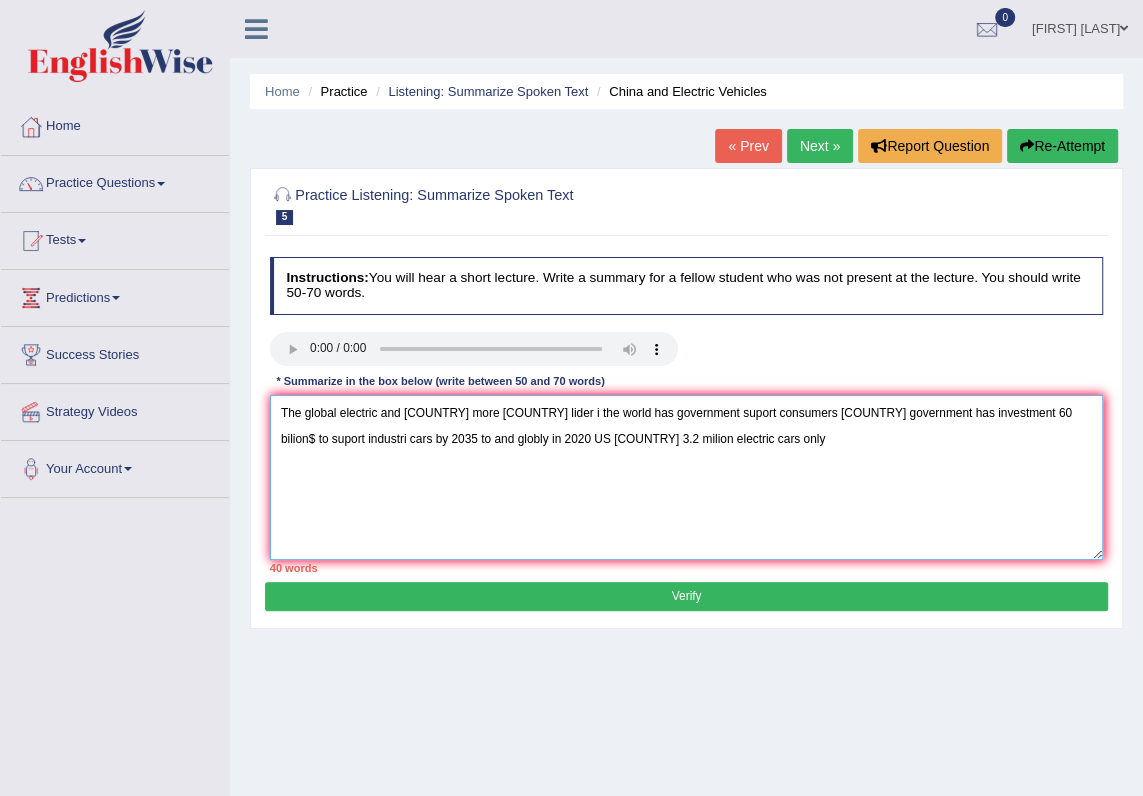 click on "The global electric and China more China lider i the world has government suport consumers Chines government has investment 60 bilion$ to suport industri cars by 2035 to and globly in 2020 US China 3.2 milion electric cars only" at bounding box center (687, 477) 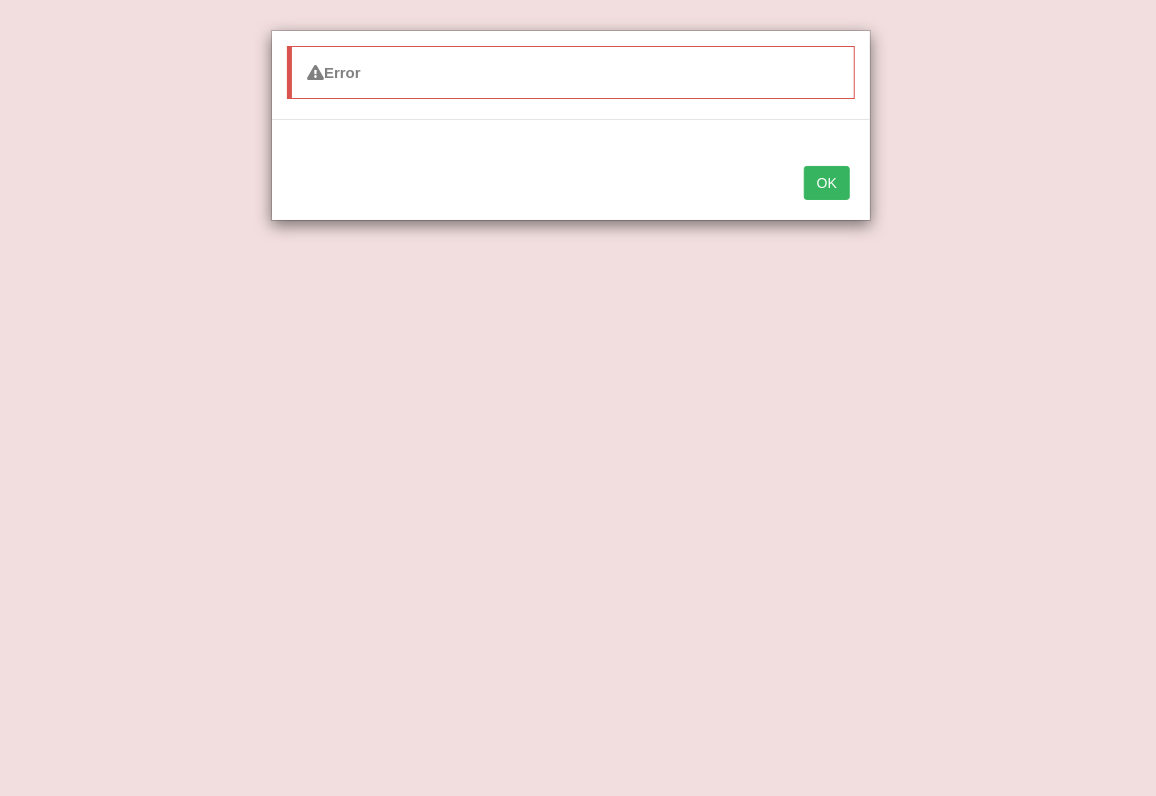 click on "OK" at bounding box center [827, 183] 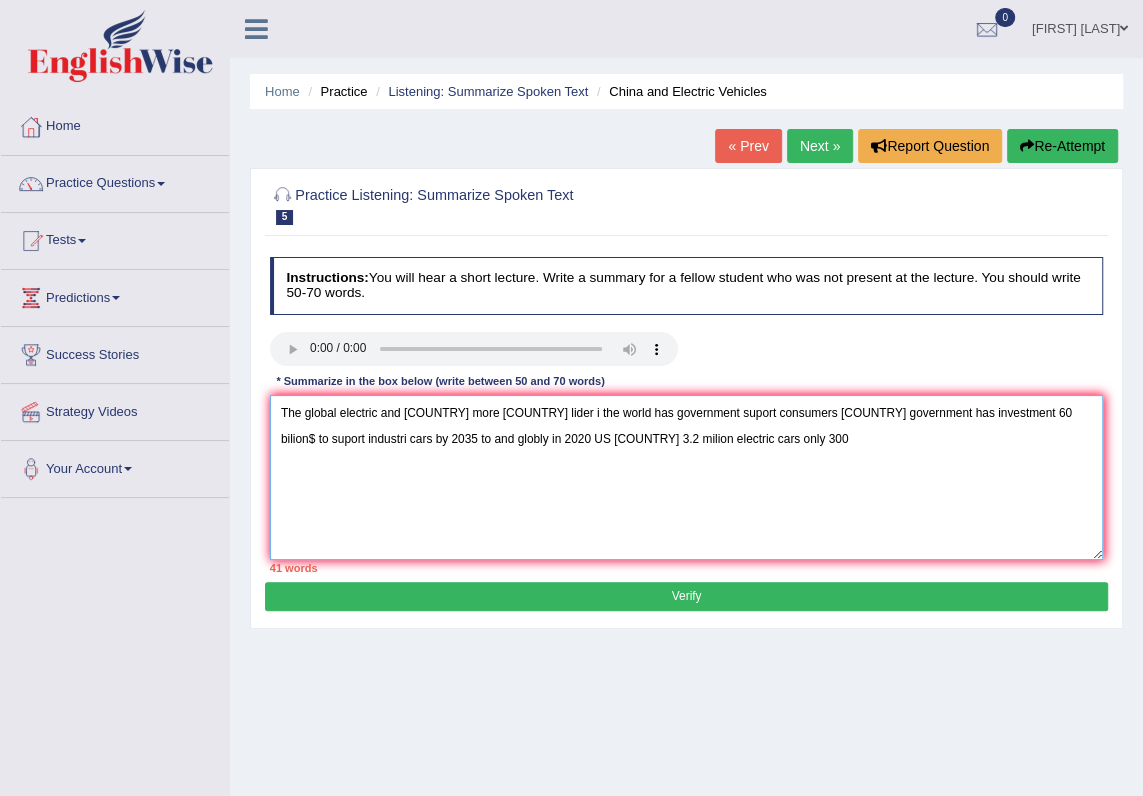 click on "The global electric and China more China lider i the world has government suport consumers Chines government has investment 60 bilion$ to suport industri cars by 2035 to and globly in 2020 US China 3.2 milion electric cars only 300" at bounding box center [687, 477] 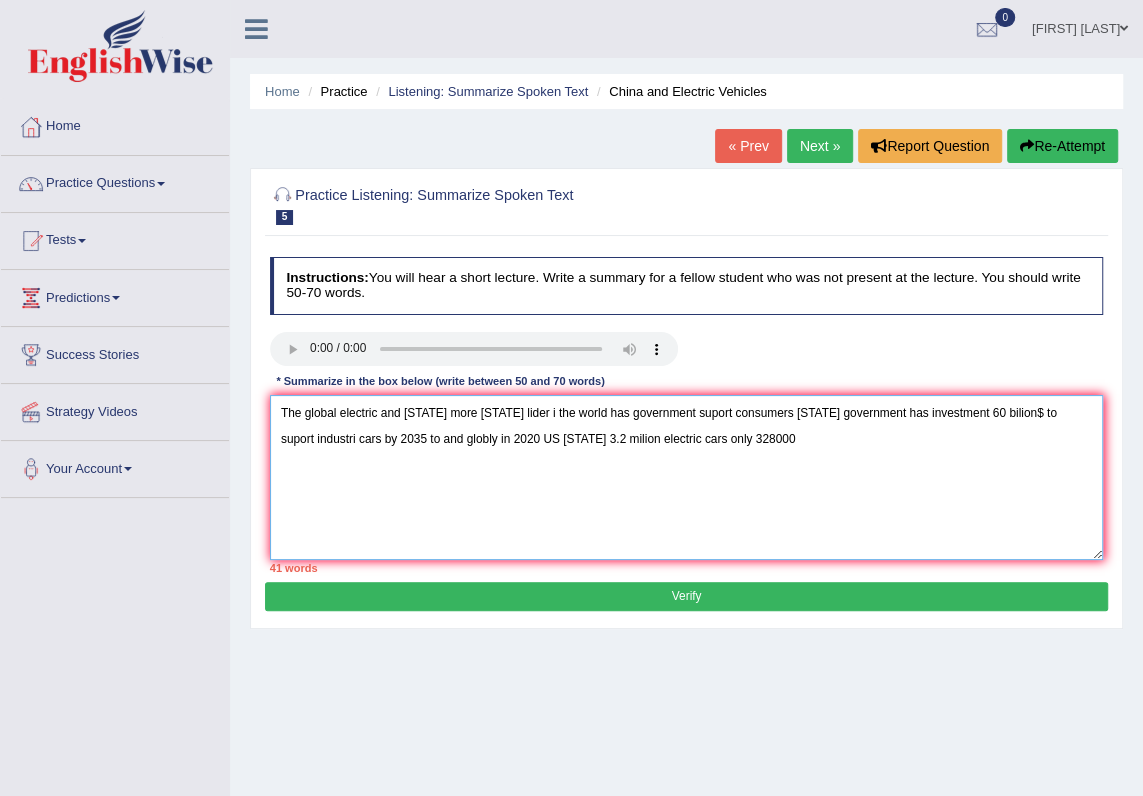click on "The global electric and China more China lider i the world has government suport consumers Chines government has investment 60 bilion$ to suport industri cars by 2035 to and globly in 2020 US China 3.2 milion electric cars only 328000" at bounding box center (687, 477) 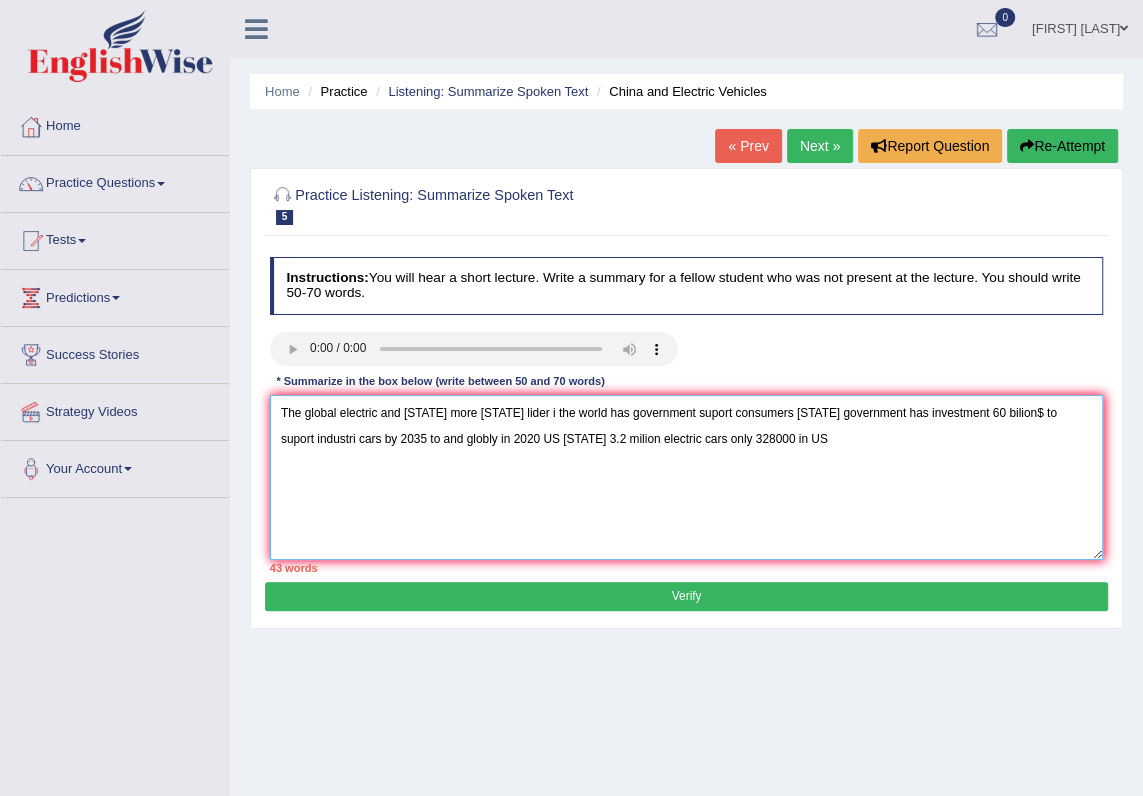 click on "The global electric and China more China lider i the world has government suport consumers Chines government has investment 60 bilion$ to suport industri cars by 2035 to and globly in 2020 US China 3.2 milion electric cars only 328000 in US" at bounding box center (687, 477) 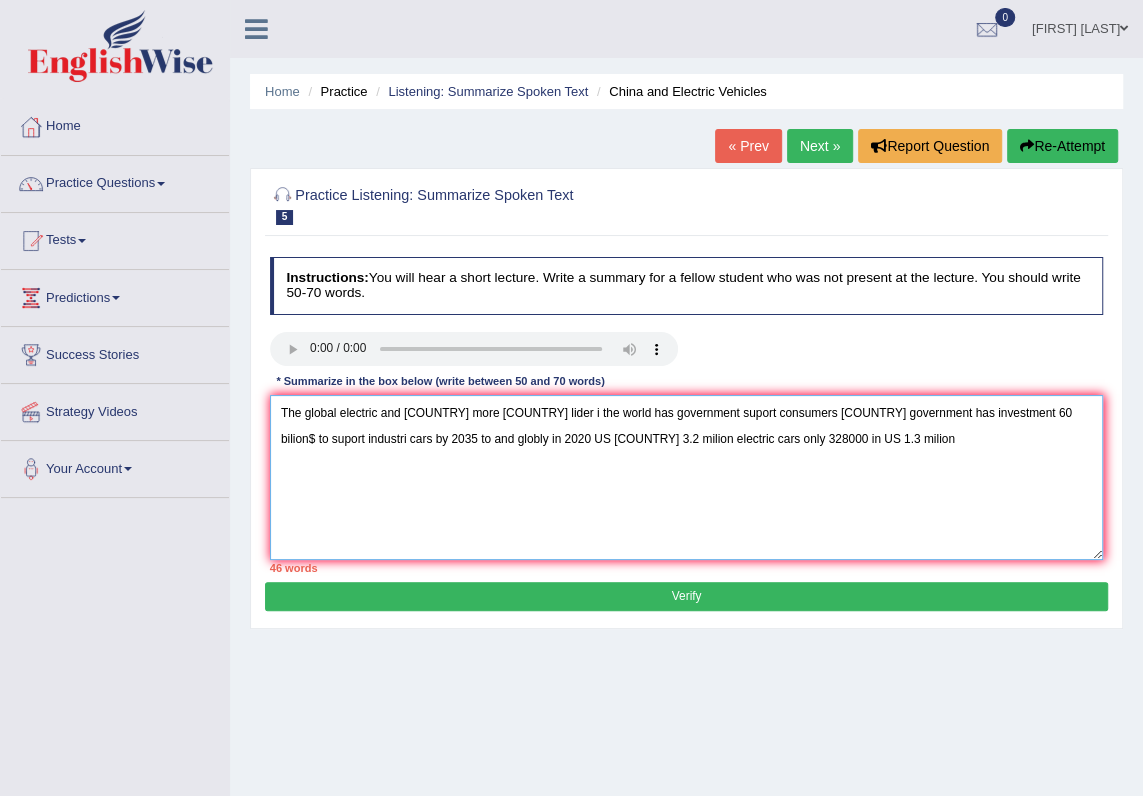 click on "The global electric and China more China lider i the world has government suport consumers Chines government has investment 60 bilion$ to suport industri cars by 2035 to and globly in 2020 US China 3.2 milion electric cars only 328000 in US 1.3 milion" at bounding box center (687, 477) 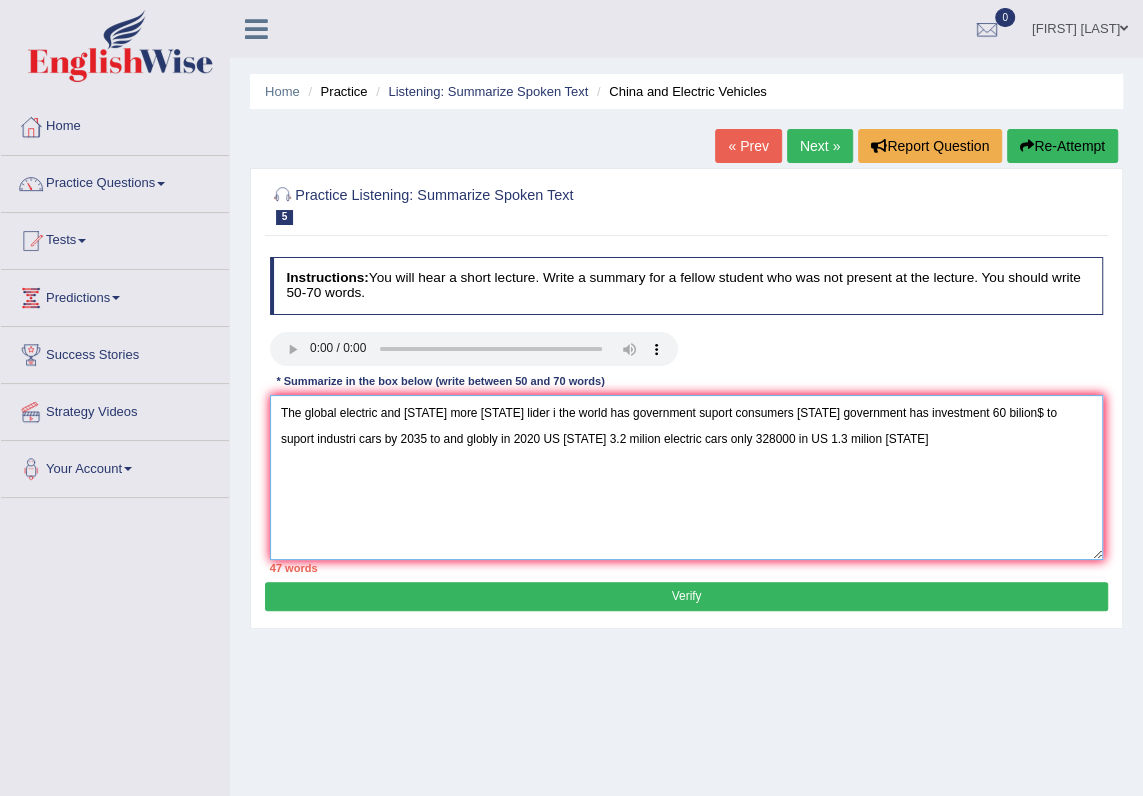 click on "The global electric and China more China lider i the world has government suport consumers Chines government has investment 60 bilion$ to suport industri cars by 2035 to and globly in 2020 US China 3.2 milion electric cars only 328000 in US 1.3 milion China" at bounding box center [687, 477] 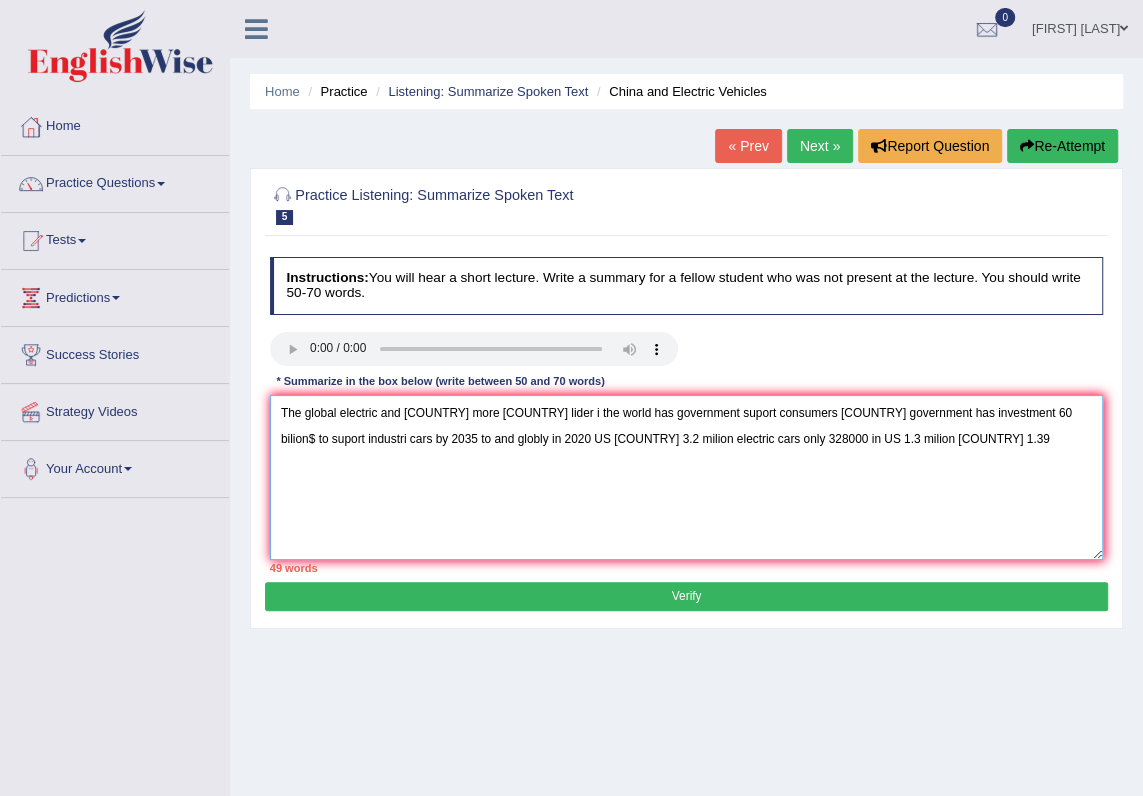 click on "The global electric and China more China lider i the world has government suport consumers Chines government has investment 60 bilion$ to suport industri cars by 2035 to and globly in 2020 US China 3.2 milion electric cars only 328000 in US 1.3 milion China 1.39" at bounding box center [687, 477] 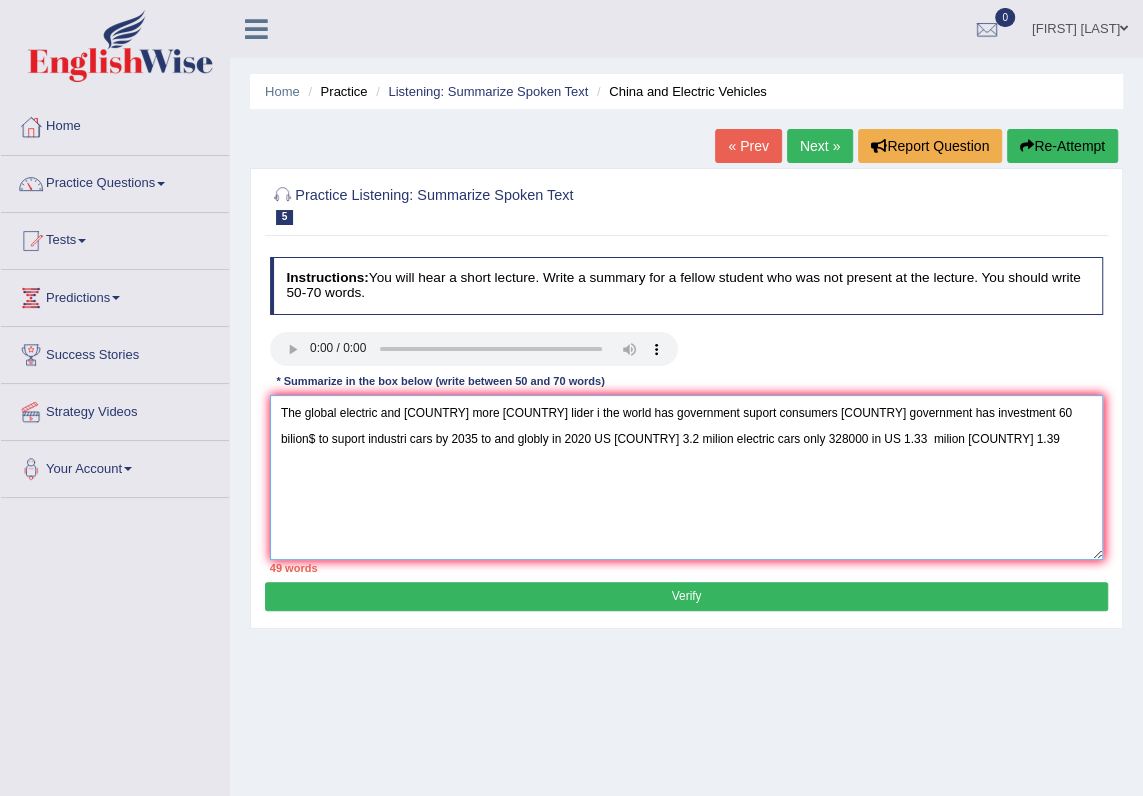 click on "The global electric and China more China lider i the world has government suport consumers Chines government has investment 60 bilion$ to suport industri cars by 2035 to and globly in 2020 US China 3.2 milion electric cars only 328000 in US 1.33  milion China 1.39" at bounding box center [687, 477] 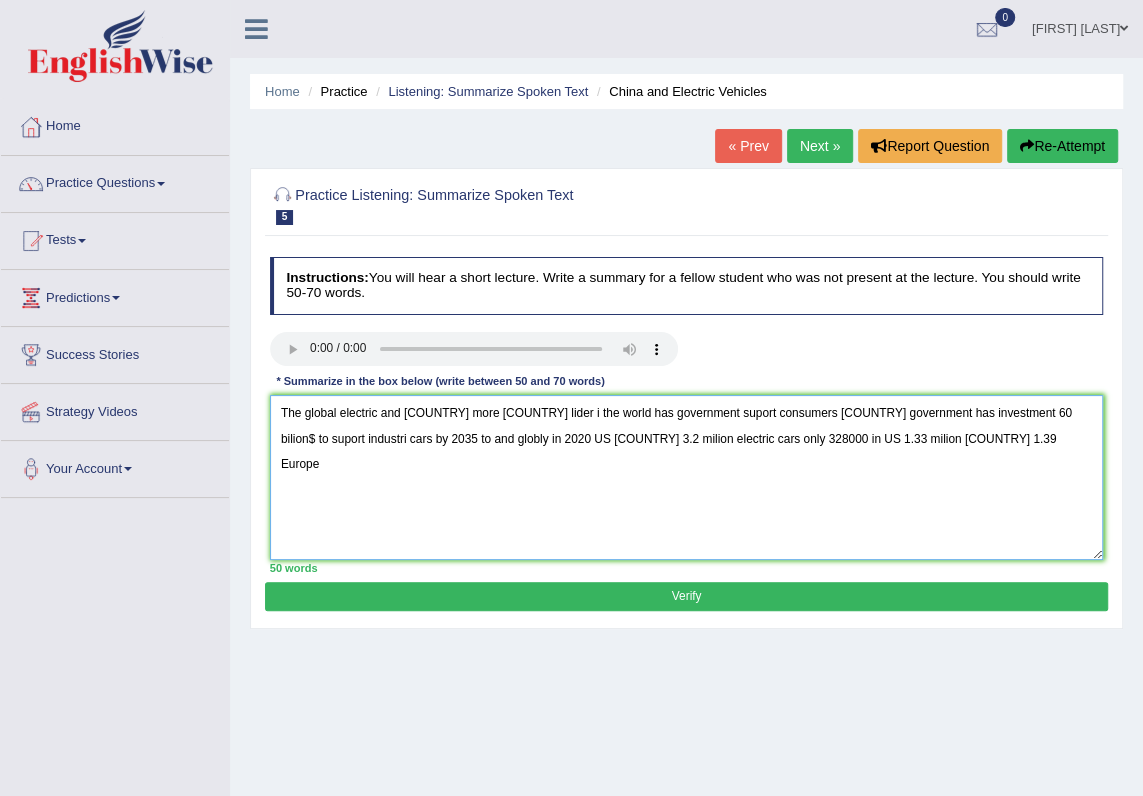 click on "The global electric and China more China lider i the world has government suport consumers Chines government has investment 60 bilion$ to suport industri cars by 2035 to and globly in 2020 US China 3.2 milion electric cars only 328000 in US 1.33  milion China 1.39 Europe" at bounding box center [687, 477] 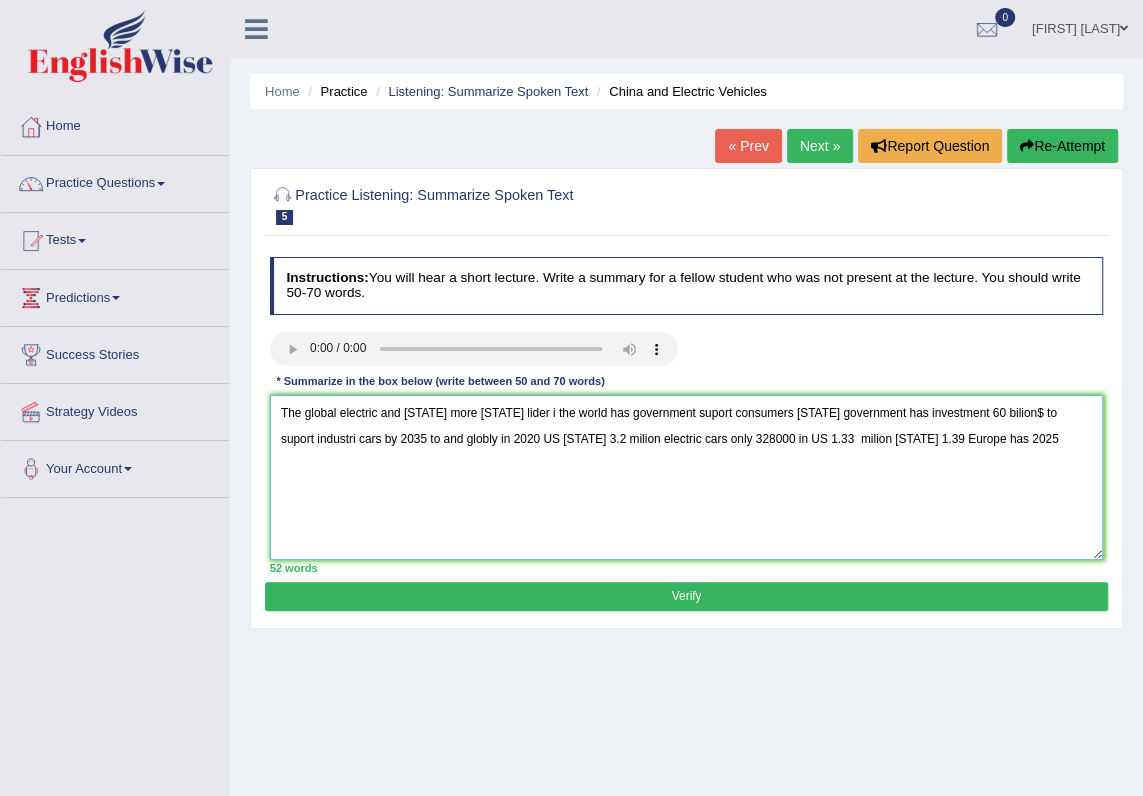 click on "The global electric and China more China lider i the world has government suport consumers Chines government has investment 60 bilion$ to suport industri cars by 2035 to and globly in 2020 US China 3.2 milion electric cars only 328000 in US 1.33  milion China 1.39 Europe has 2025" at bounding box center (687, 477) 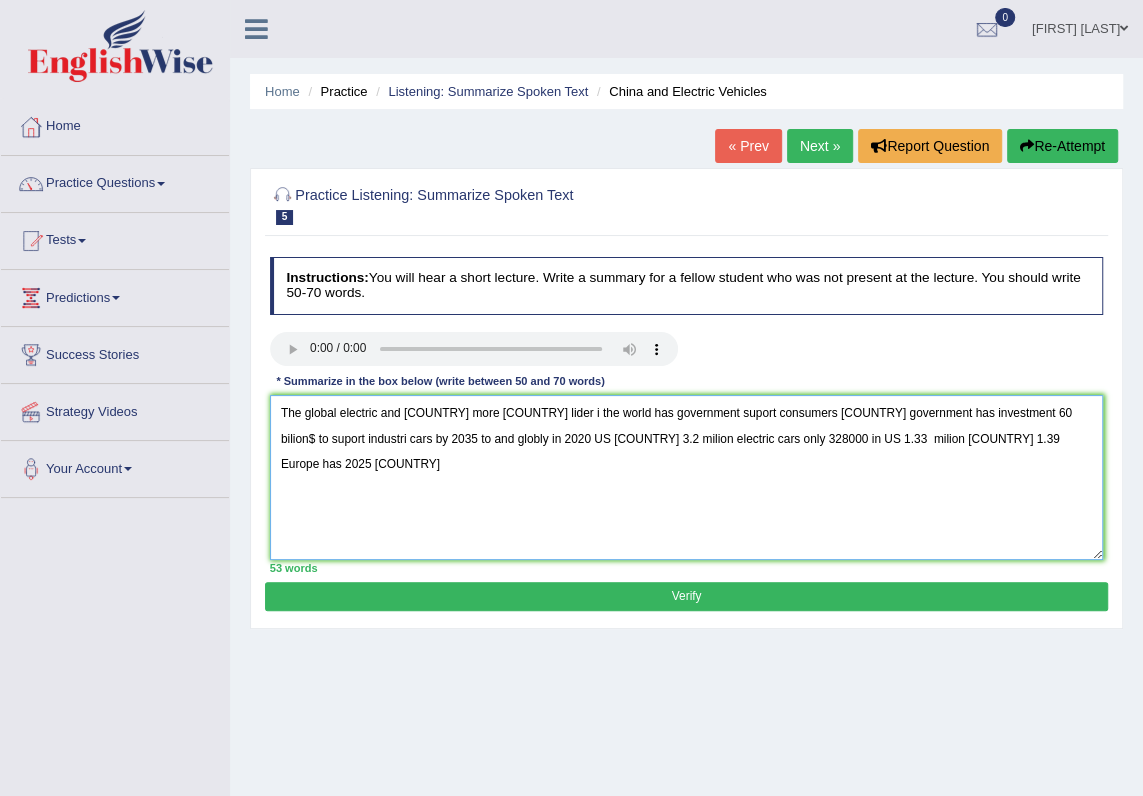 click on "The global electric and China more China lider i the world has government suport consumers Chines government has investment 60 bilion$ to suport industri cars by 2035 to and globly in 2020 US China 3.2 milion electric cars only 328000 in US 1.33  milion China 1.39 Europe has 2025 China" at bounding box center [687, 477] 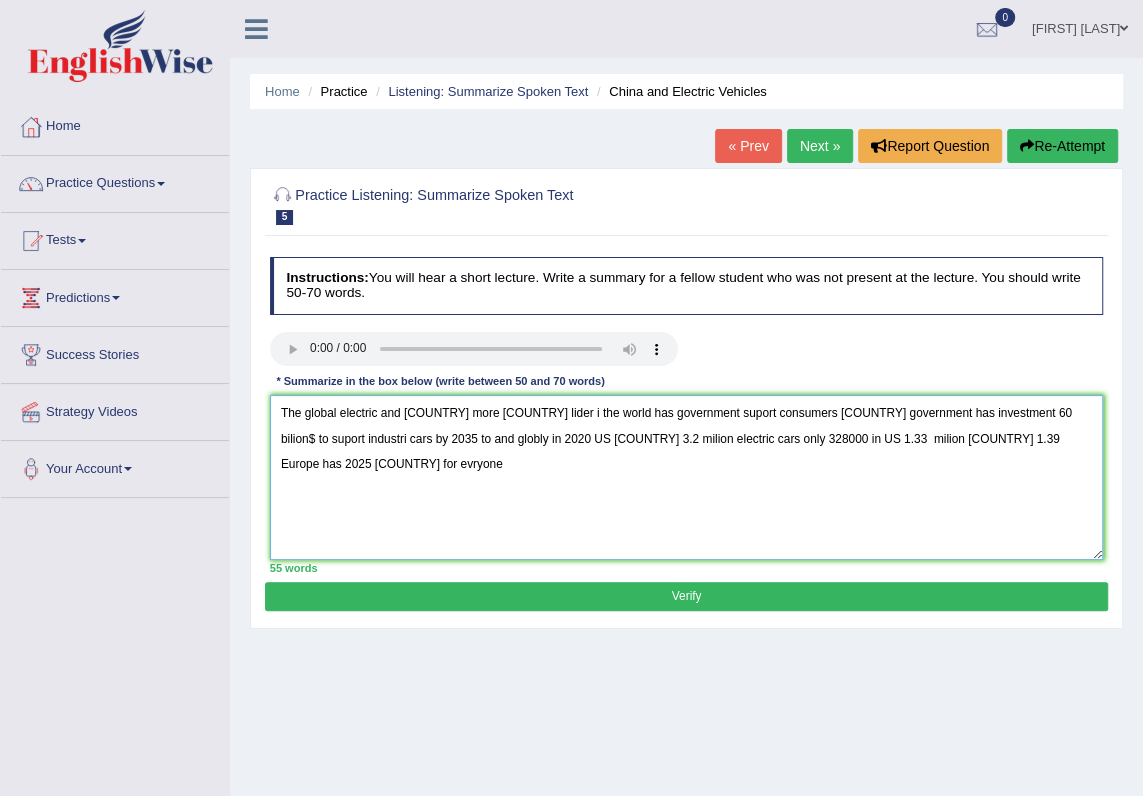 click on "The global electric and China more China lider i the world has government suport consumers Chines government has investment 60 bilion$ to suport industri cars by 2035 to and globly in 2020 US China 3.2 milion electric cars only 328000 in US 1.33  milion China 1.39 Europe has 2025 China for evryone" at bounding box center (687, 477) 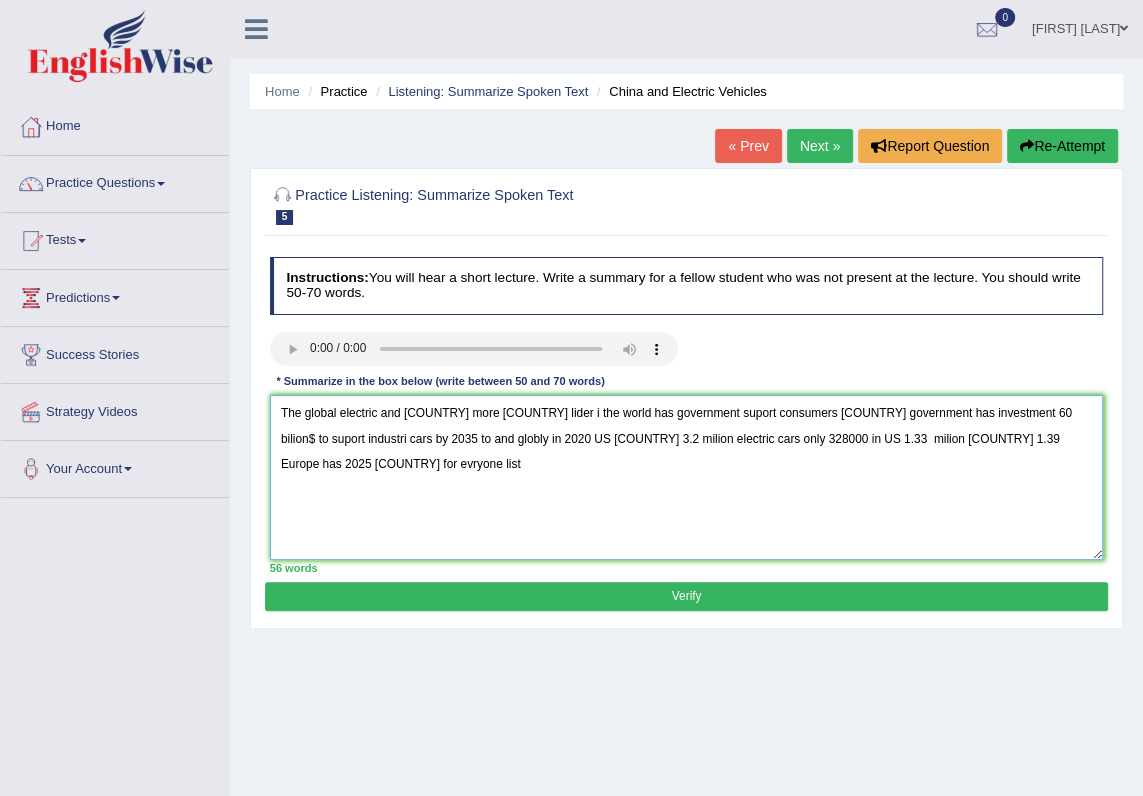 type on "The global electric and China more China lider i the world has government suport consumers Chines government has investment 60 bilion$ to suport industri cars by 2035 to and globly in 2020 US China 3.2 milion electric cars only 328000 in US 1.33  milion China 1.39 Europe has 2025 China for evryone list" 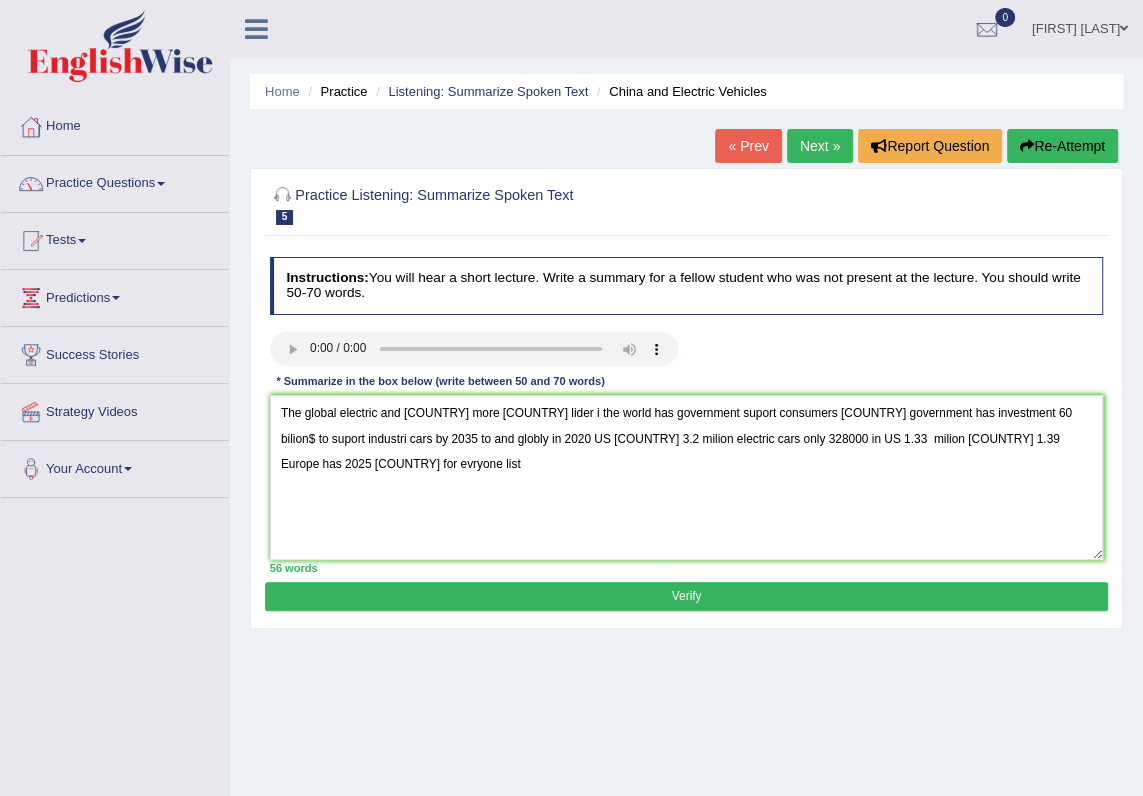 click on "Verify" at bounding box center [686, 596] 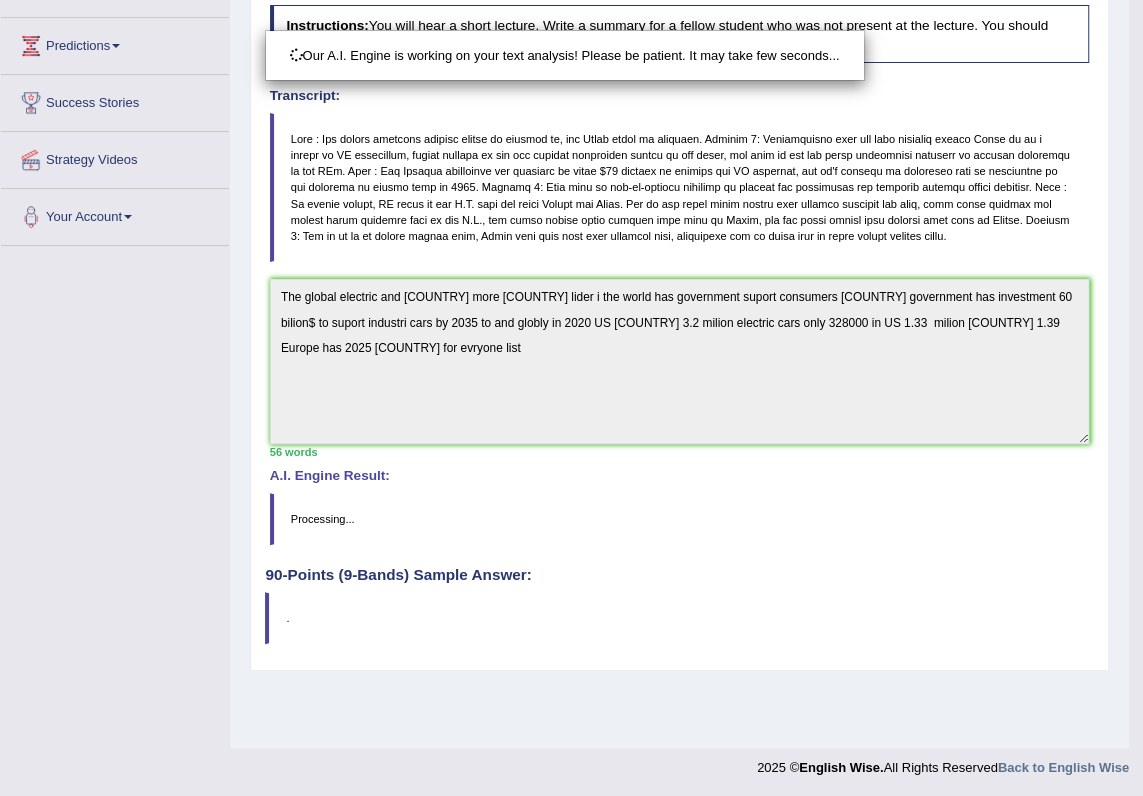 scroll, scrollTop: 253, scrollLeft: 0, axis: vertical 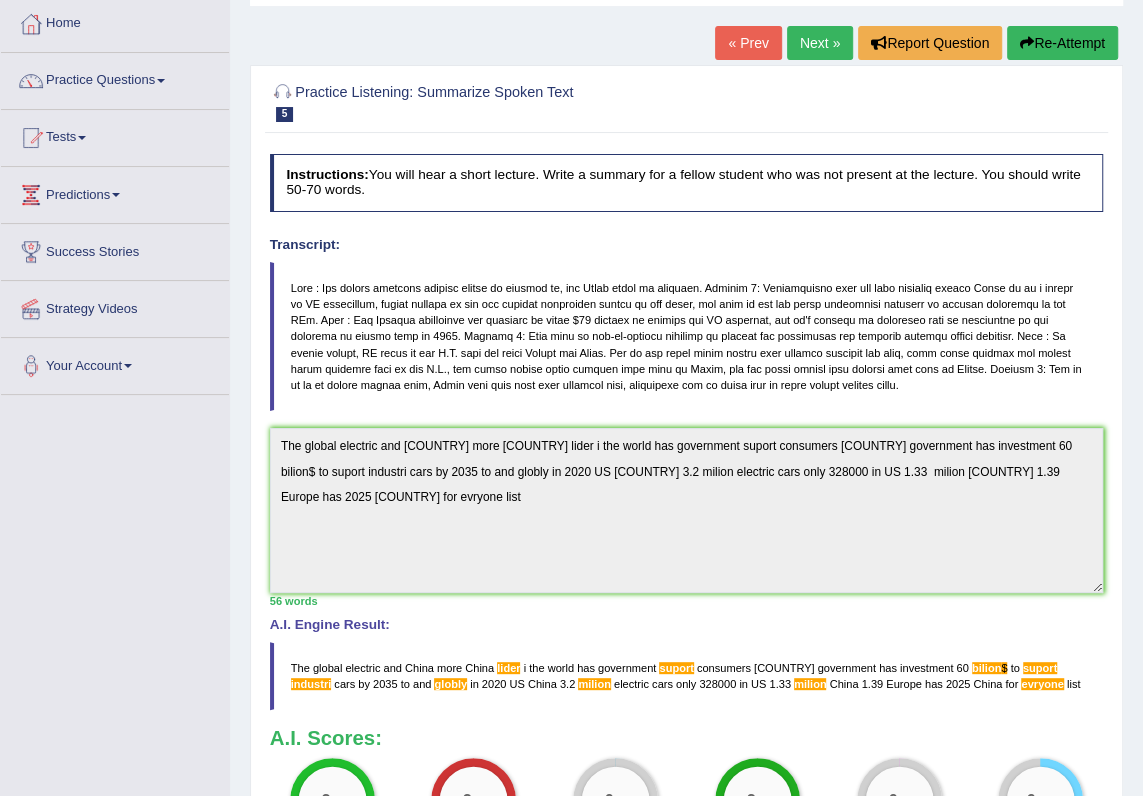 click on "Next »" at bounding box center (820, 43) 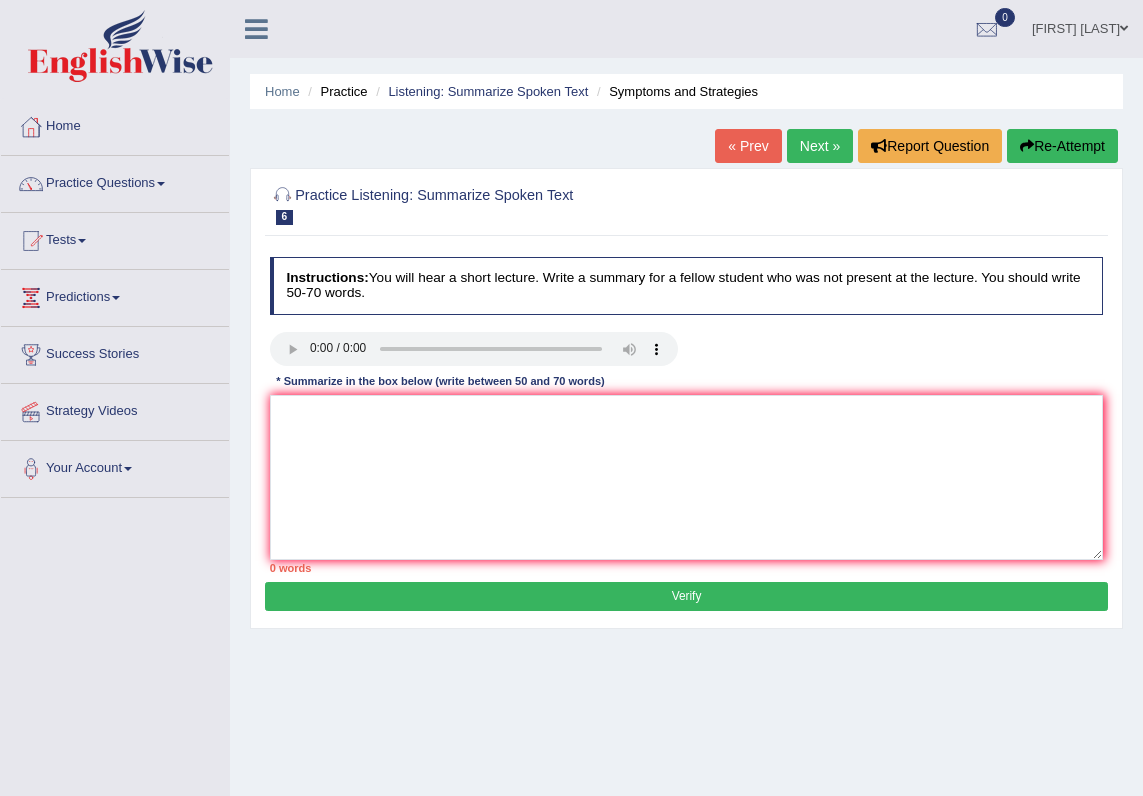scroll, scrollTop: 0, scrollLeft: 0, axis: both 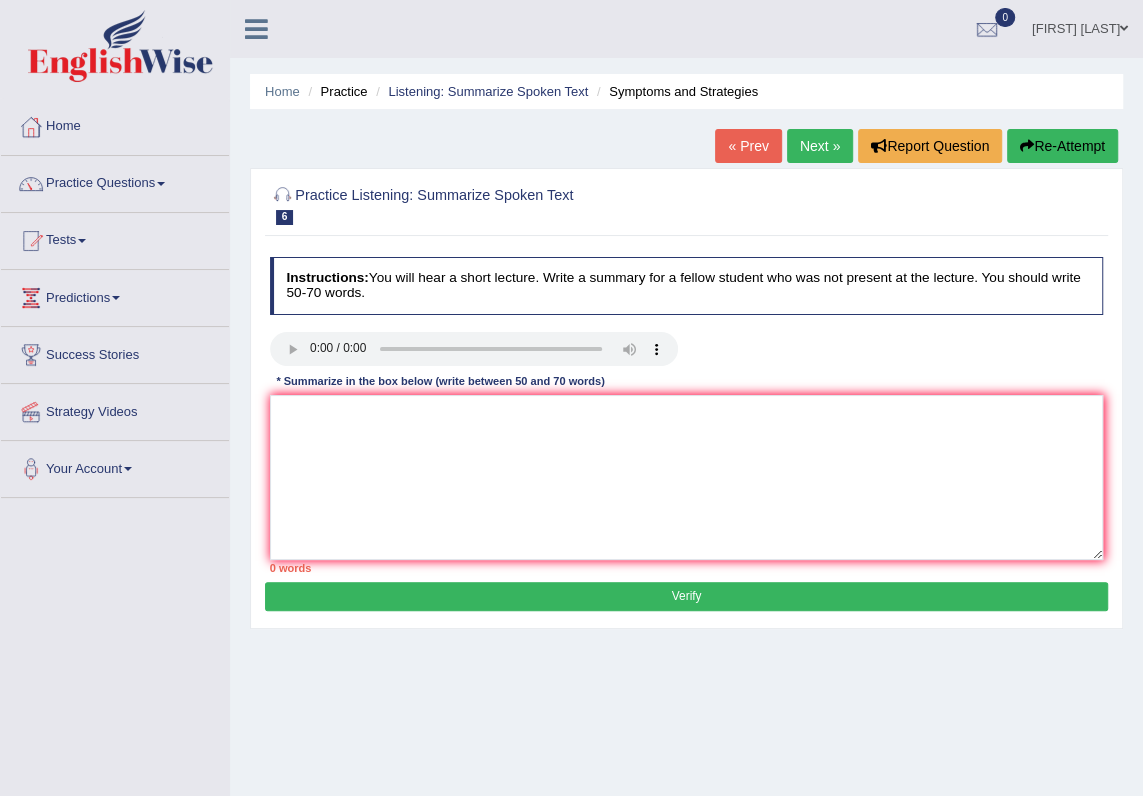 type 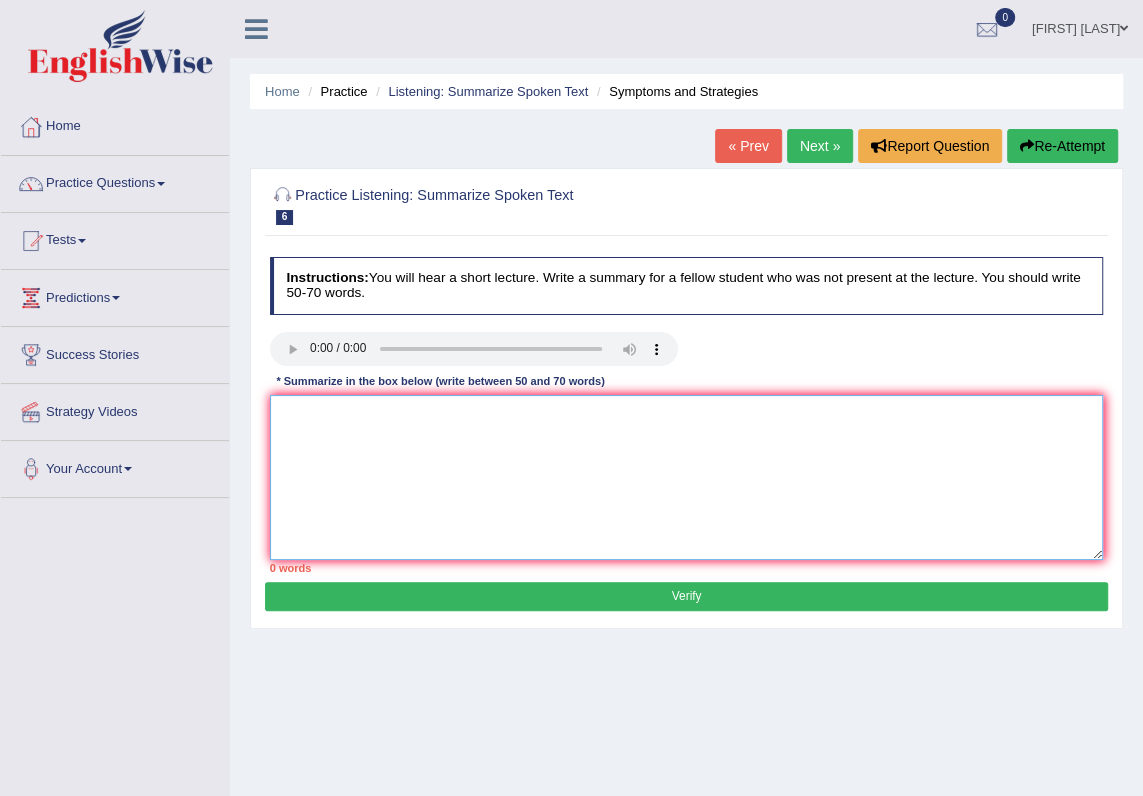 click at bounding box center (687, 477) 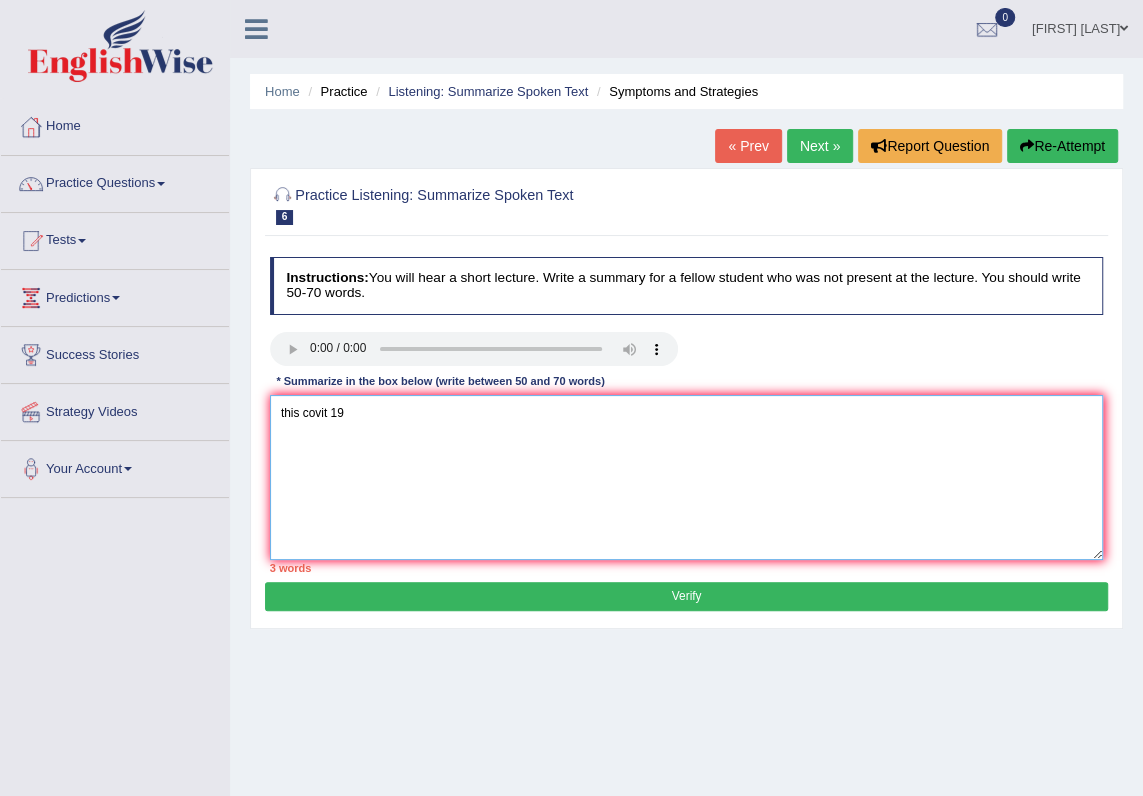 click on "this covit 19" at bounding box center [687, 477] 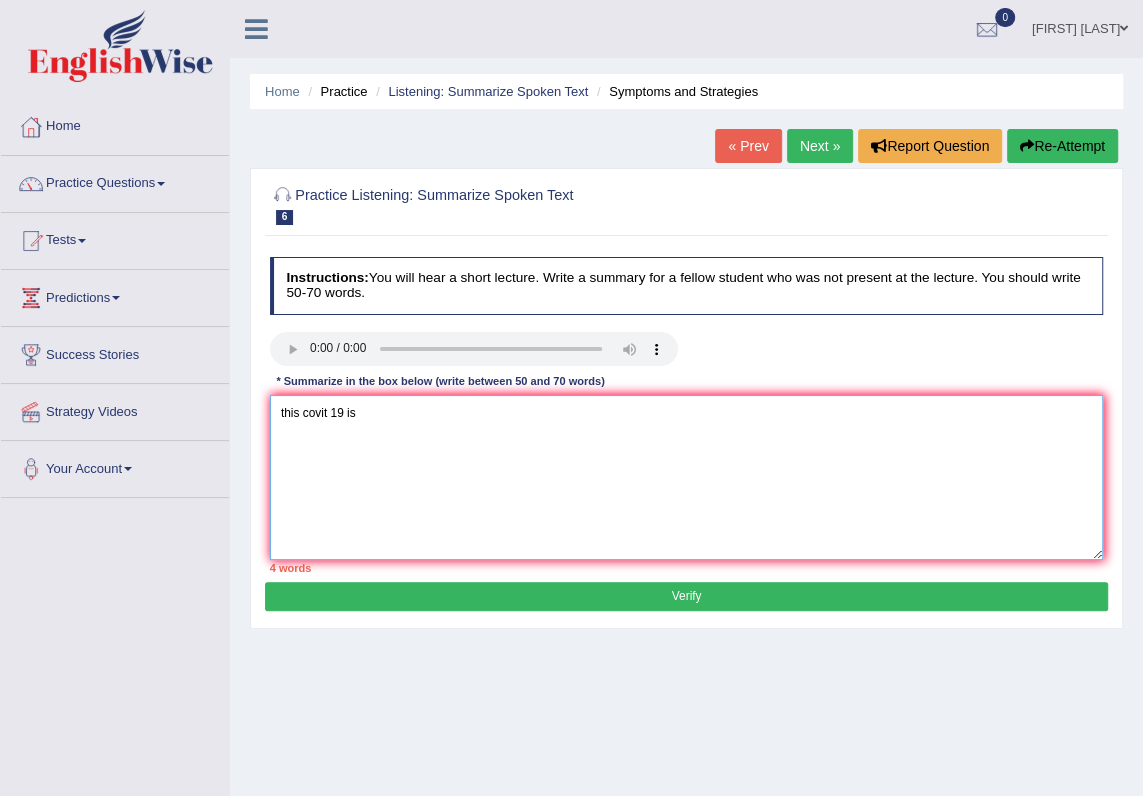 click on "this covit 19 is" at bounding box center (687, 477) 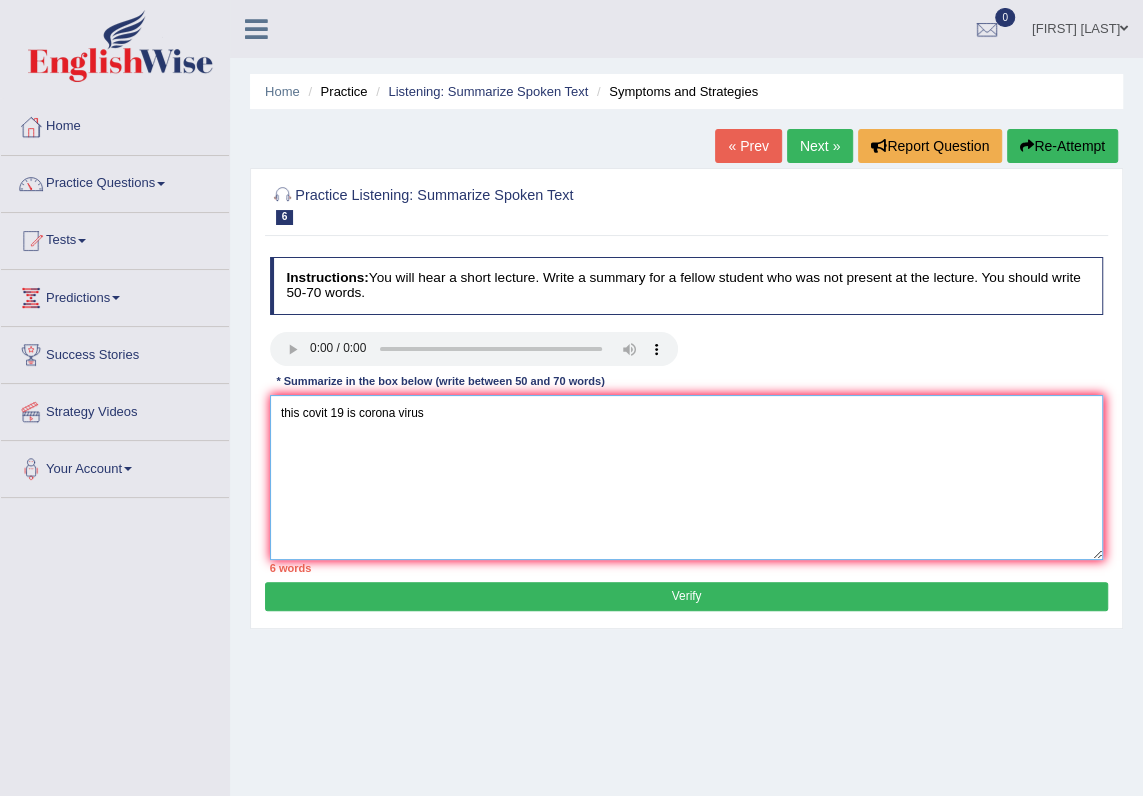 click on "this covit 19 is corona virus" at bounding box center [687, 477] 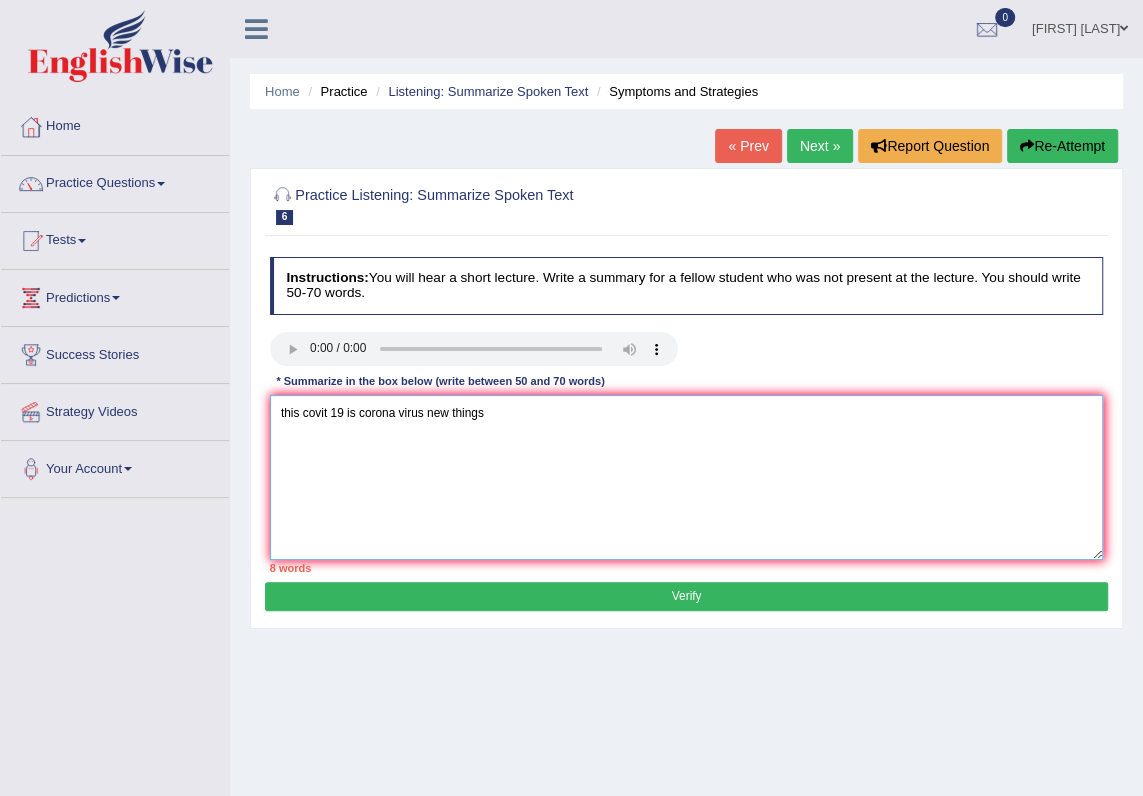 click on "this covit 19 is corona virus new things" at bounding box center [687, 477] 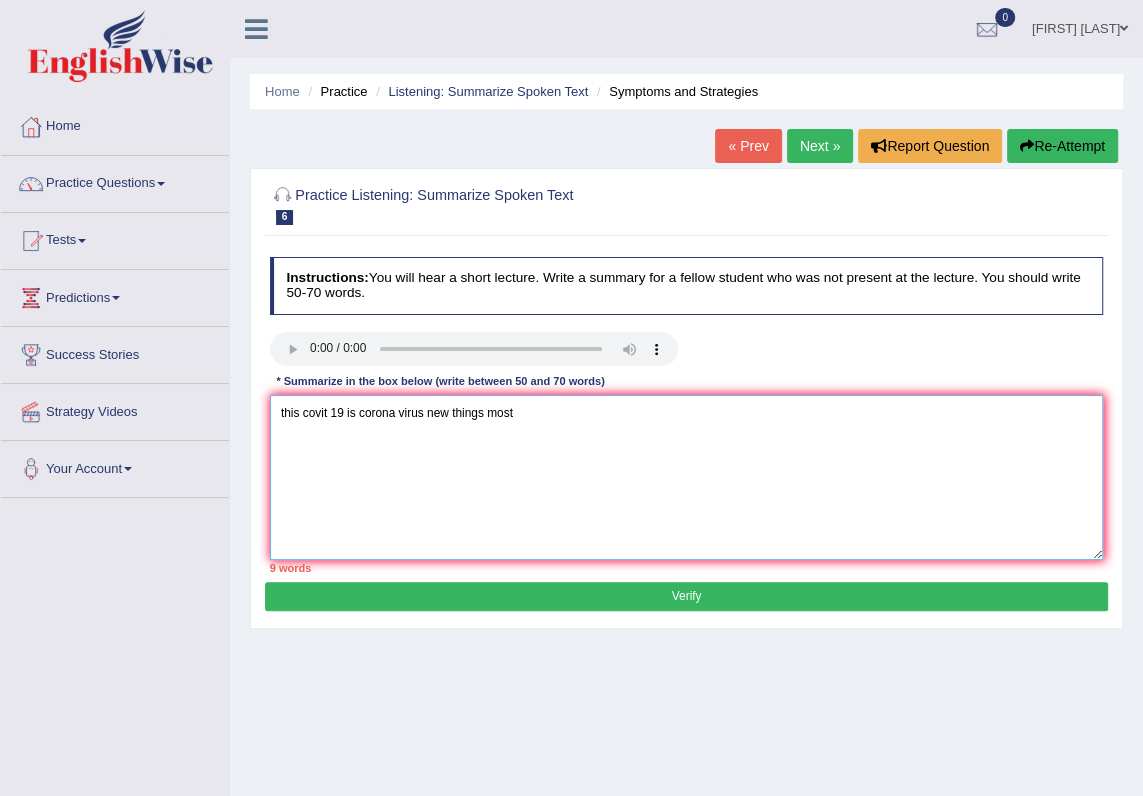 drag, startPoint x: 529, startPoint y: 429, endPoint x: 556, endPoint y: 423, distance: 27.658634 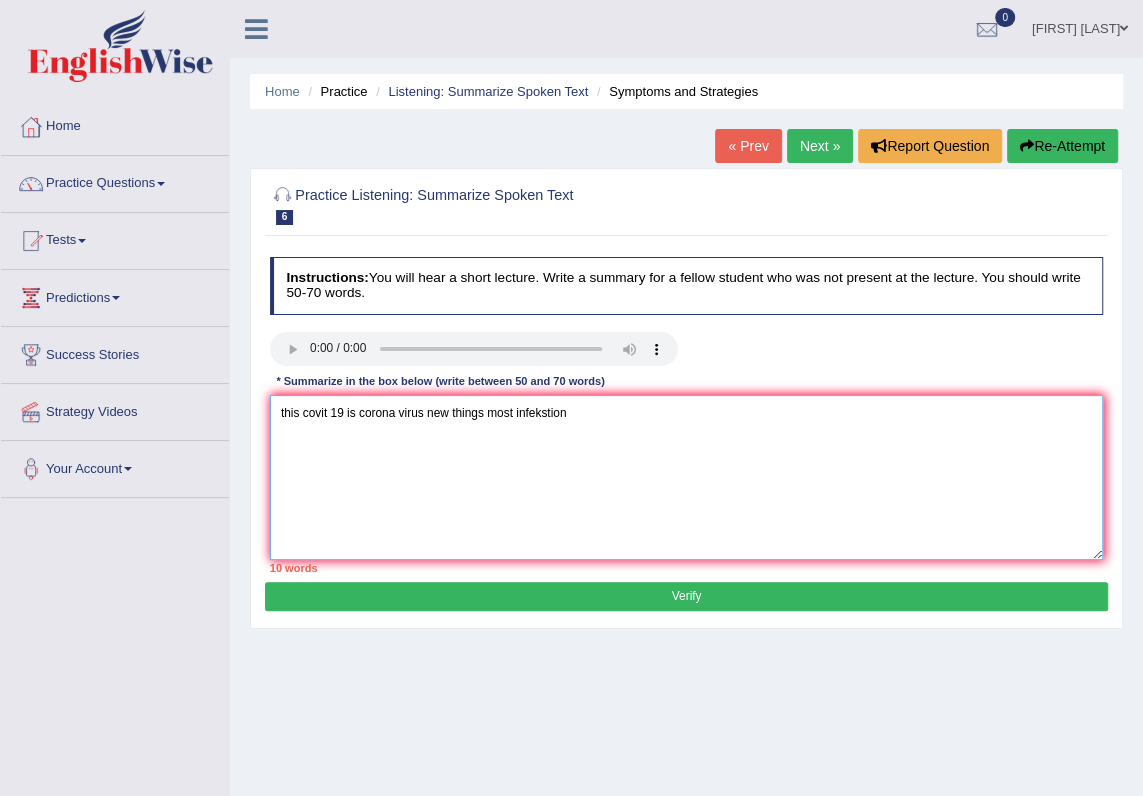 click on "this covit 19 is corona virus new things most infekstion" at bounding box center (687, 477) 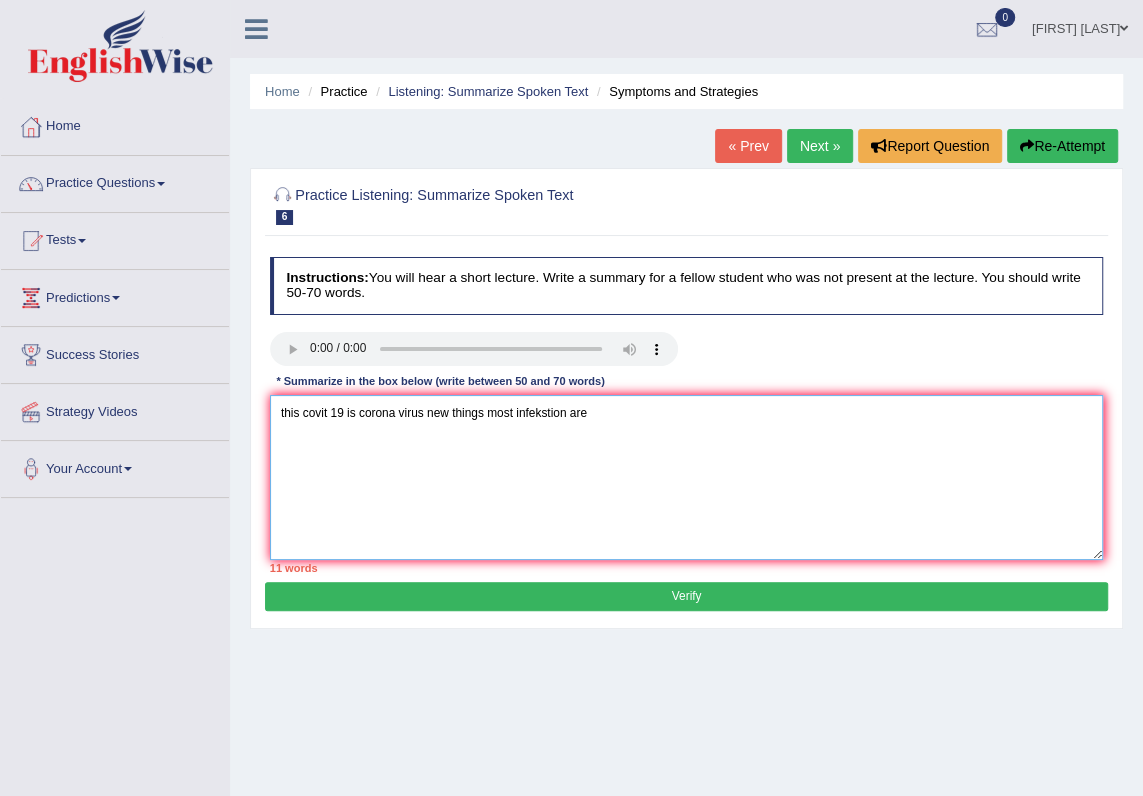 click on "this covit 19 is corona virus new things most infekstion are" at bounding box center [687, 477] 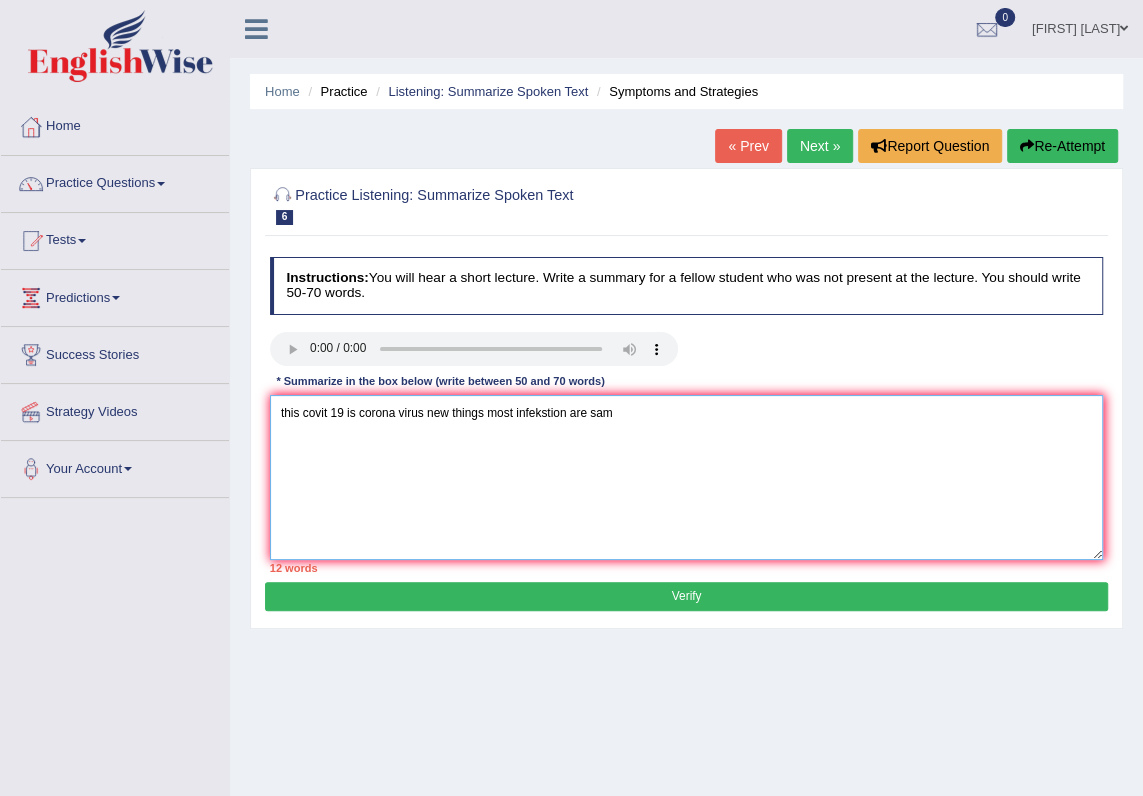click on "this covit 19 is corona virus new things most infekstion are sam" at bounding box center [687, 477] 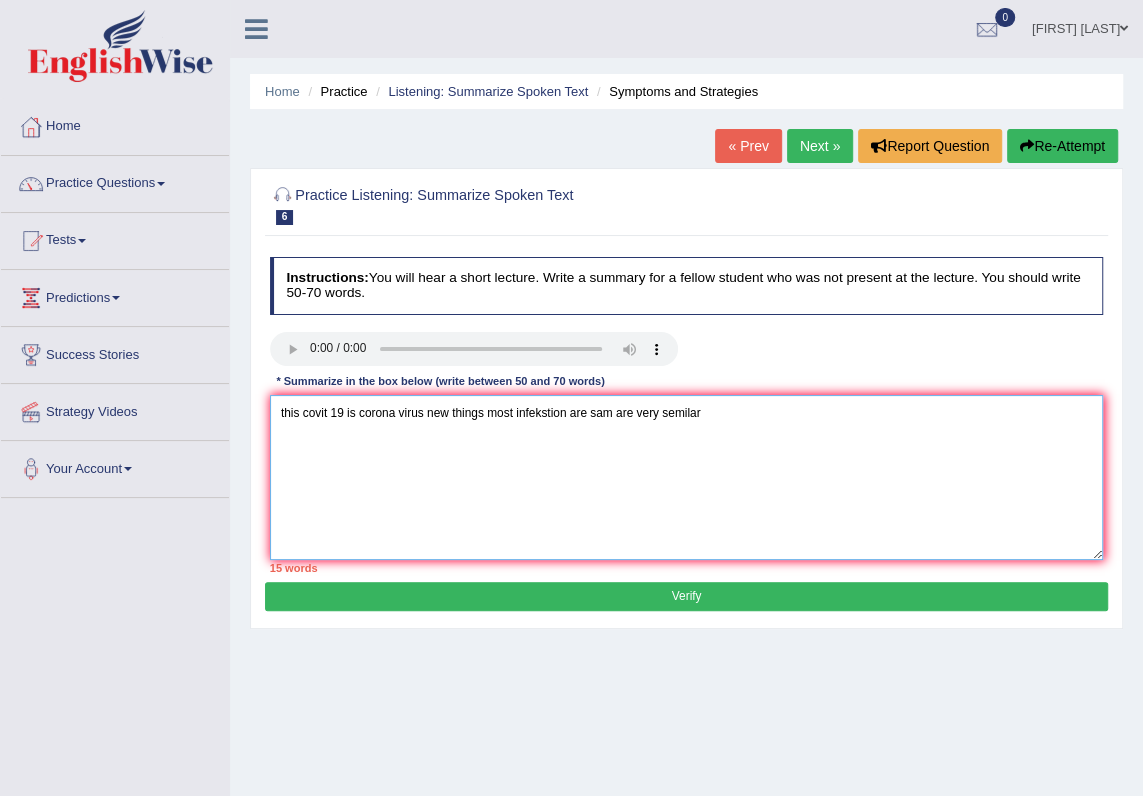click on "this covit 19 is corona virus new things most infekstion are sam are very semilar" at bounding box center [687, 477] 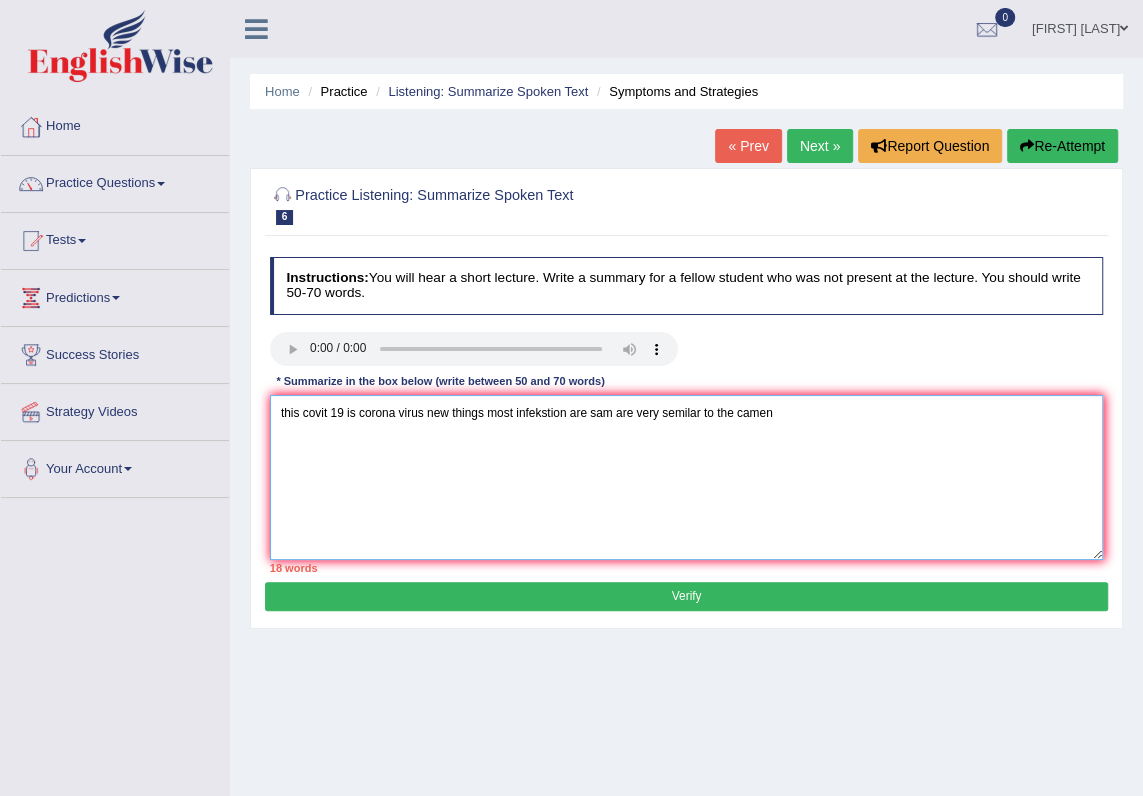 click on "this covit 19 is corona virus new things most infekstion are sam are very semilar to the camen" at bounding box center (687, 477) 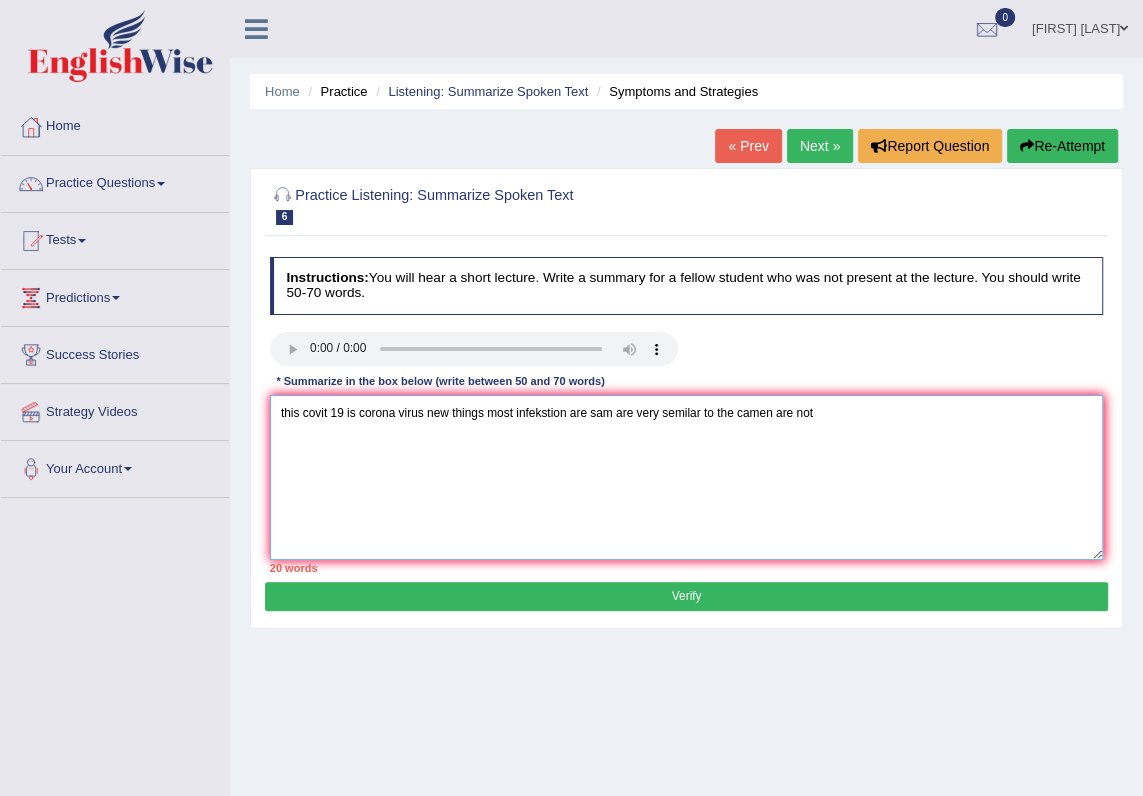 click on "this covit 19 is corona virus new things most infekstion are sam are very semilar to the camen are not" at bounding box center (687, 477) 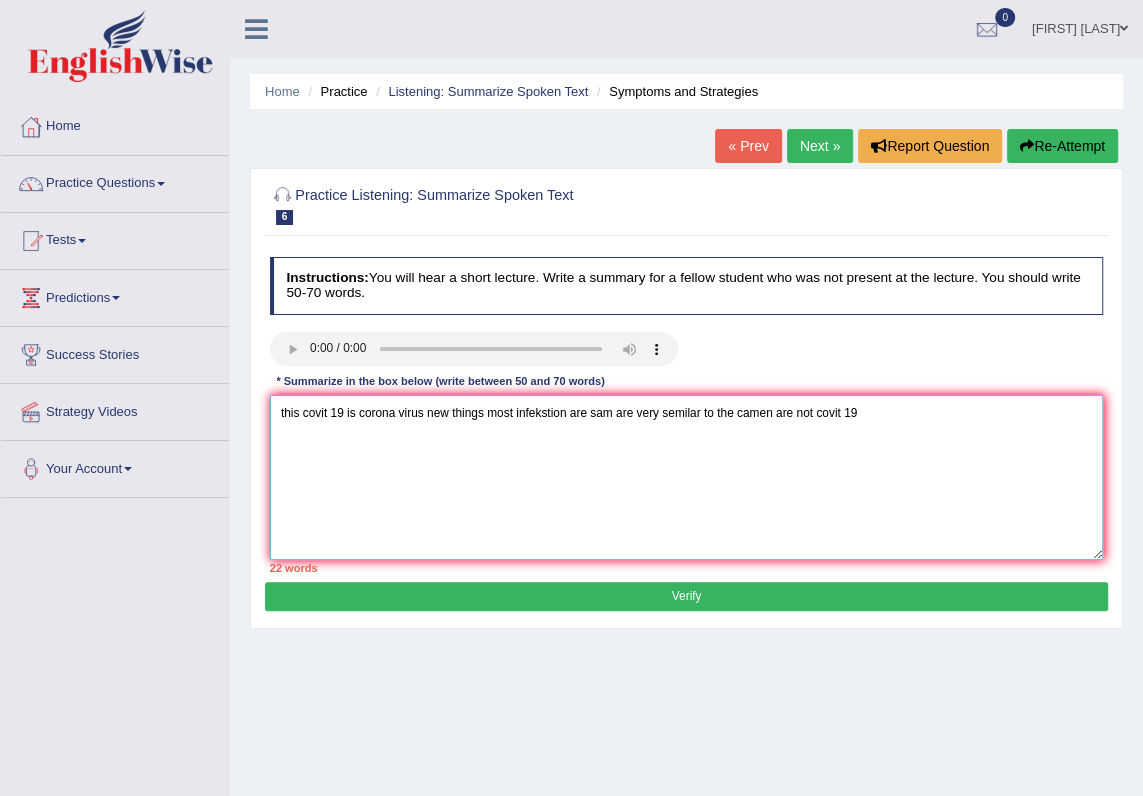 click on "this covit 19 is corona virus new things most infekstion are sam are very semilar to the camen are not covit 19" at bounding box center [687, 477] 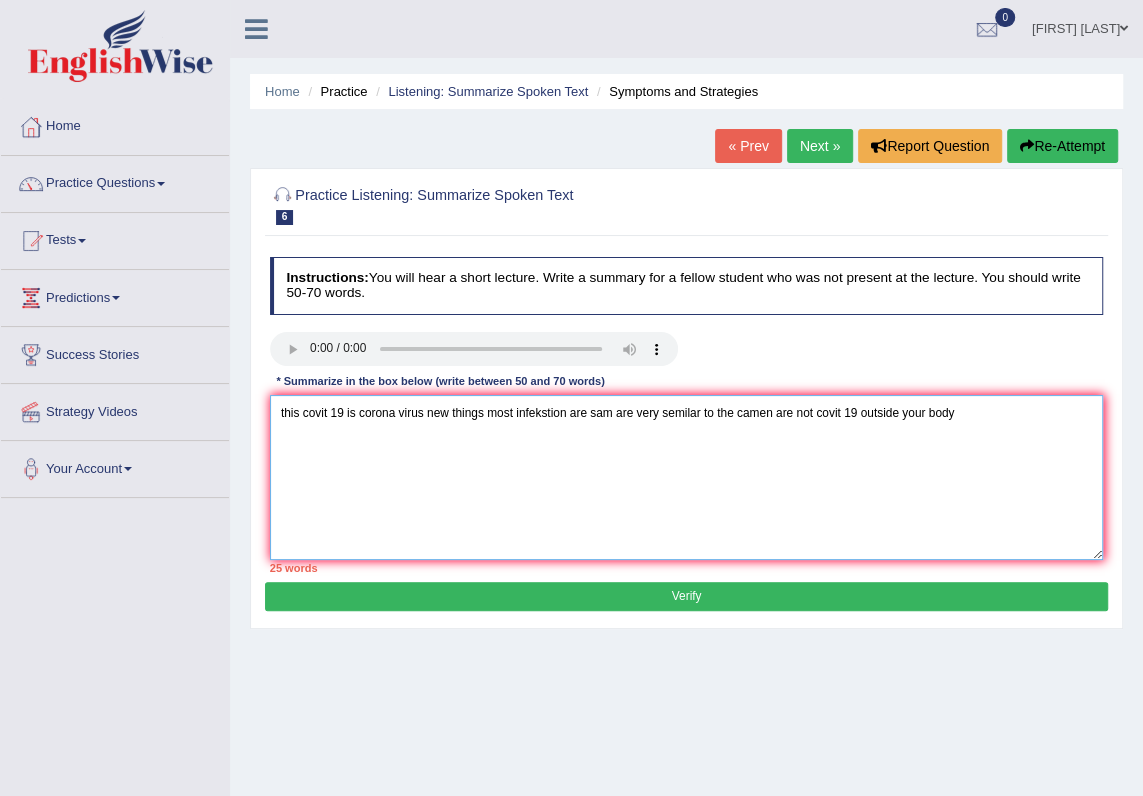 click on "this covit 19 is corona virus new things most infekstion are sam are very semilar to the camen are not covit 19 outside your body" at bounding box center (687, 477) 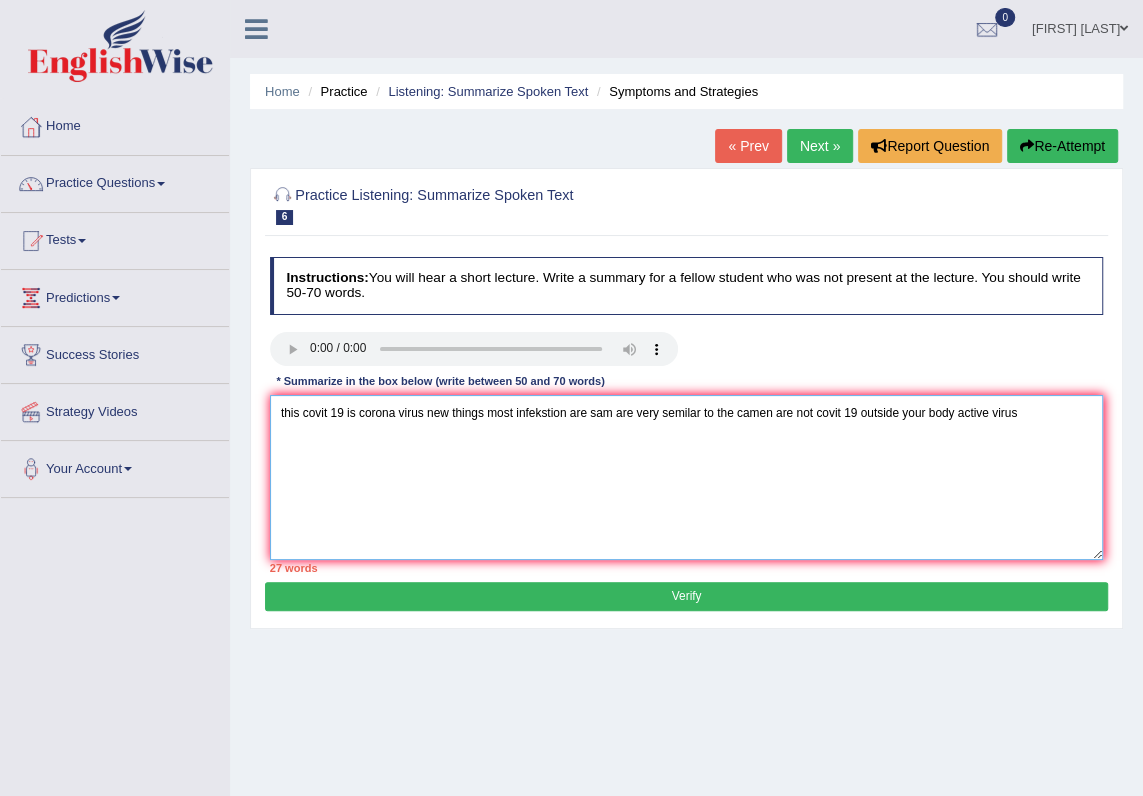 click on "this covit 19 is corona virus new things most infekstion are sam are very semilar to the camen are not covit 19 outside your body active virus" at bounding box center [687, 477] 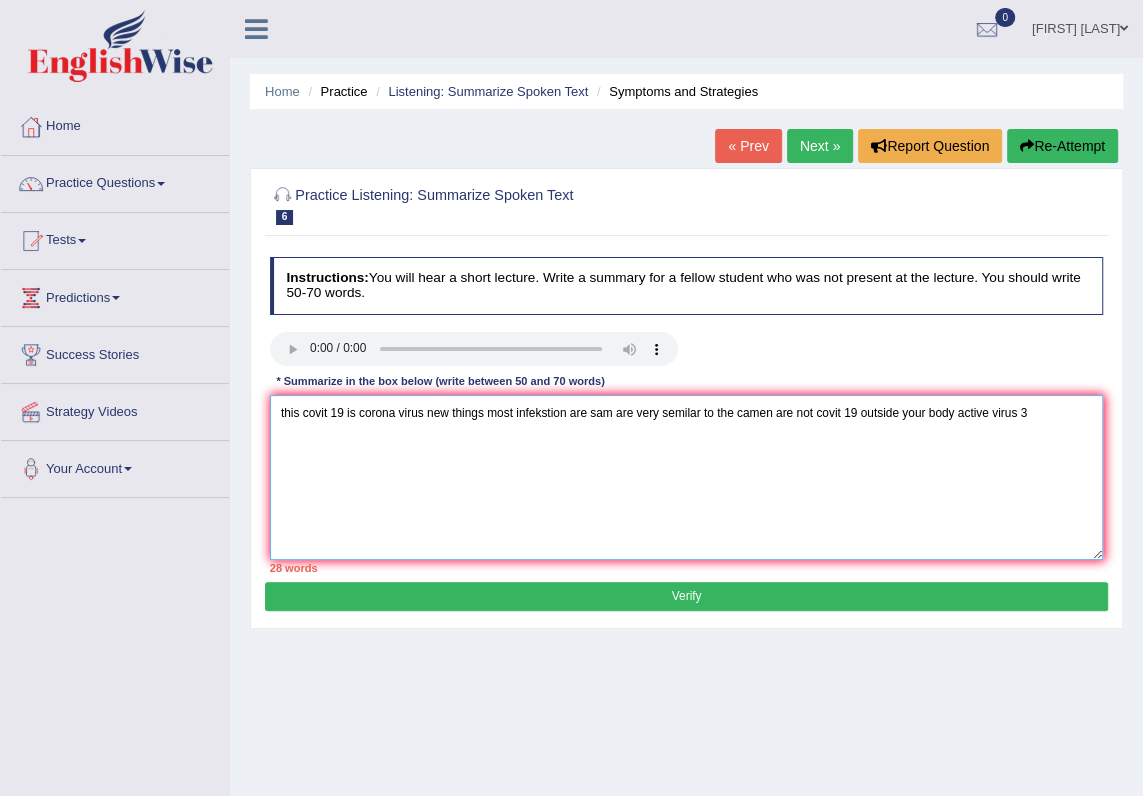click on "this covit 19 is corona virus new things most infekstion are sam are very semilar to the camen are not covit 19 outside your body active virus 3" at bounding box center (687, 477) 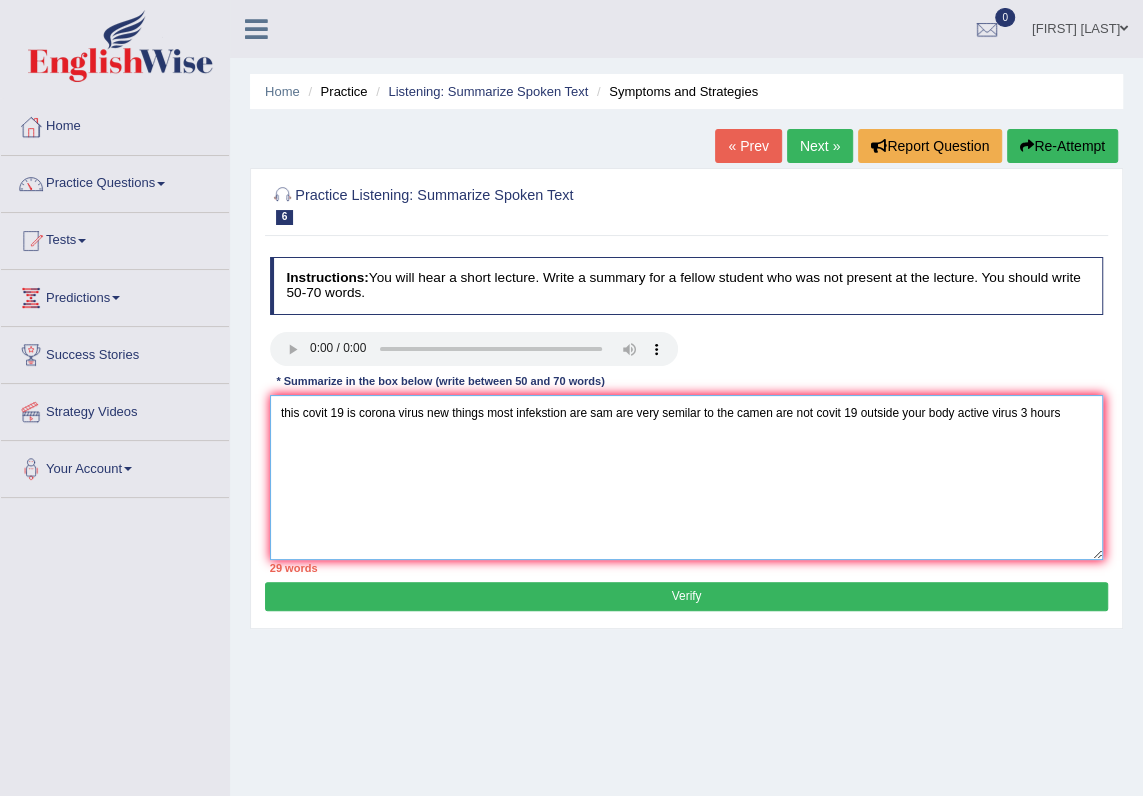 click on "this covit 19 is corona virus new things most infekstion are sam are very semilar to the camen are not covit 19 outside your body active virus 3 hours" at bounding box center [687, 477] 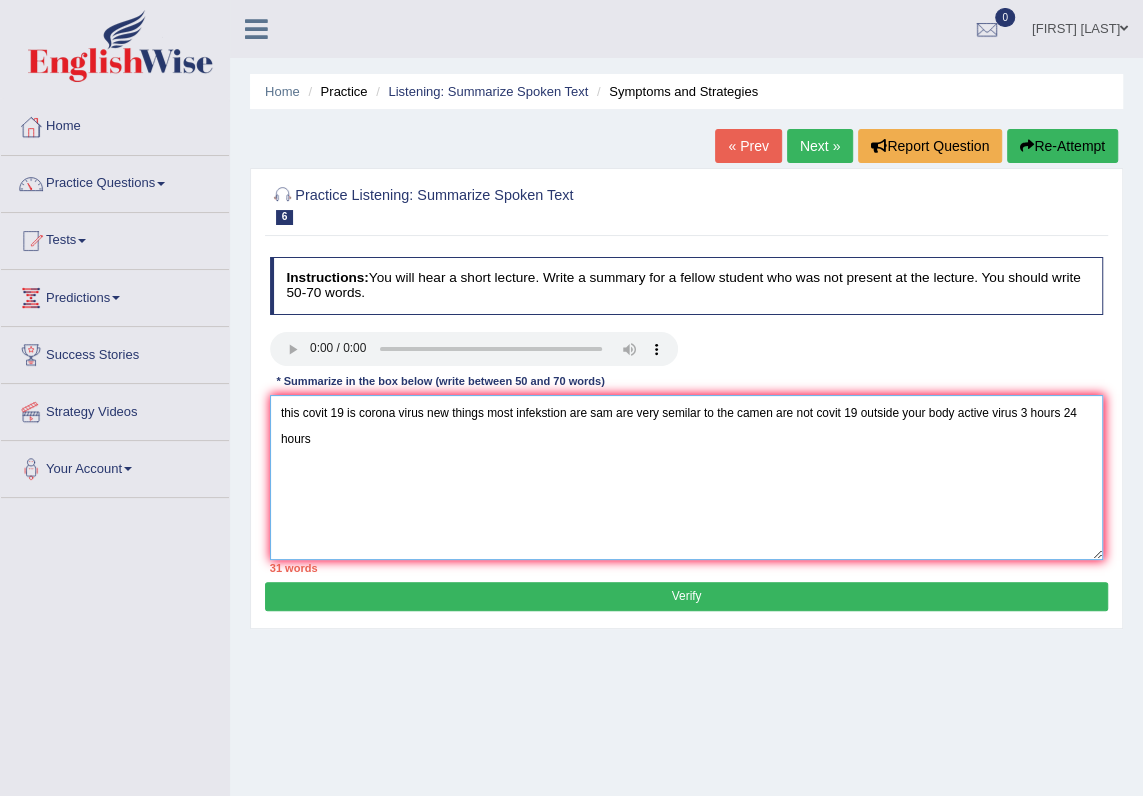 click on "this covit 19 is corona virus new things most infekstion are sam are very semilar to the camen are not covit 19 outside your body active virus 3 hours 24 hours" at bounding box center (687, 477) 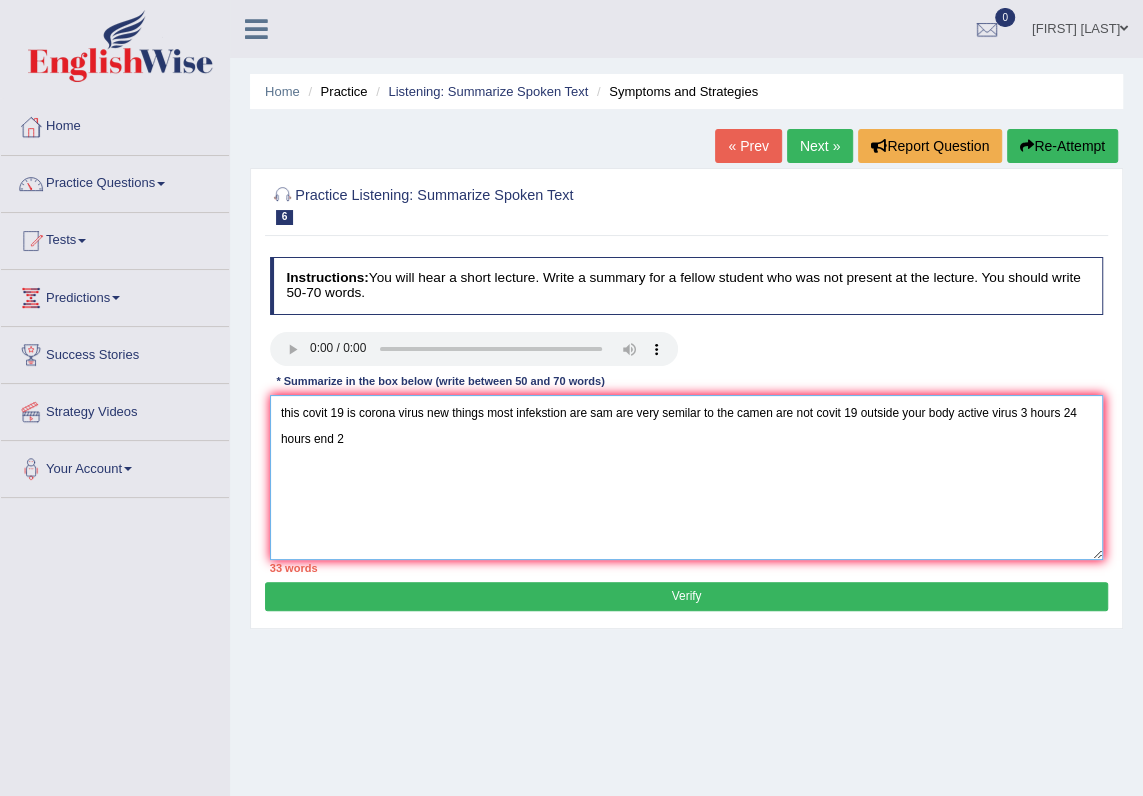 click on "this covit 19 is corona virus new things most infekstion are sam are very semilar to the camen are not covit 19 outside your body active virus 3 hours 24 hours end 2" at bounding box center (687, 477) 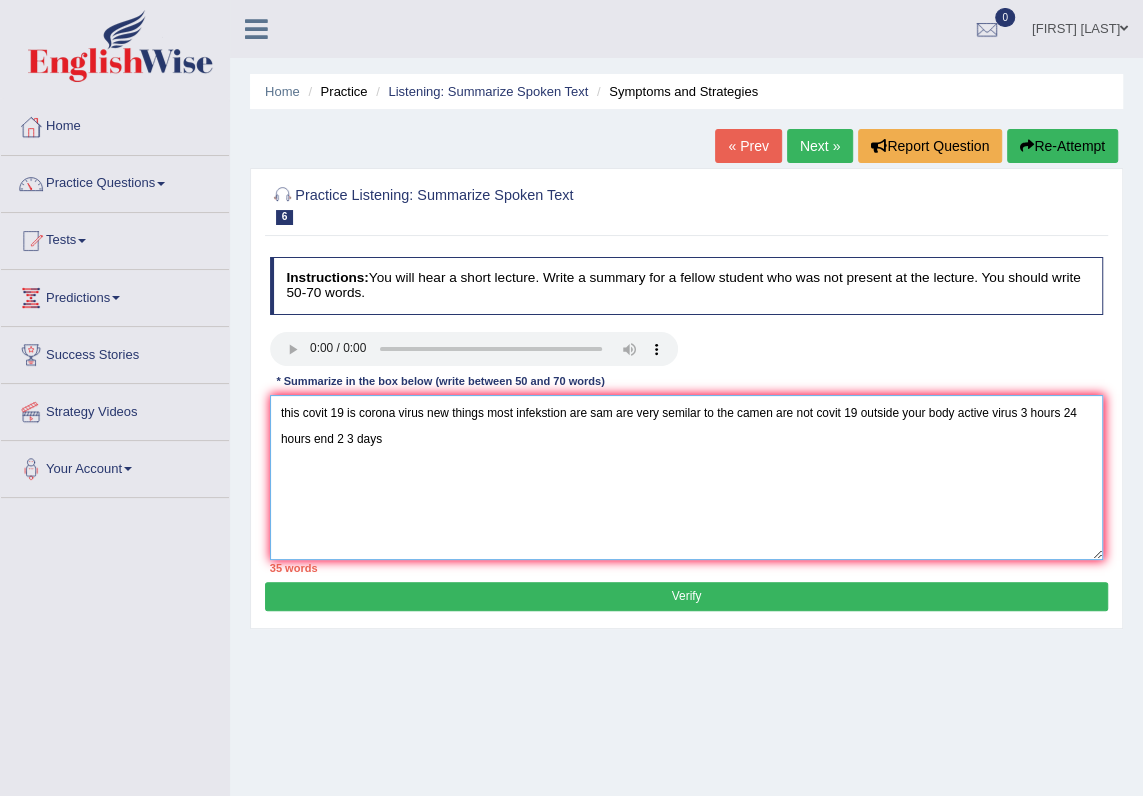 click on "this covit 19 is corona virus new things most infekstion are sam are very semilar to the camen are not covit 19 outside your body active virus 3 hours 24 hours end 2 3 days" at bounding box center [687, 477] 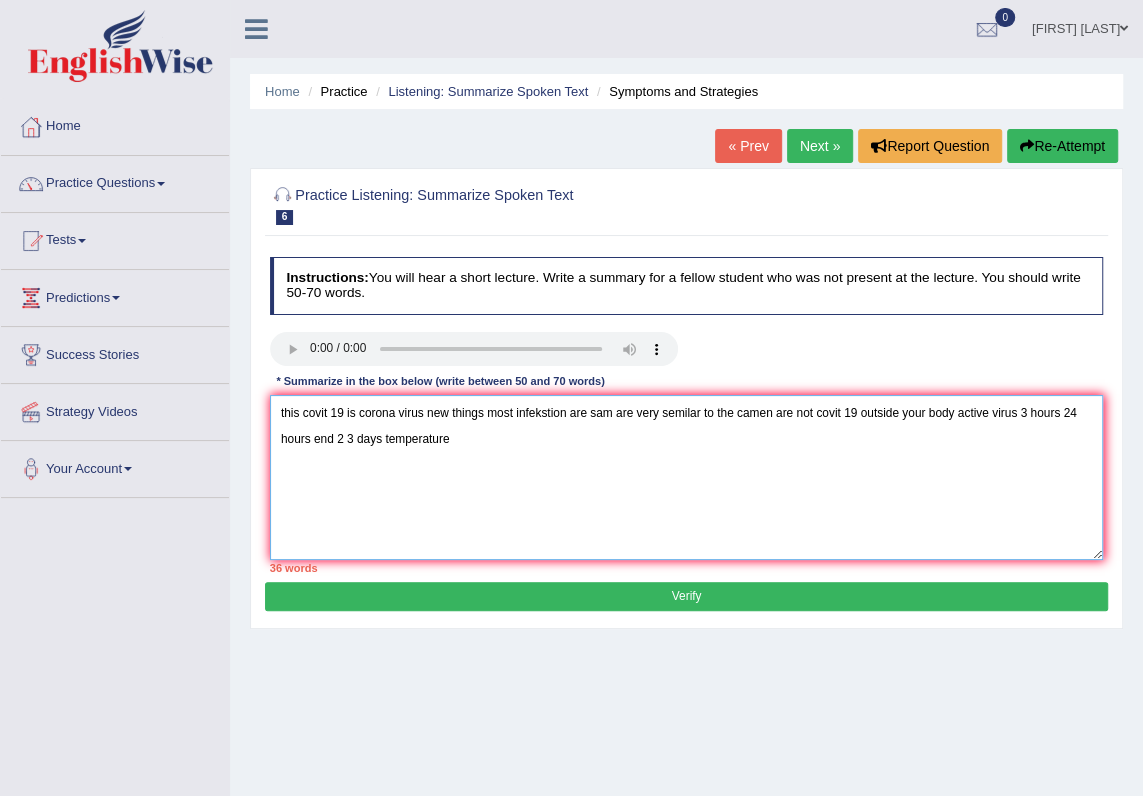 click on "this covit 19 is corona virus new things most infekstion are sam are very semilar to the camen are not covit 19 outside your body active virus 3 hours 24 hours end 2 3 days temperature" at bounding box center [687, 477] 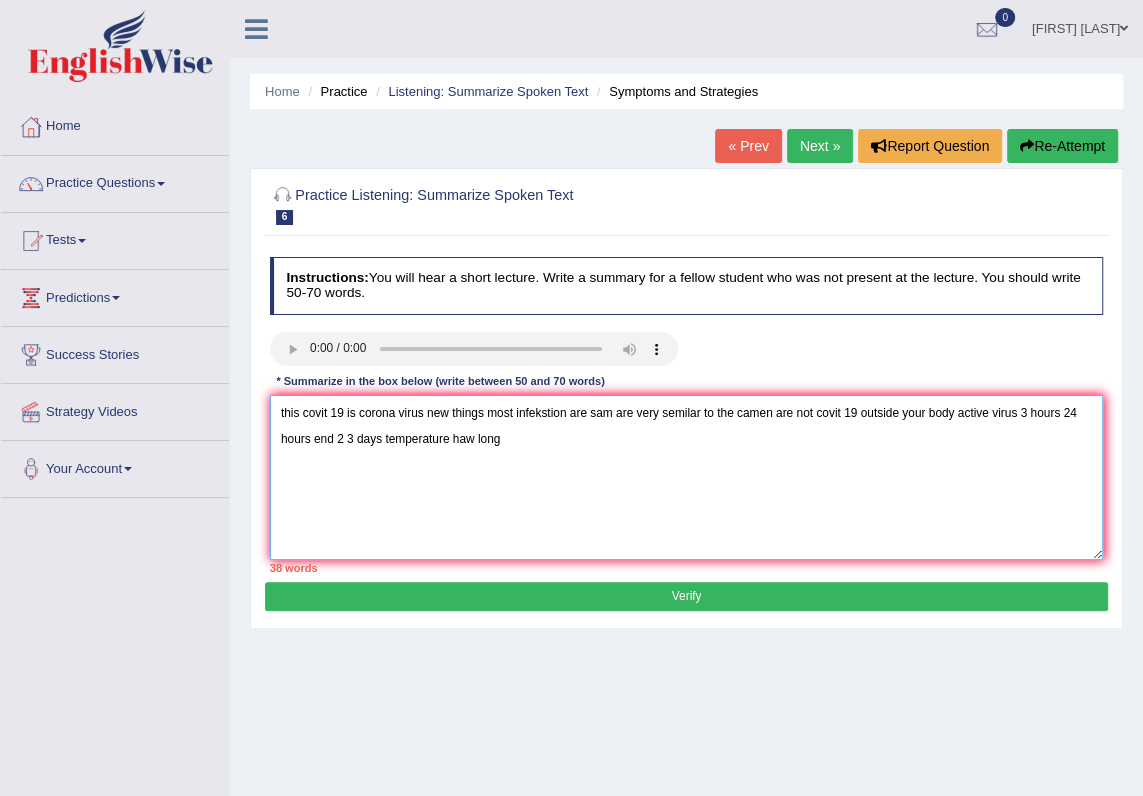 click on "this covit 19 is corona virus new things most infekstion are sam are very semilar to the camen are not covit 19 outside your body active virus 3 hours 24 hours end 2 3 days temperature haw long" at bounding box center (687, 477) 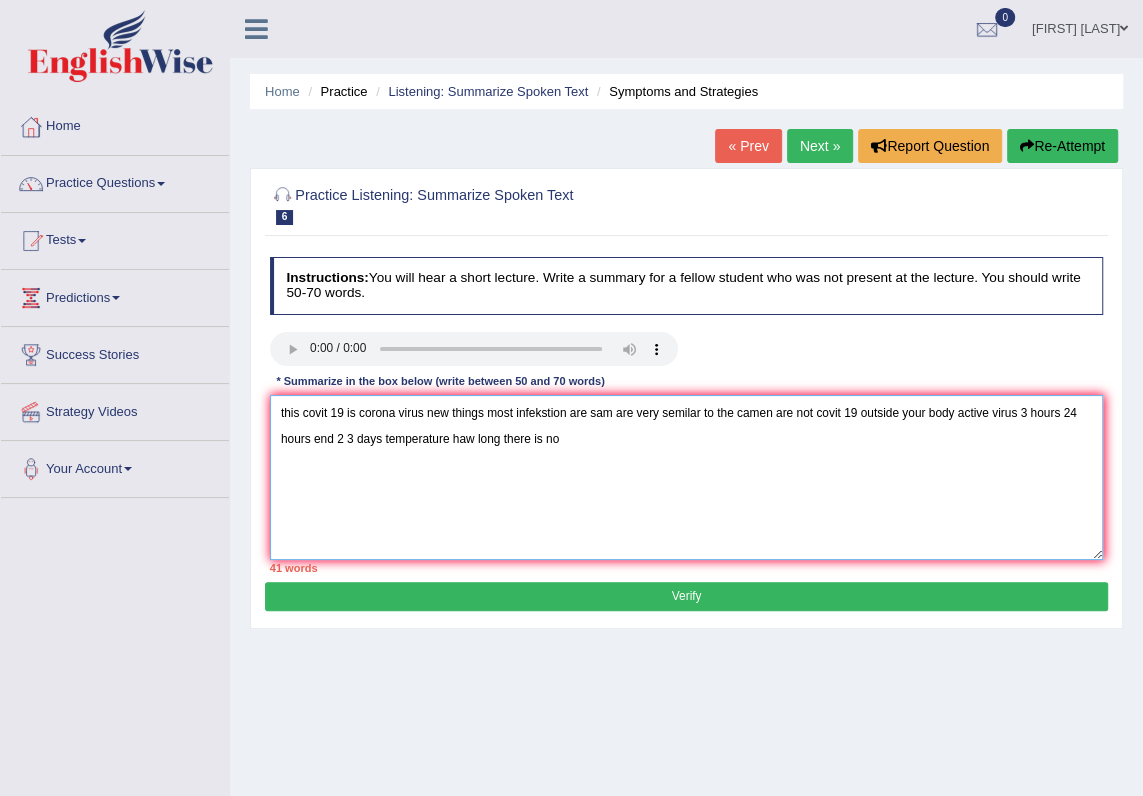 click on "this covit 19 is corona virus new things most infekstion are sam are very semilar to the camen are not covit 19 outside your body active virus 3 hours 24 hours end 2 3 days temperature haw long there is no" at bounding box center (687, 477) 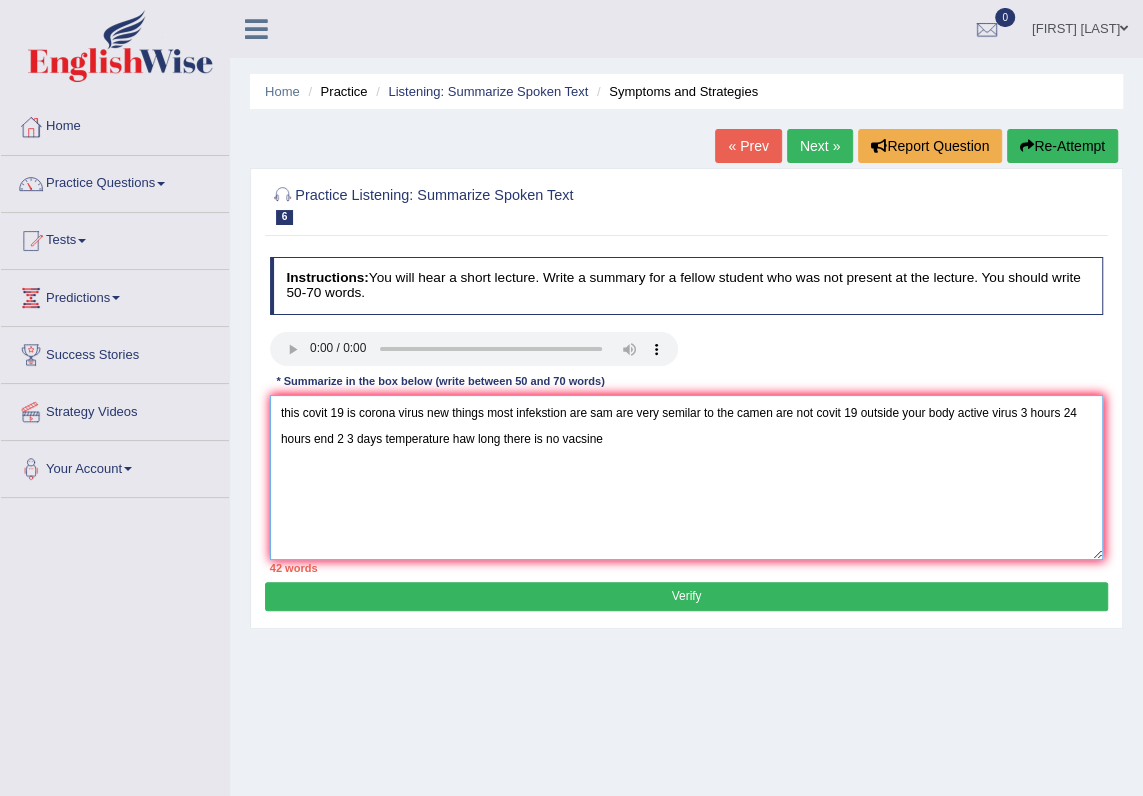 click on "this covit 19 is corona virus new things most infekstion are sam are very semilar to the camen are not covit 19 outside your body active virus 3 hours 24 hours end 2 3 days temperature haw long there is no vacsine" at bounding box center (687, 477) 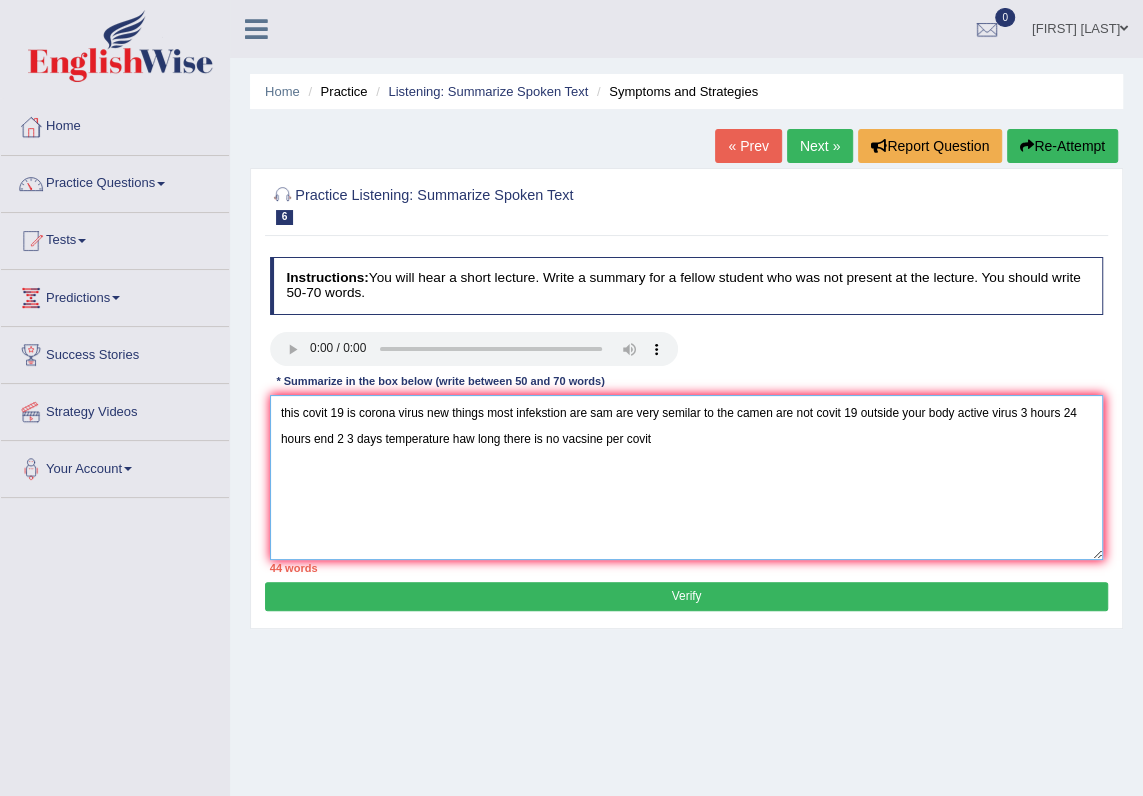 click on "this covit 19 is corona virus new things most infekstion are sam are very semilar to the camen are not covit 19 outside your body active virus 3 hours 24 hours end 2 3 days temperature haw long there is no vacsine per covit" at bounding box center [687, 477] 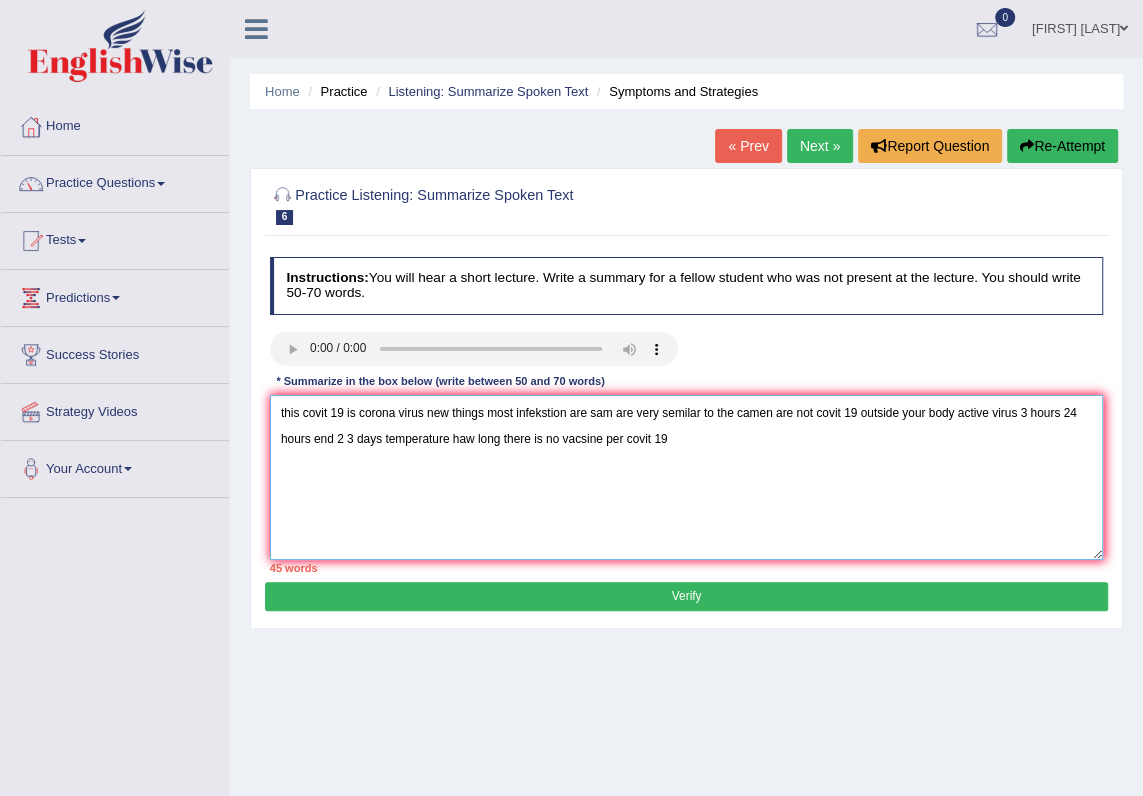 click on "this covit 19 is corona virus new things most infekstion are sam are very semilar to the camen are not covit 19 outside your body active virus 3 hours 24 hours end 2 3 days temperature haw long there is no vacsine per covit 19" at bounding box center (687, 477) 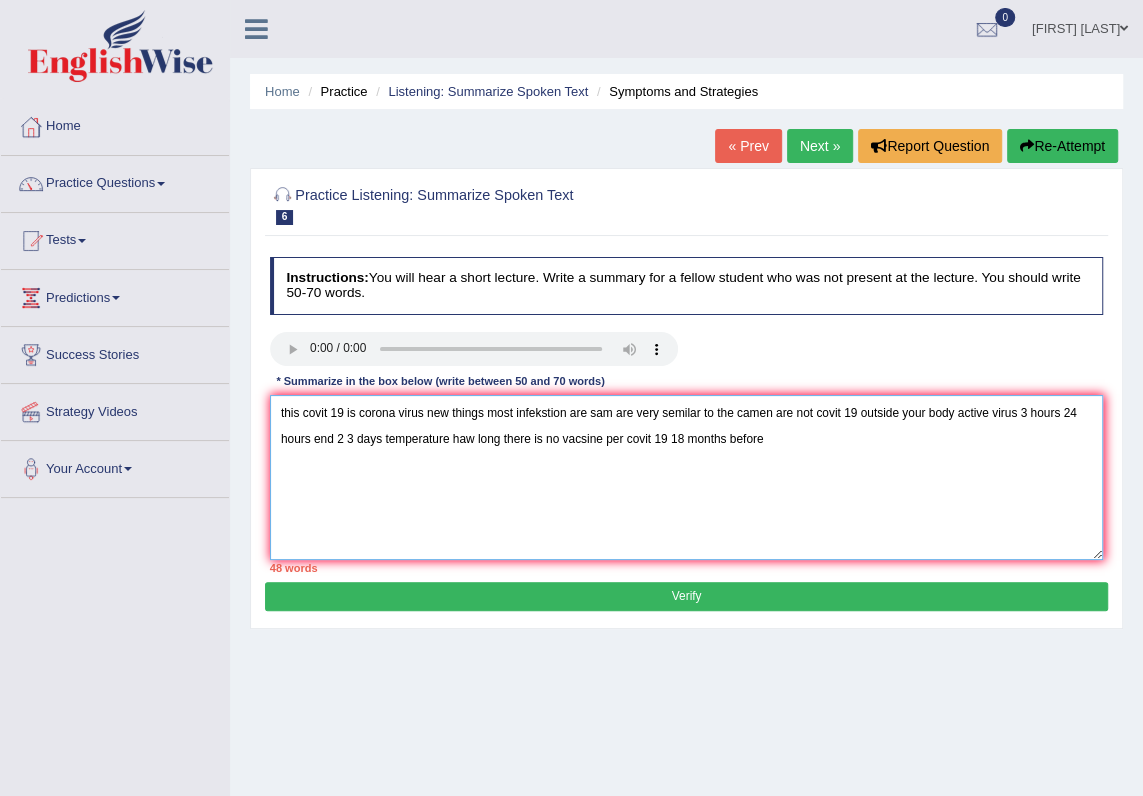 click on "this covit 19 is corona virus new things most infekstion are sam are very semilar to the camen are not covit 19 outside your body active virus 3 hours 24 hours end 2 3 days temperature haw long there is no vacsine per covit 19 18 months before" at bounding box center [687, 477] 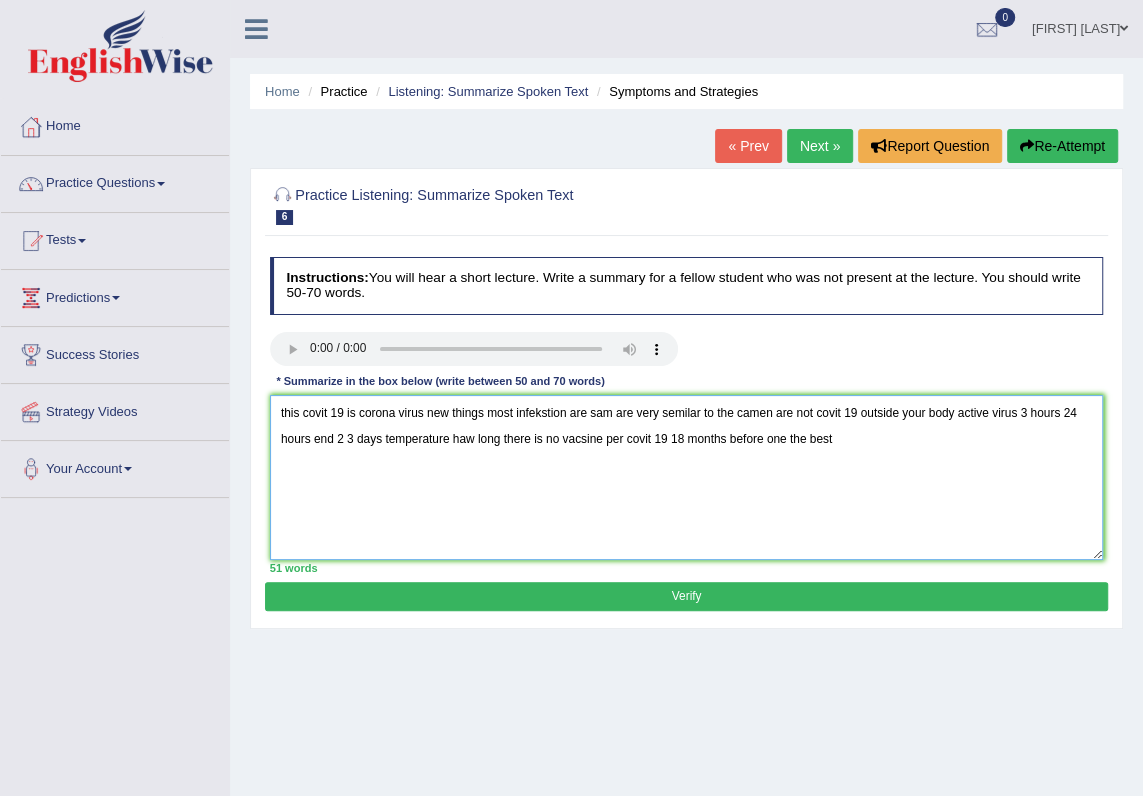 click on "this covit 19 is corona virus new things most infekstion are sam are very semilar to the camen are not covit 19 outside your body active virus 3 hours 24 hours end 2 3 days temperature haw long there is no vacsine per covit 19 18 months before one the best" at bounding box center (687, 477) 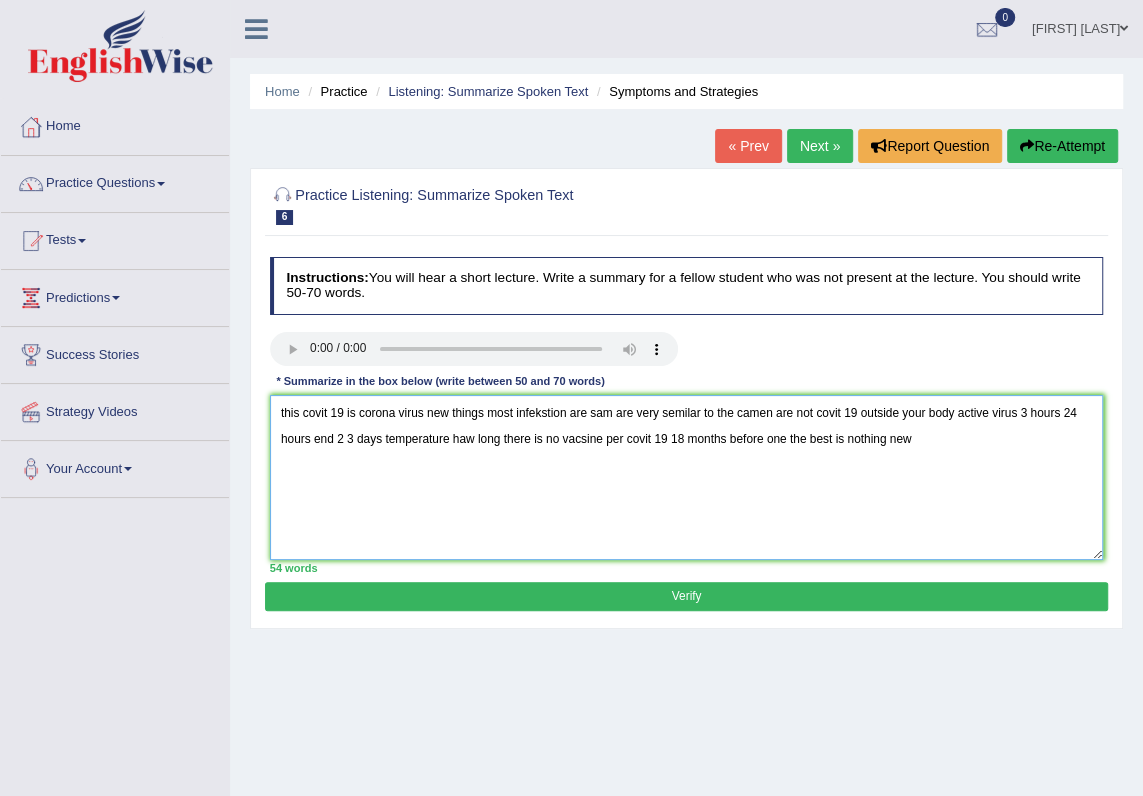 click on "this covit 19 is corona virus new things most infekstion are sam are very semilar to the camen are not covit 19 outside your body active virus 3 hours 24 hours end 2 3 days temperature haw long there is no vacsine per covit 19 18 months before one the best is nothing new" at bounding box center [687, 477] 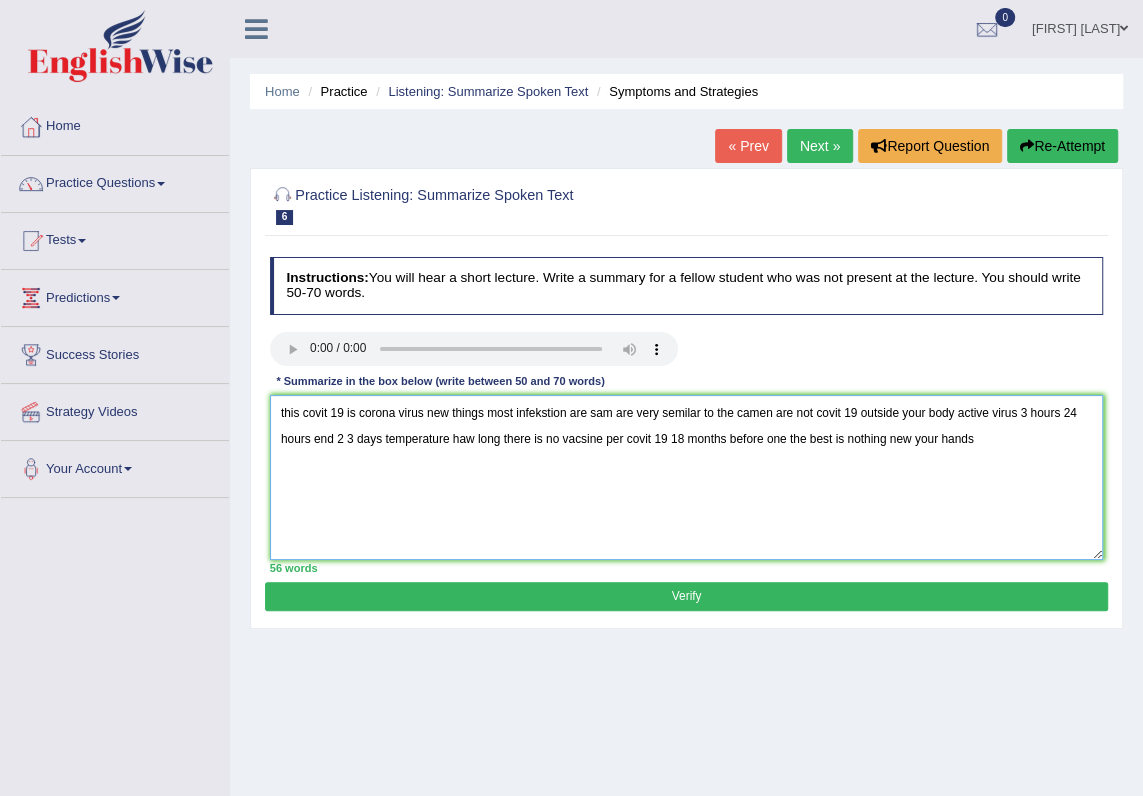 click on "this covit 19 is corona virus new things most infekstion are sam are very semilar to the camen are not covit 19 outside your body active virus 3 hours 24 hours end 2 3 days temperature haw long there is no vacsine per covit 19 18 months before one the best is nothing new your hands" at bounding box center (687, 477) 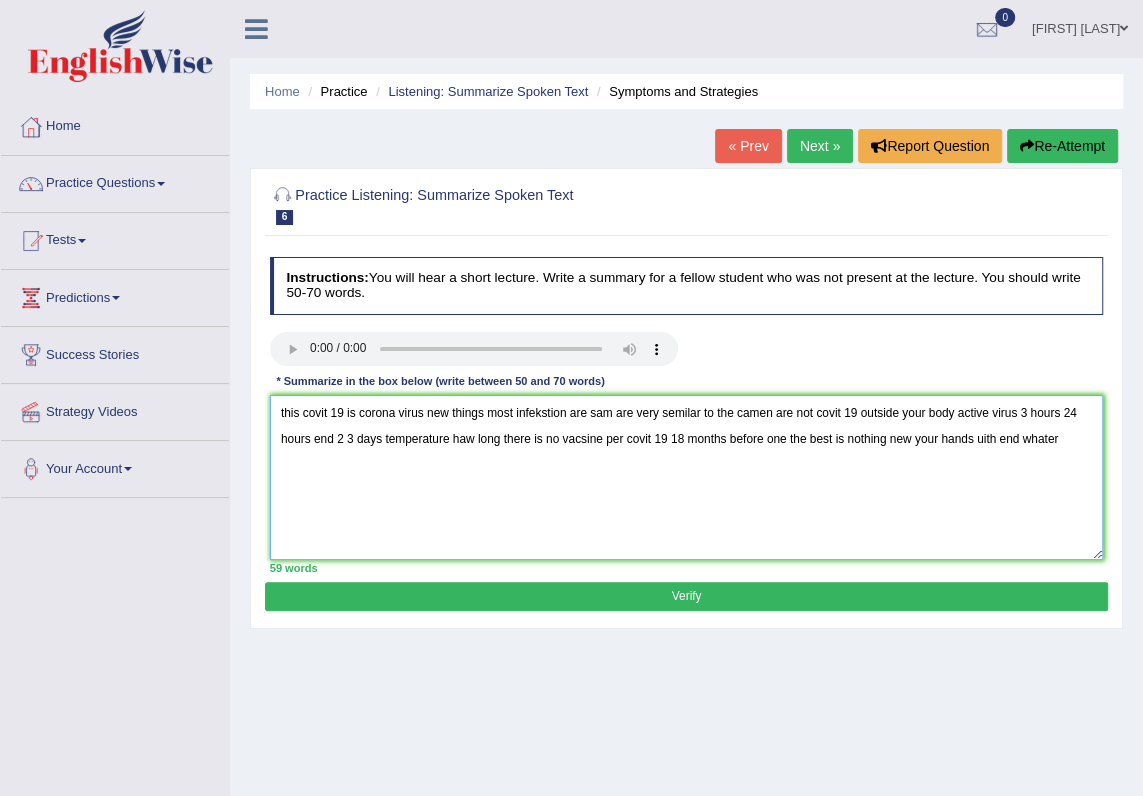 click on "this covit 19 is corona virus new things most infekstion are sam are very semilar to the camen are not covit 19 outside your body active virus 3 hours 24 hours end 2 3 days temperature haw long there is no vacsine per covit 19 18 months before one the best is nothing new your hands uith end whater" at bounding box center [687, 477] 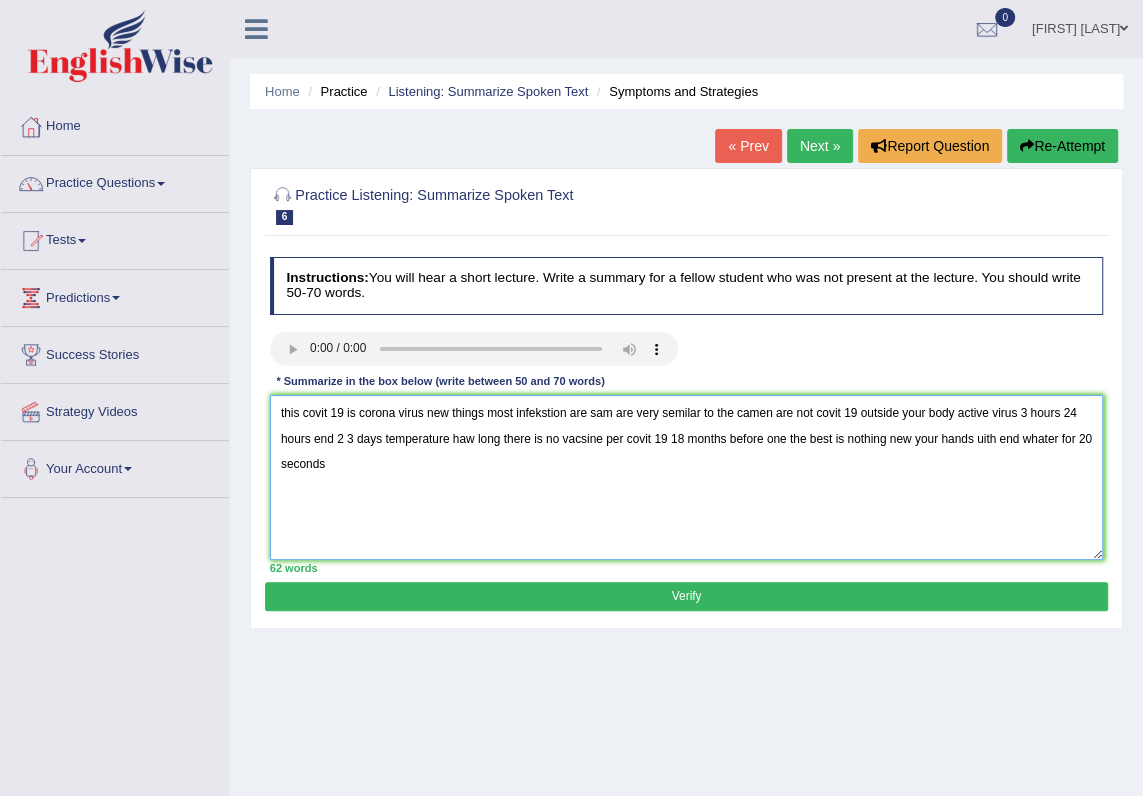 drag, startPoint x: 378, startPoint y: 484, endPoint x: 381, endPoint y: 464, distance: 20.22375 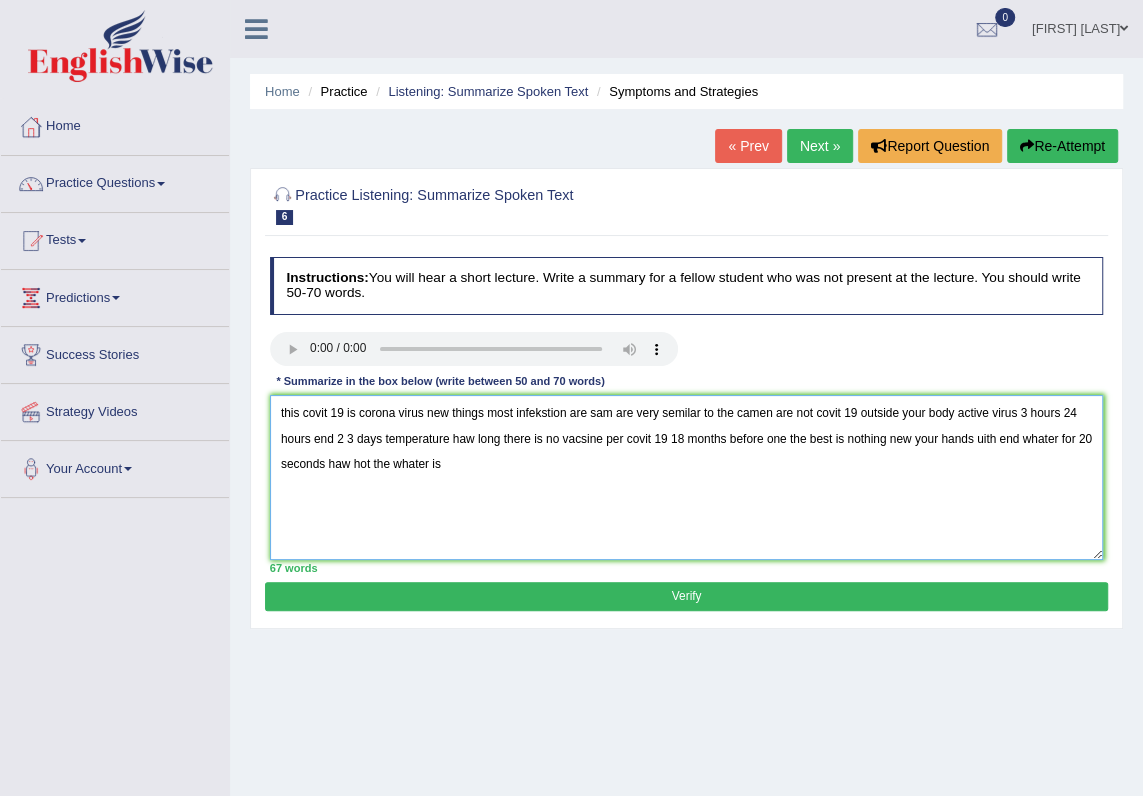 click on "this covit 19 is corona virus new things most infekstion are sam are very semilar to the camen are not covit 19 outside your body active virus 3 hours 24 hours end 2 3 days temperature haw long there is no vacsine per covit 19 18 months before one the best is nothing new your hands uith end whater for 20 seconds haw hot the whater is" at bounding box center [687, 477] 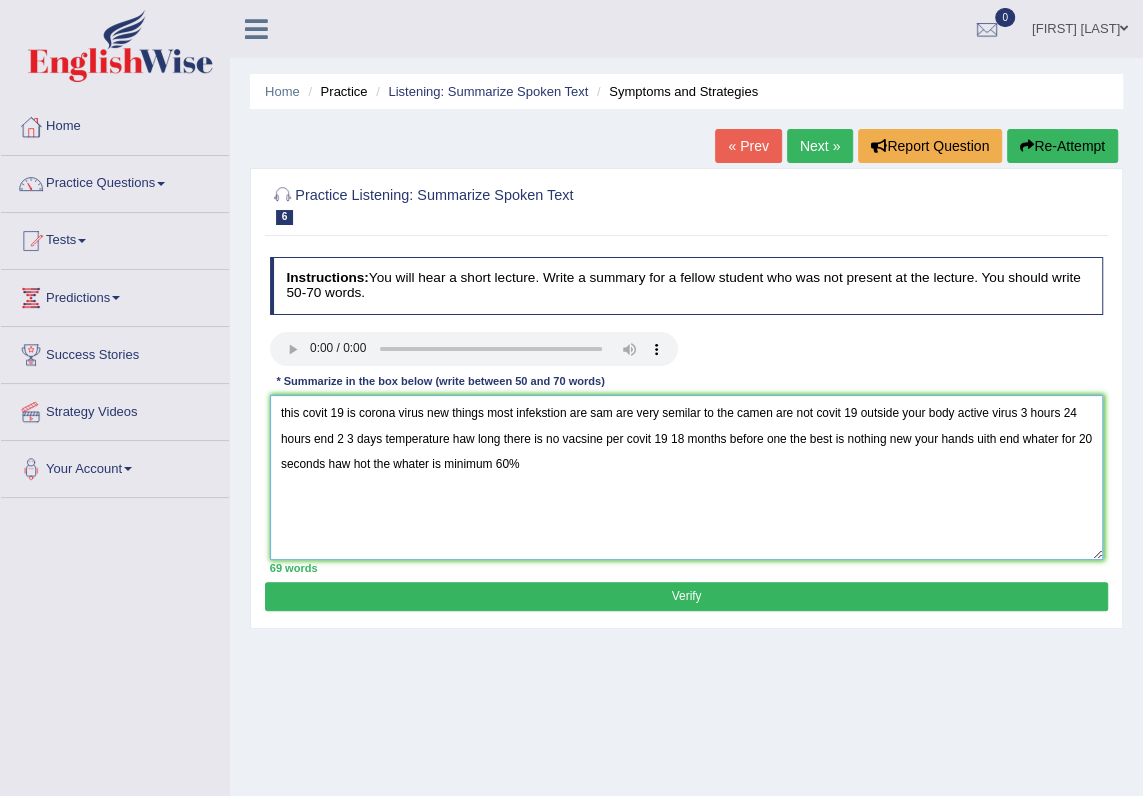 click on "this covit 19 is corona virus new things most infekstion are sam are very semilar to the camen are not covit 19 outside your body active virus 3 hours 24 hours end 2 3 days temperature haw long there is no vacsine per covit 19 18 months before one the best is nothing new your hands uith end whater for 20 seconds haw hot the whater is minimum 60%" at bounding box center (687, 477) 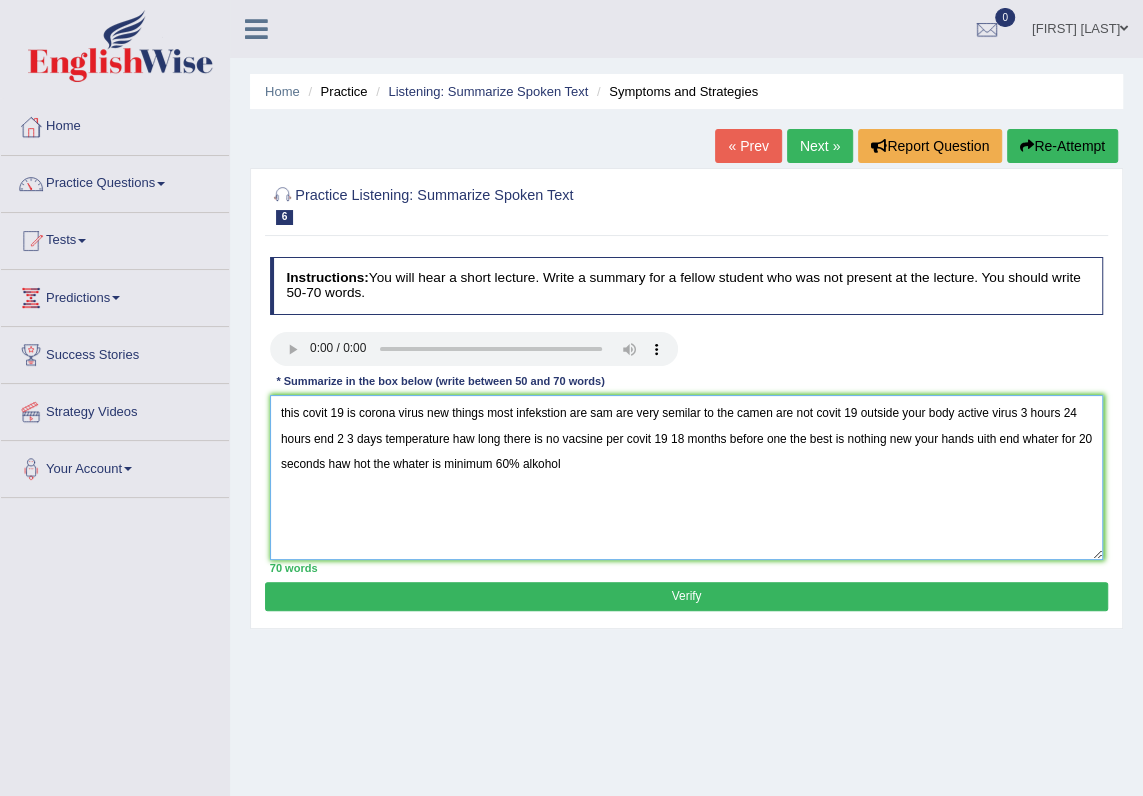 click on "this covit 19 is corona virus new things most infekstion are sam are very semilar to the camen are not covit 19 outside your body active virus 3 hours 24 hours end 2 3 days temperature haw long there is no vacsine per covit 19 18 months before one the best is nothing new your hands uith end whater for 20 seconds haw hot the whater is minimum 60% alkohol" at bounding box center (687, 477) 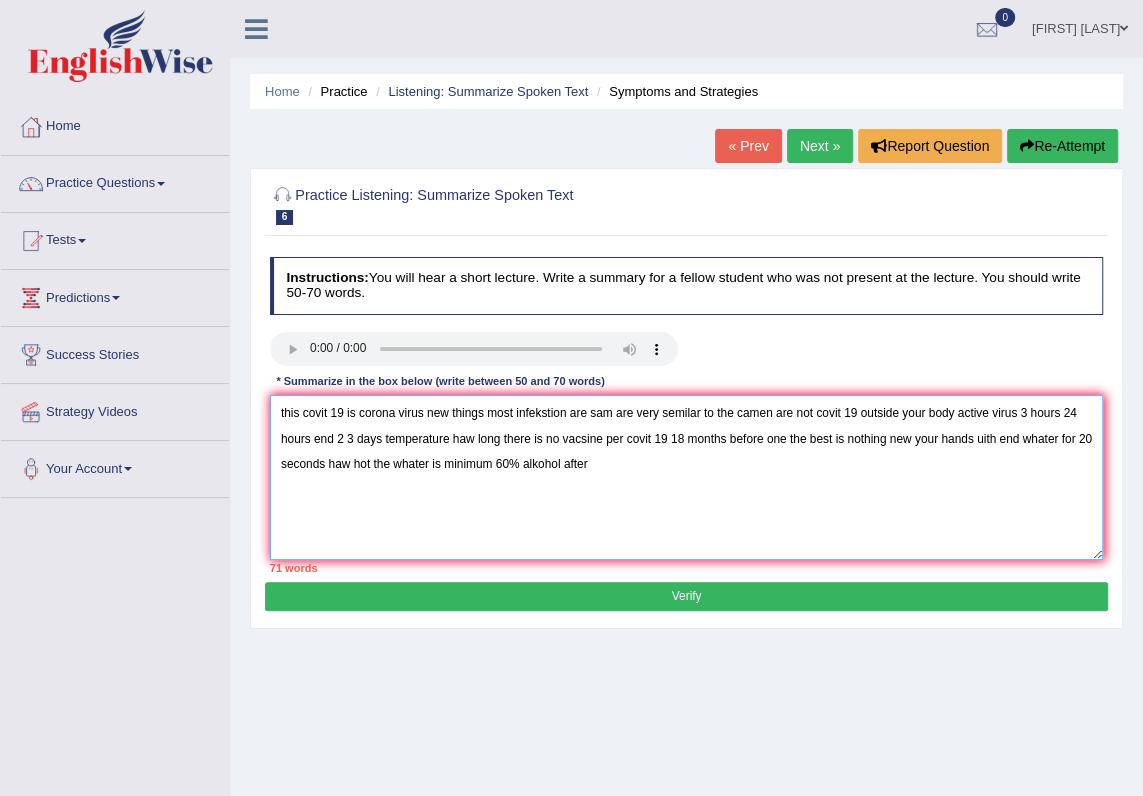 click on "this covit 19 is corona virus new things most infekstion are sam are very semilar to the camen are not covit 19 outside your body active virus 3 hours 24 hours end 2 3 days temperature haw long there is no vacsine per covit 19 18 months before one the best is nothing new your hands uith end whater for 20 seconds haw hot the whater is minimum 60% alkohol after" at bounding box center (687, 477) 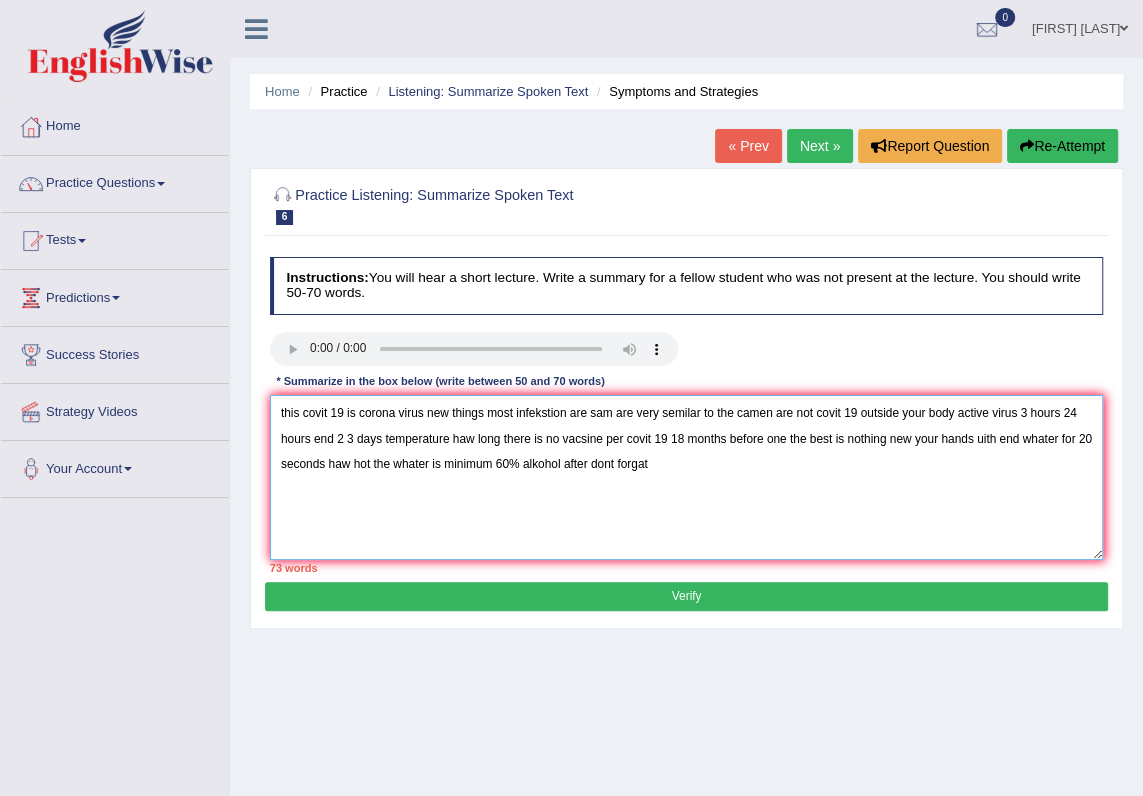 click on "this covit 19 is corona virus new things most infekstion are sam are very semilar to the camen are not covit 19 outside your body active virus 3 hours 24 hours end 2 3 days temperature haw long there is no vacsine per covit 19 18 months before one the best is nothing new your hands uith end whater for 20 seconds haw hot the whater is minimum 60% alkohol after dont forgat" at bounding box center (687, 477) 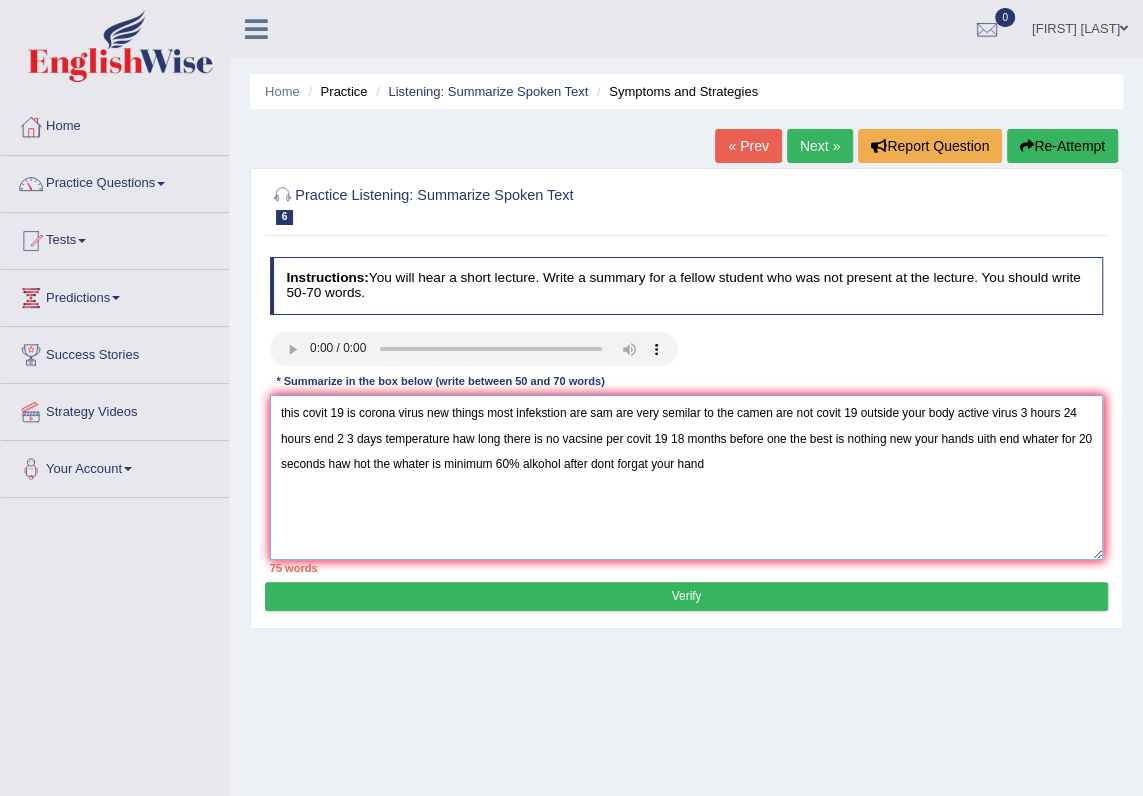 drag, startPoint x: 704, startPoint y: 477, endPoint x: 721, endPoint y: 477, distance: 17 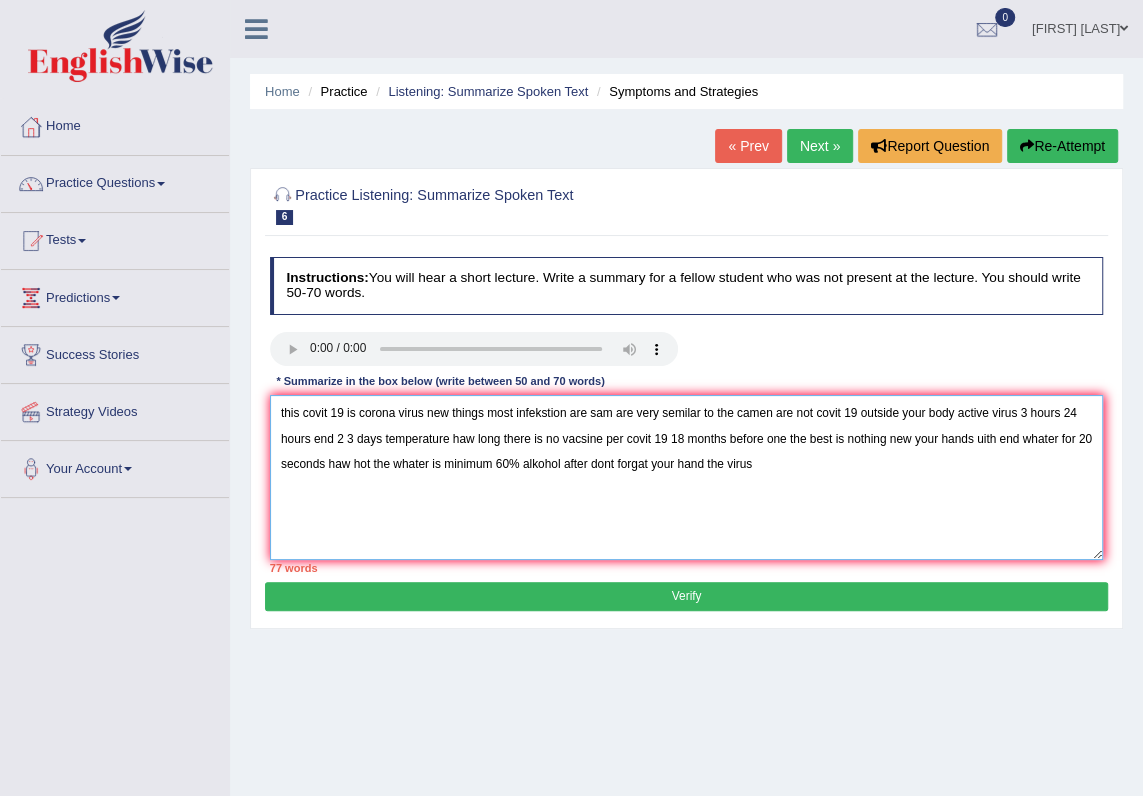 type on "this covit 19 is corona virus new things most infekstion are sam are very semilar to the camen are not covit 19 outside your body active virus 3 hours 24 hours end 2 3 days temperature haw long there is no vacsine per covit 19 18 months before one the best is nothing new your hands uith end whater for 20 seconds haw hot the whater is minimum 60% alkohol after dont forgat your hand the virus" 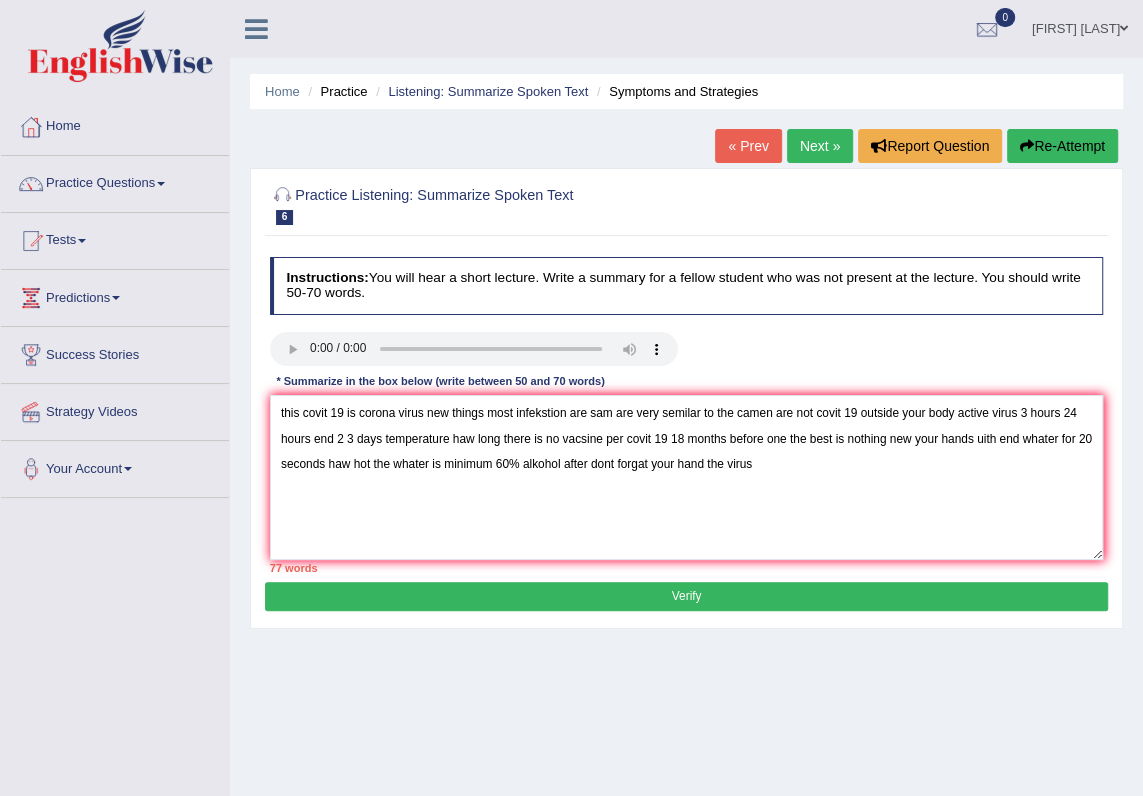 click on "Verify" at bounding box center [686, 596] 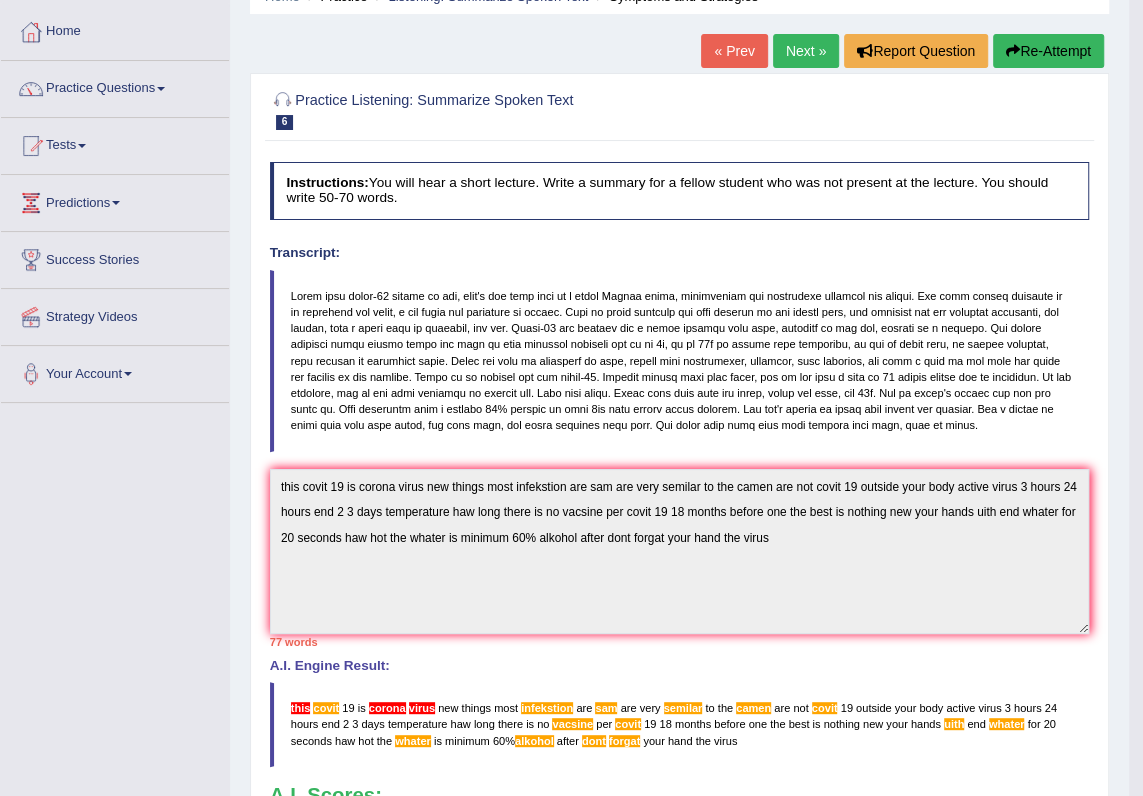 scroll, scrollTop: 0, scrollLeft: 0, axis: both 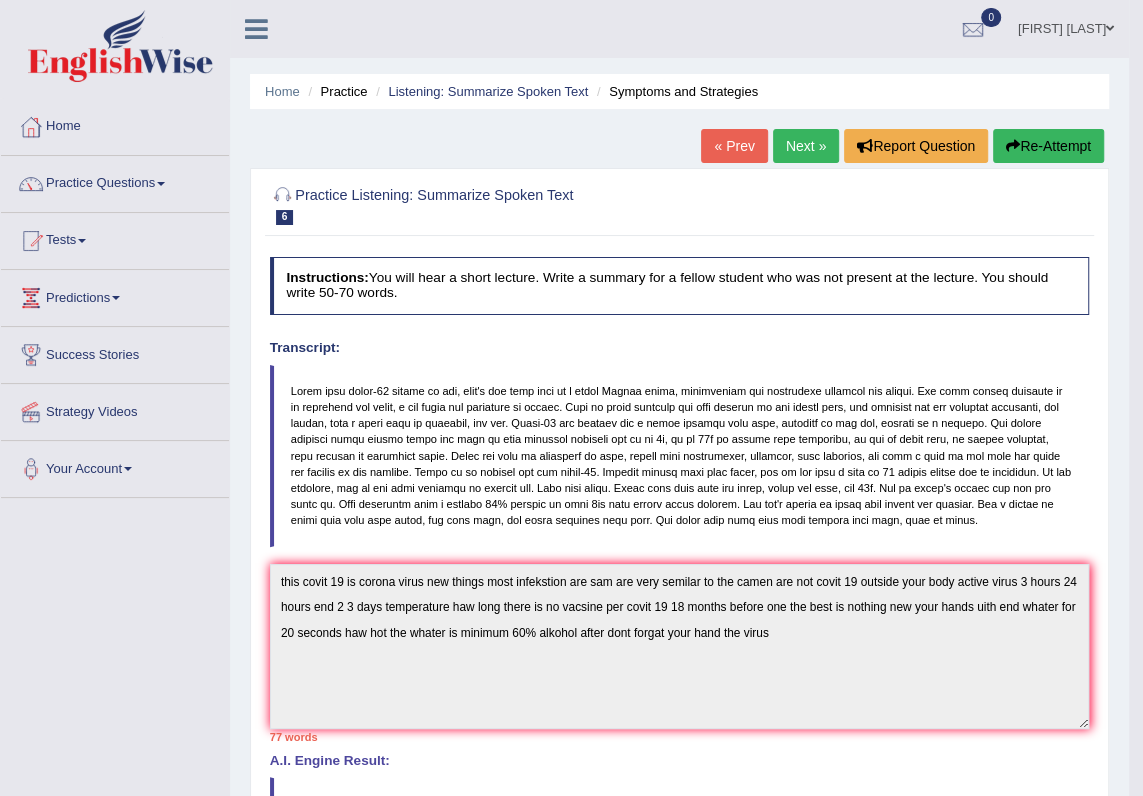 click on "Next »" at bounding box center [806, 146] 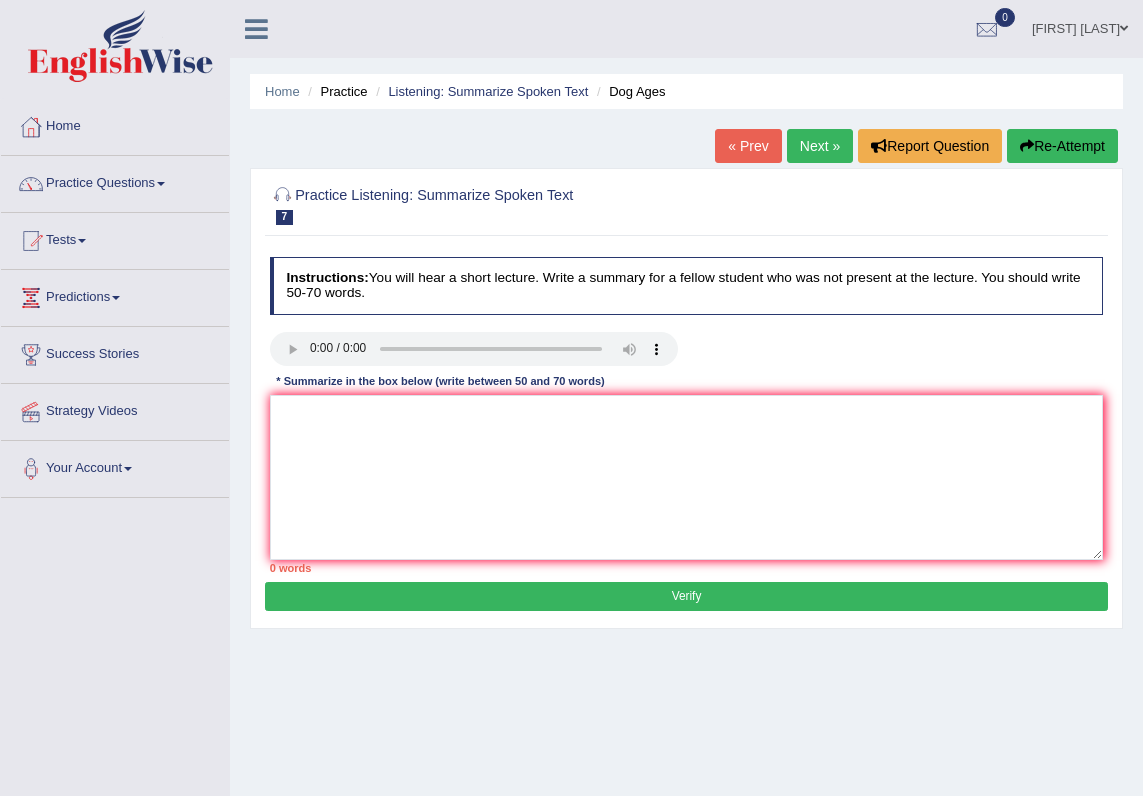 scroll, scrollTop: 0, scrollLeft: 0, axis: both 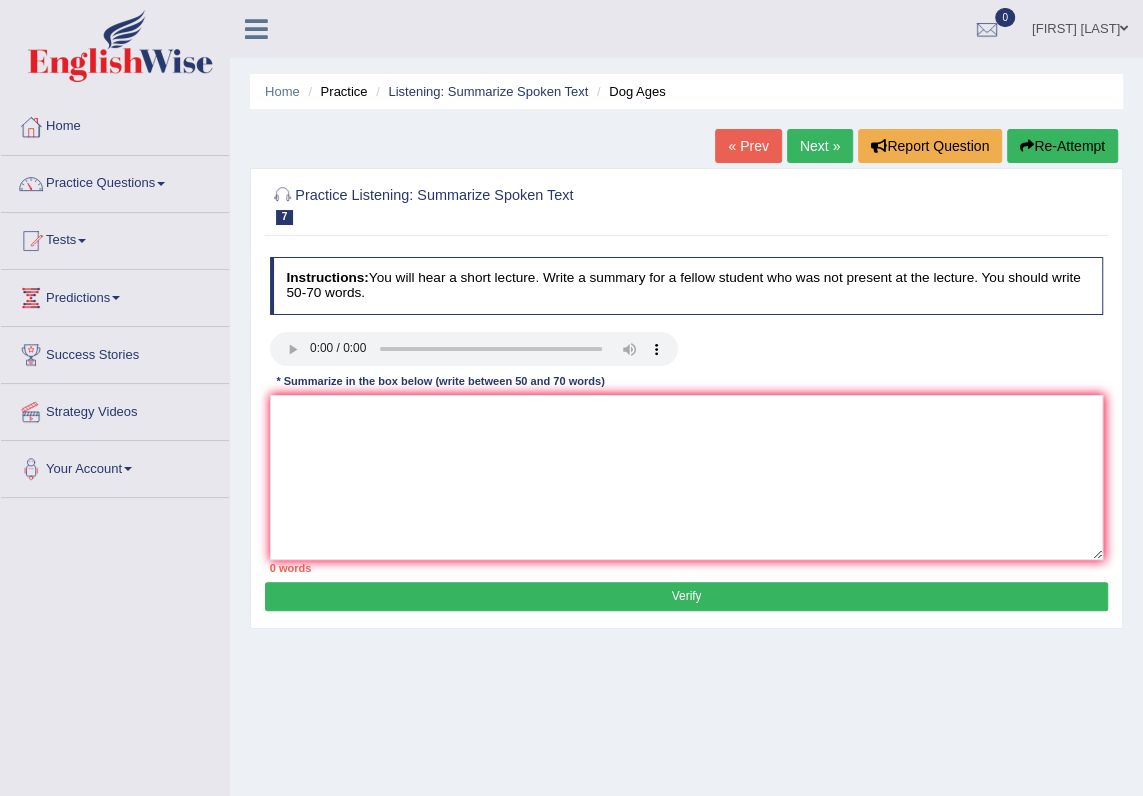 type 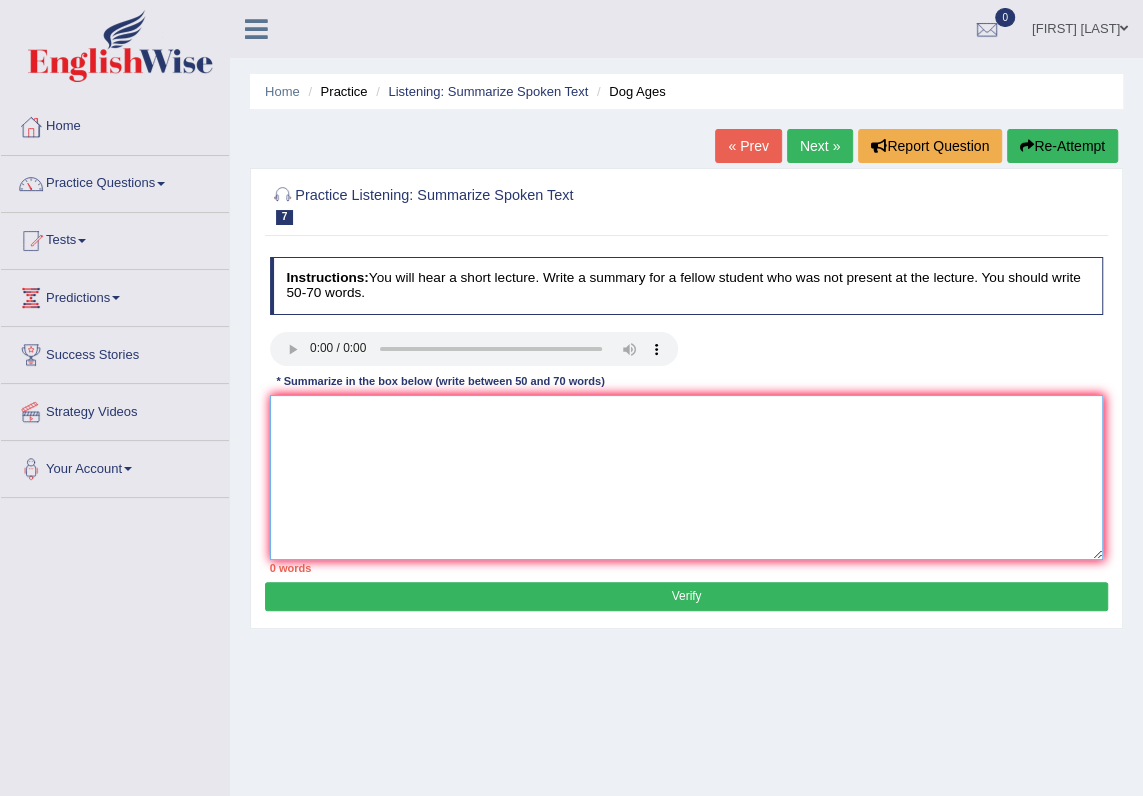 click at bounding box center [687, 477] 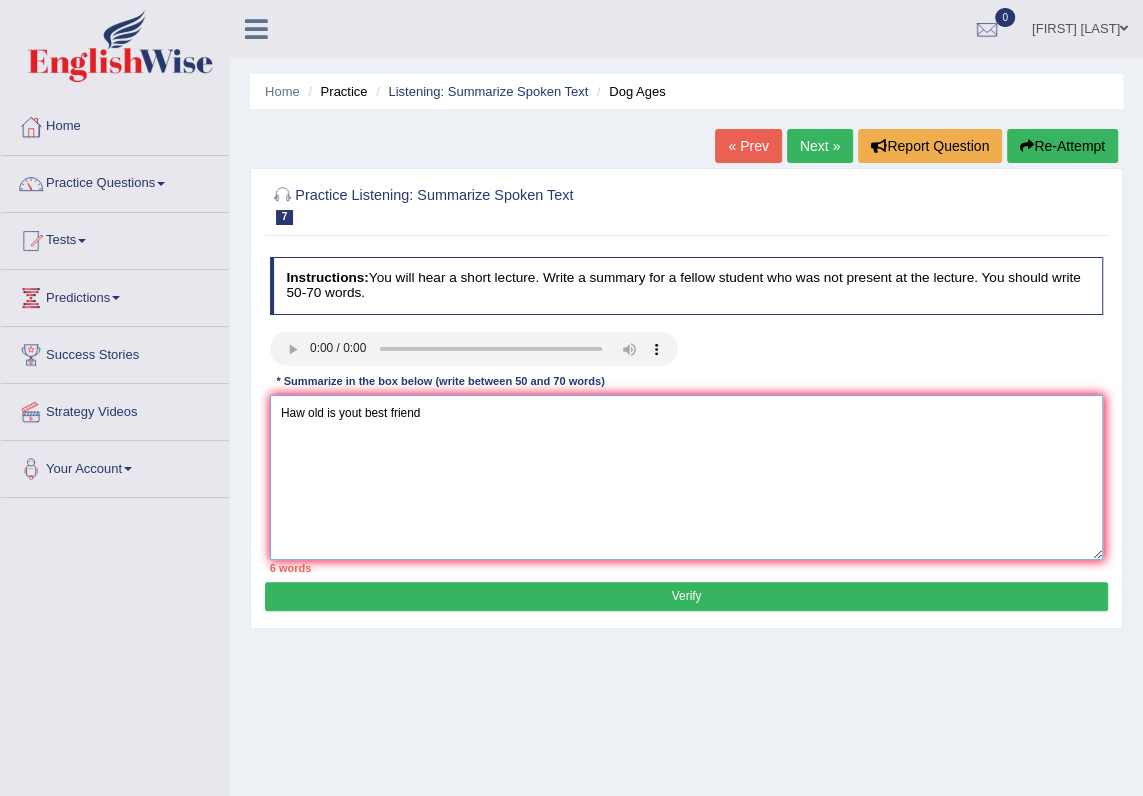 click on "Haw old is yout best friend" at bounding box center [687, 477] 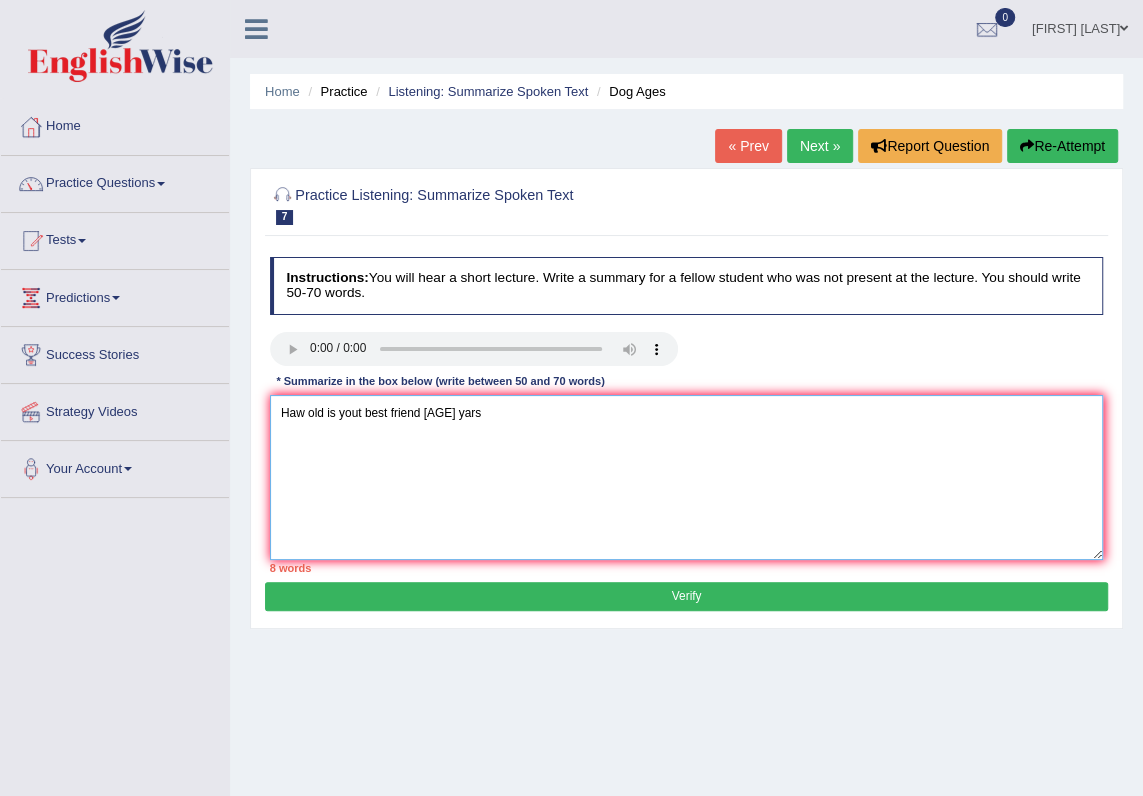 drag, startPoint x: 462, startPoint y: 418, endPoint x: 488, endPoint y: 417, distance: 26.019224 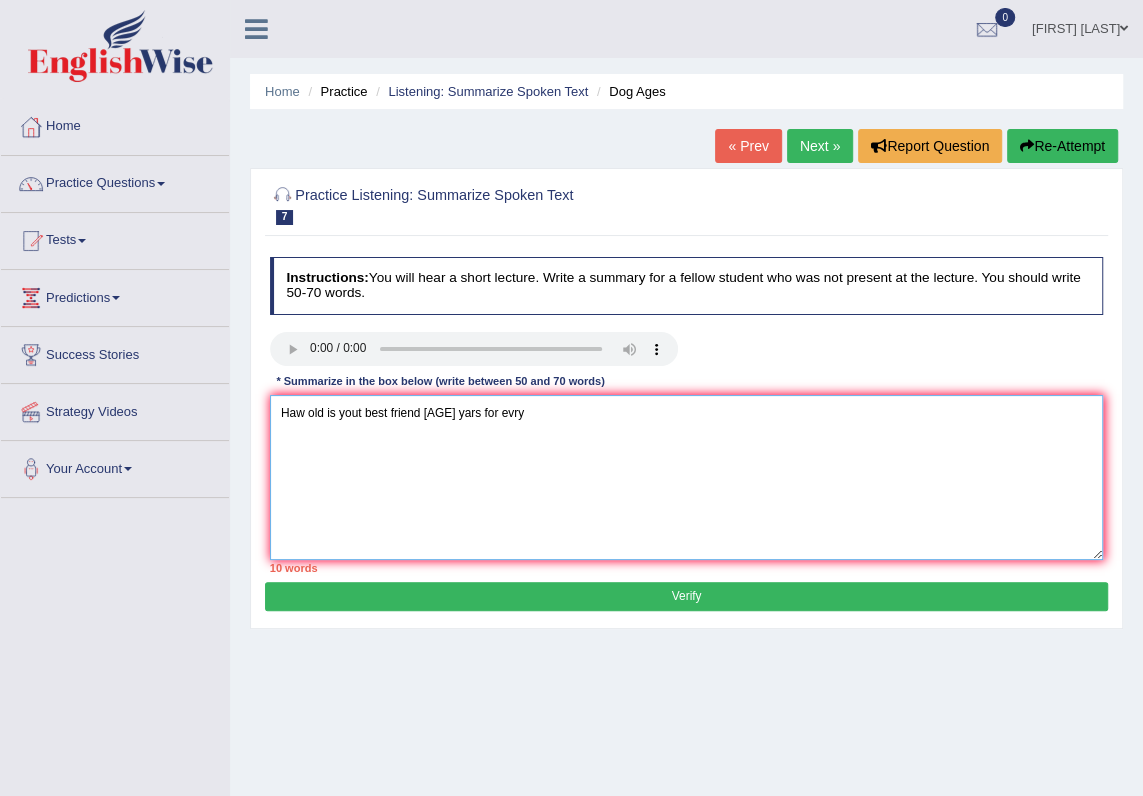 click on "Haw old is yout best friend [AGE] yars for evry" at bounding box center [687, 477] 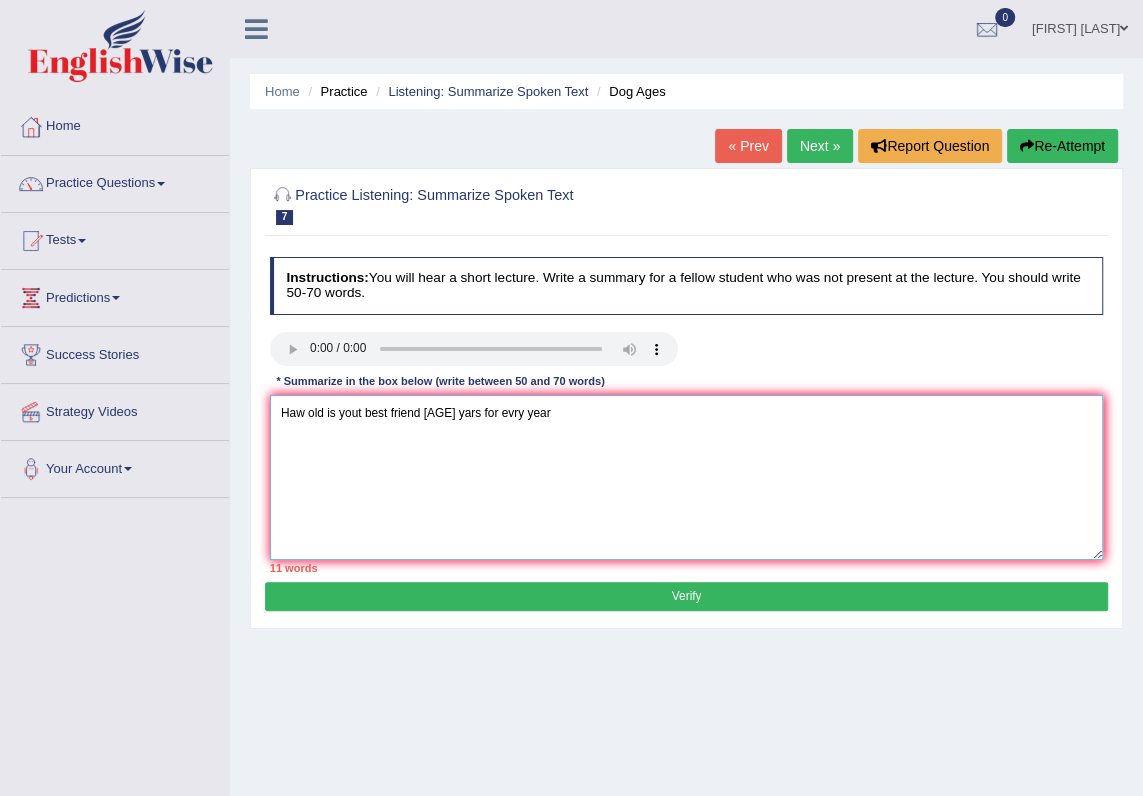 click on "Haw old is yout best friend [AGE] yars for evry year" at bounding box center [687, 477] 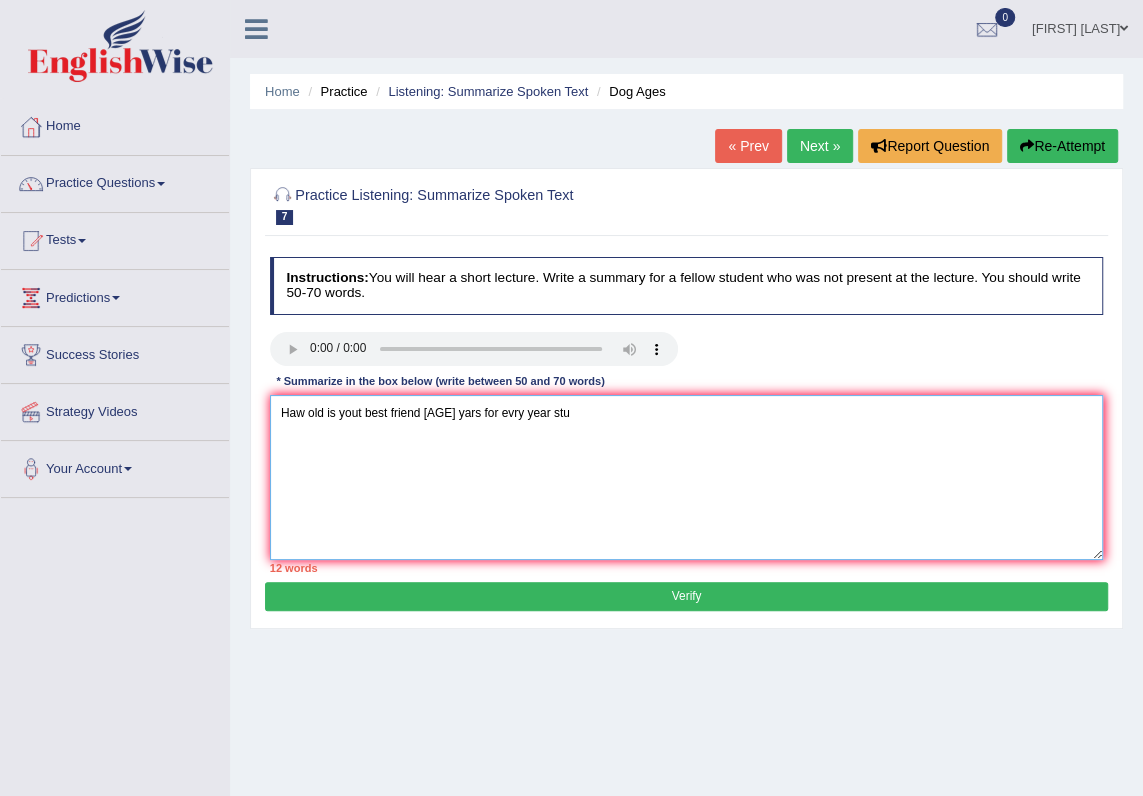 click on "Haw old is yout best friend [AGE] yars for evry year stu" at bounding box center (687, 477) 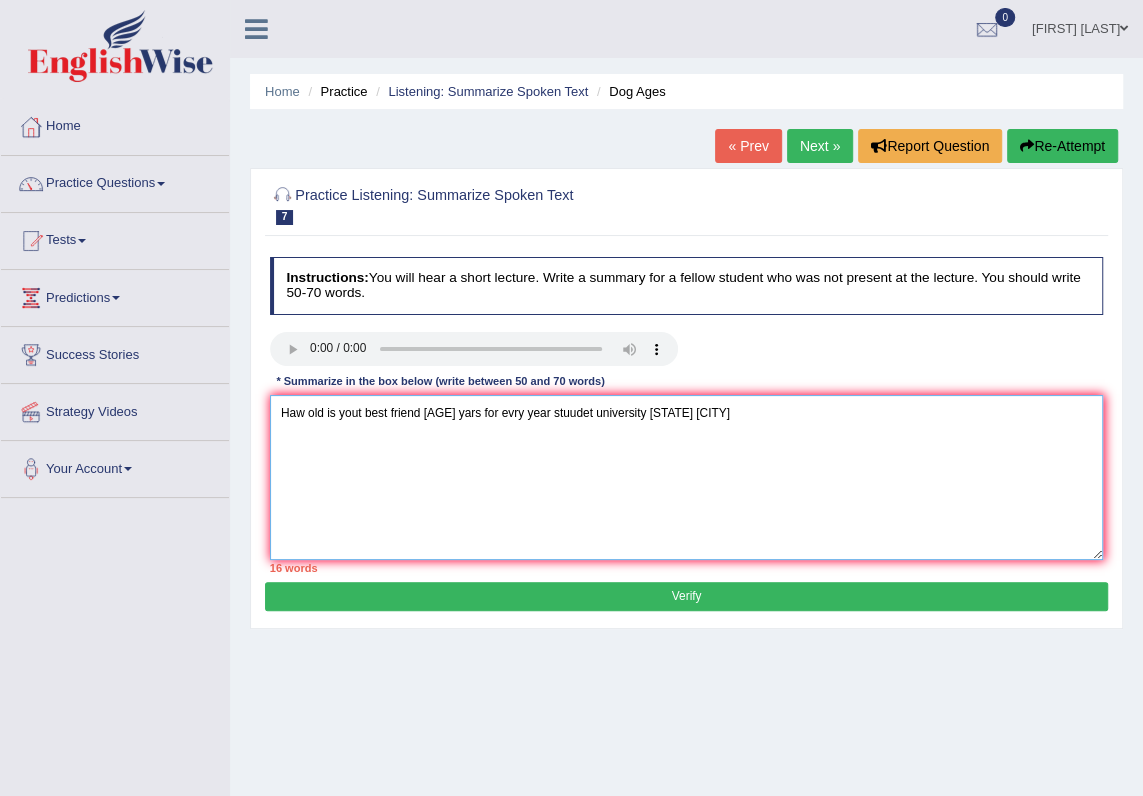 click on "Haw old is yout best friend [AGE] yars for evry year stuudet university [STATE] [CITY]" at bounding box center [687, 477] 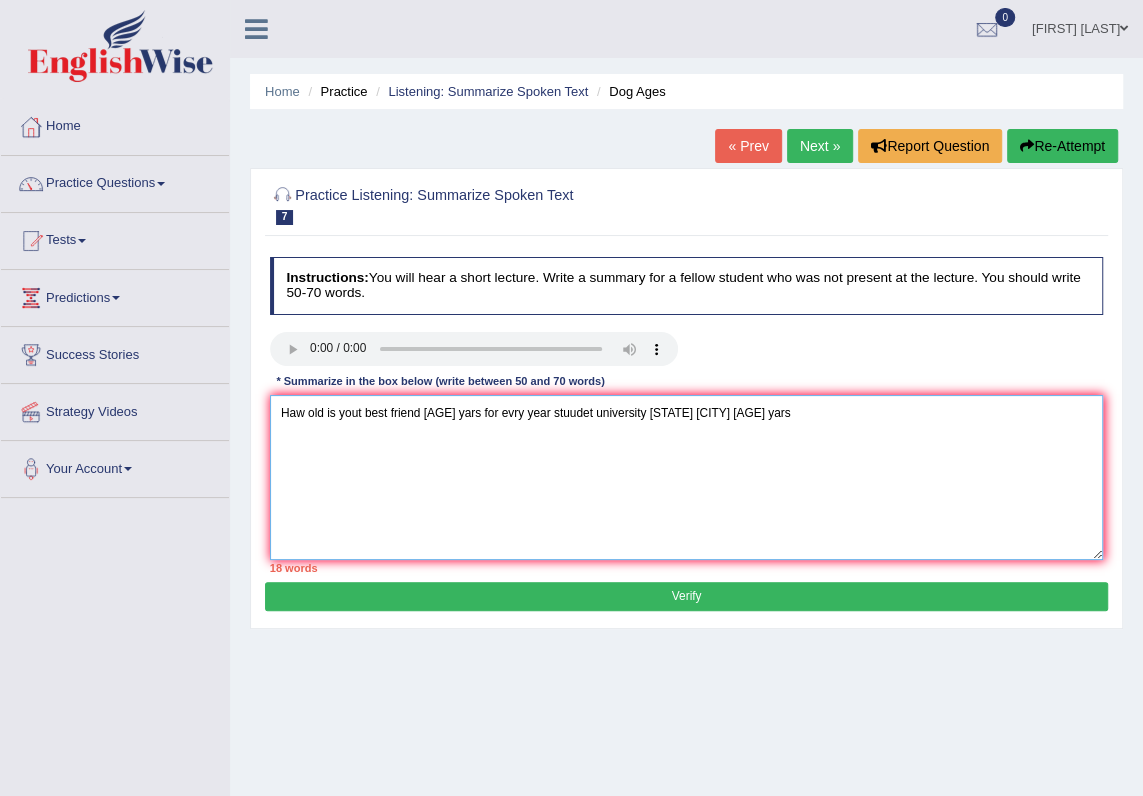 click on "Haw old is yout best friend [AGE] yars for evry year stuudet university [STATE] [CITY] [AGE] yars" at bounding box center (687, 477) 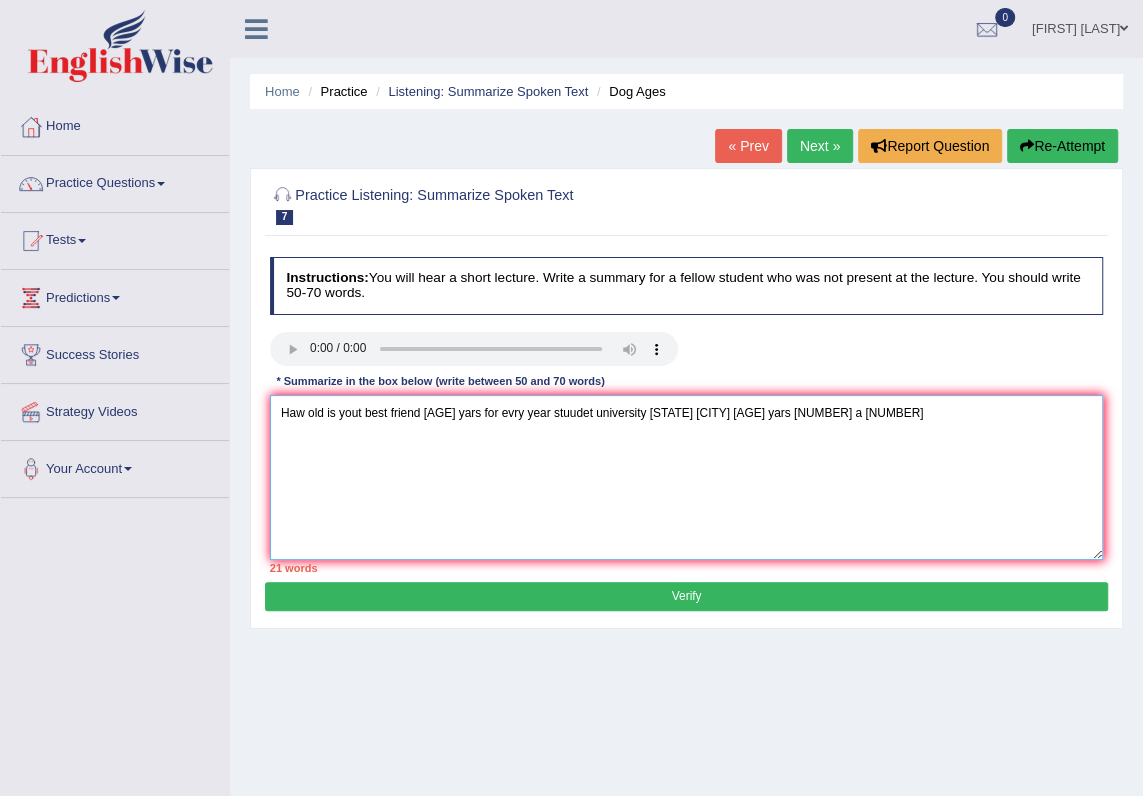 click on "Haw old is yout best friend [AGE] yars for evry year stuudet university [STATE] [CITY] [AGE] yars [NUMBER] a [NUMBER]" at bounding box center (687, 477) 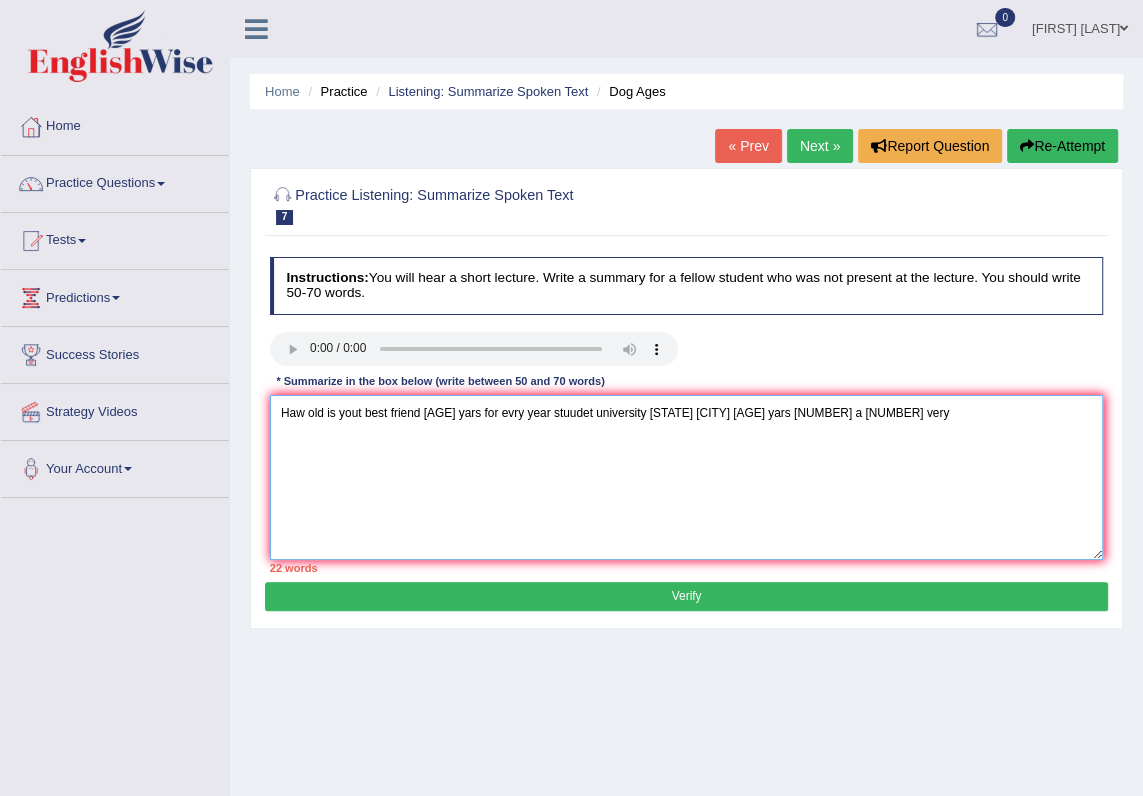 click on "Haw old is yout best friend [AGE] yars for evry year stuudet university [STATE] [CITY] [AGE] yars [NUMBER] a [NUMBER] very" at bounding box center [687, 477] 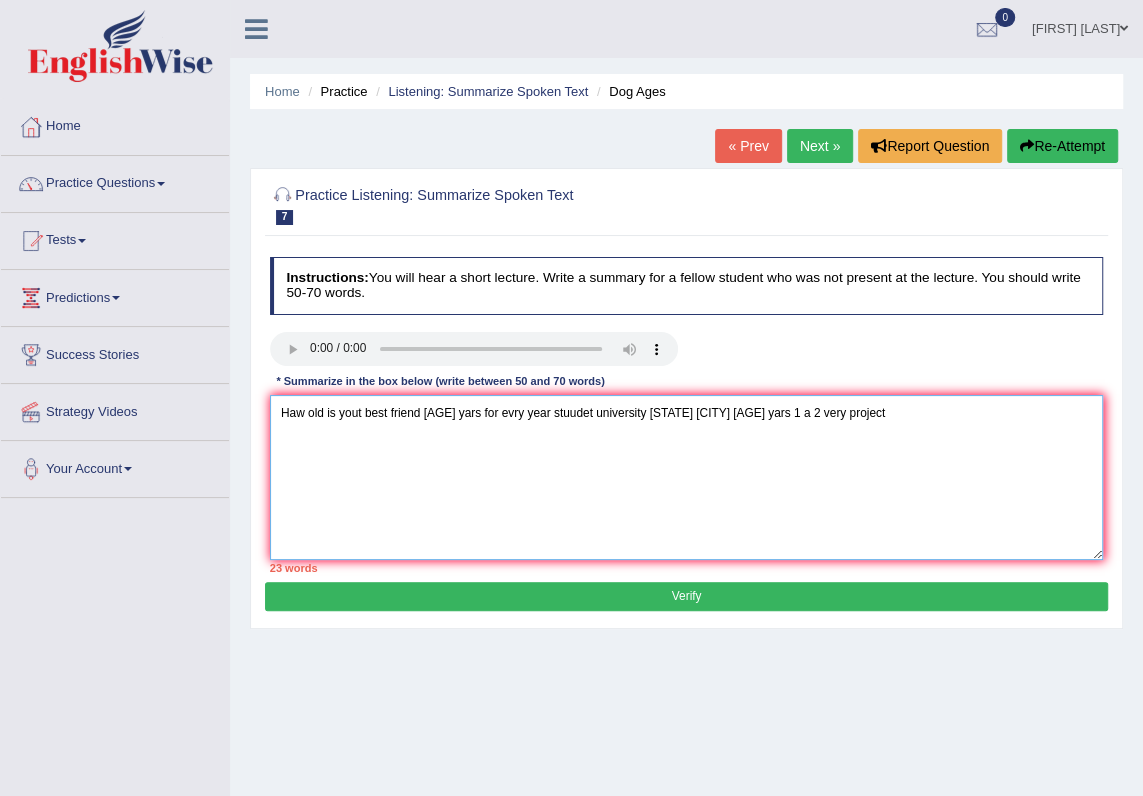 click on "Haw old is yout best friend [AGE] yars for evry year stuudet university [STATE] [CITY] [AGE] yars 1 a 2 very project" at bounding box center [687, 477] 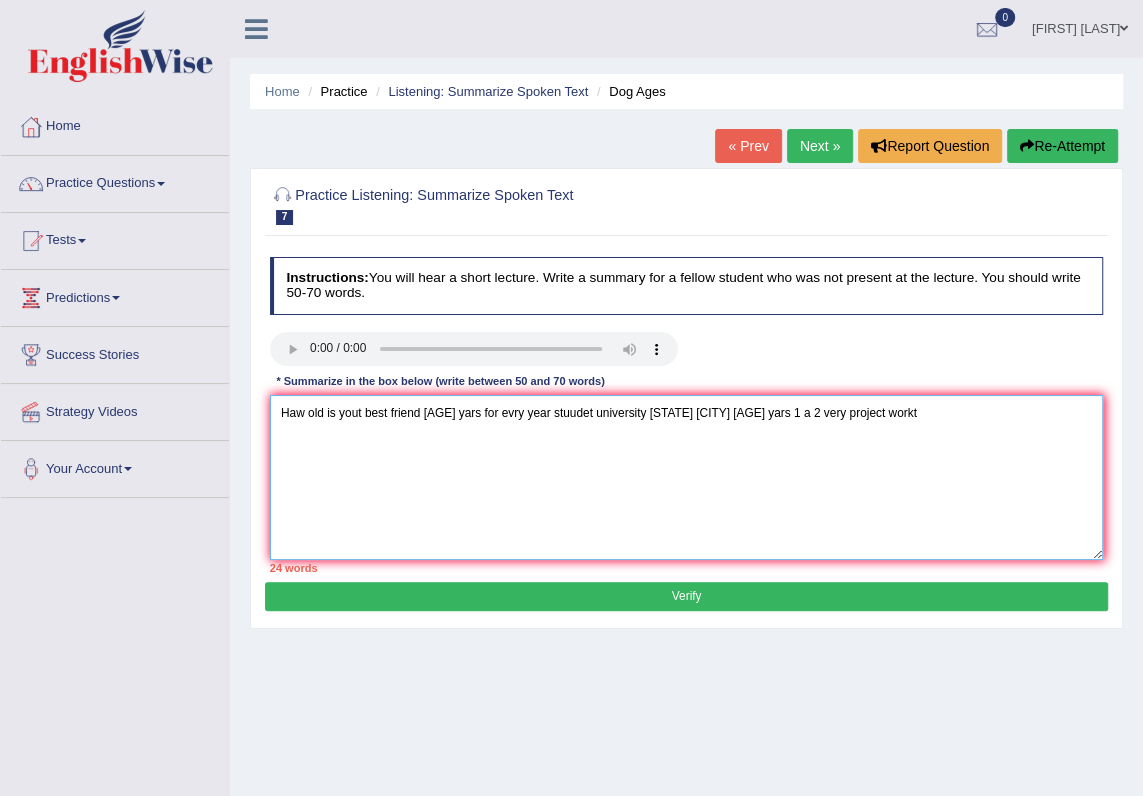 click on "Haw old is yout best friend [AGE] yars for evry year stuudet university [STATE] [CITY] [AGE] yars 1 a 2 very project workt" at bounding box center (687, 477) 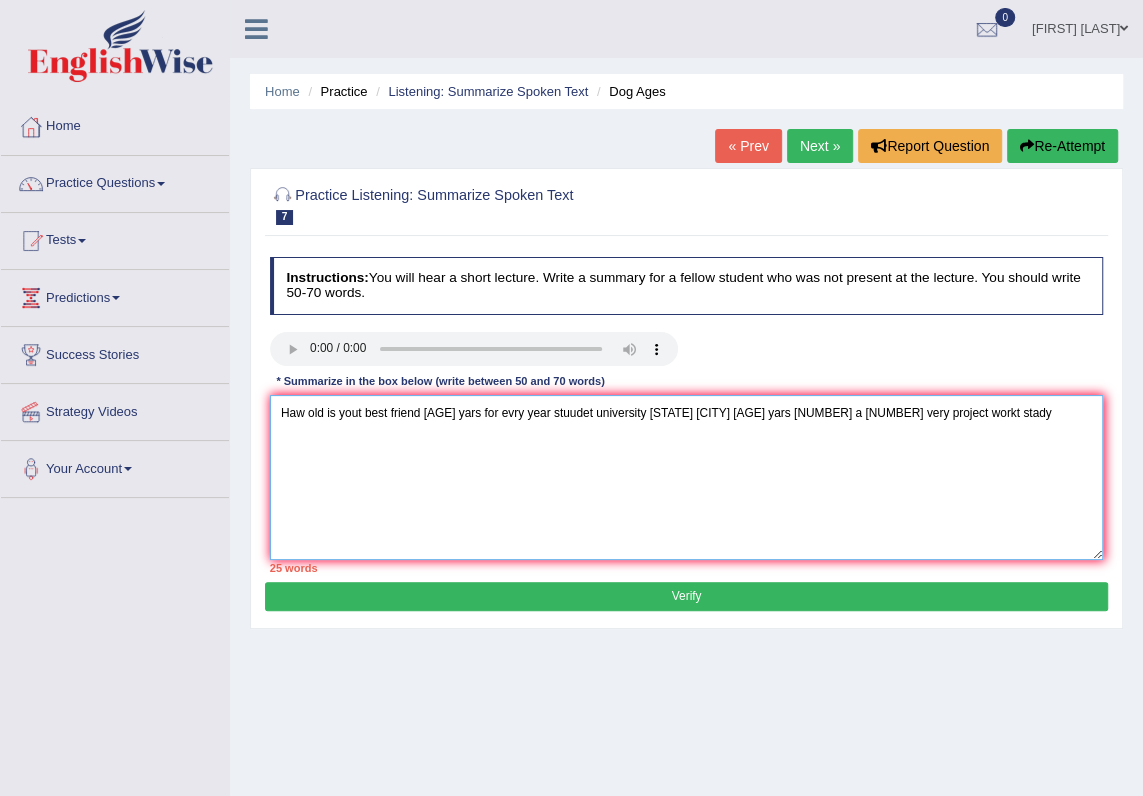 click on "Haw old is yout best friend [AGE] yars for evry year stuudet university [STATE] [CITY] [AGE] yars [NUMBER] a [NUMBER] very project workt stady" at bounding box center (687, 477) 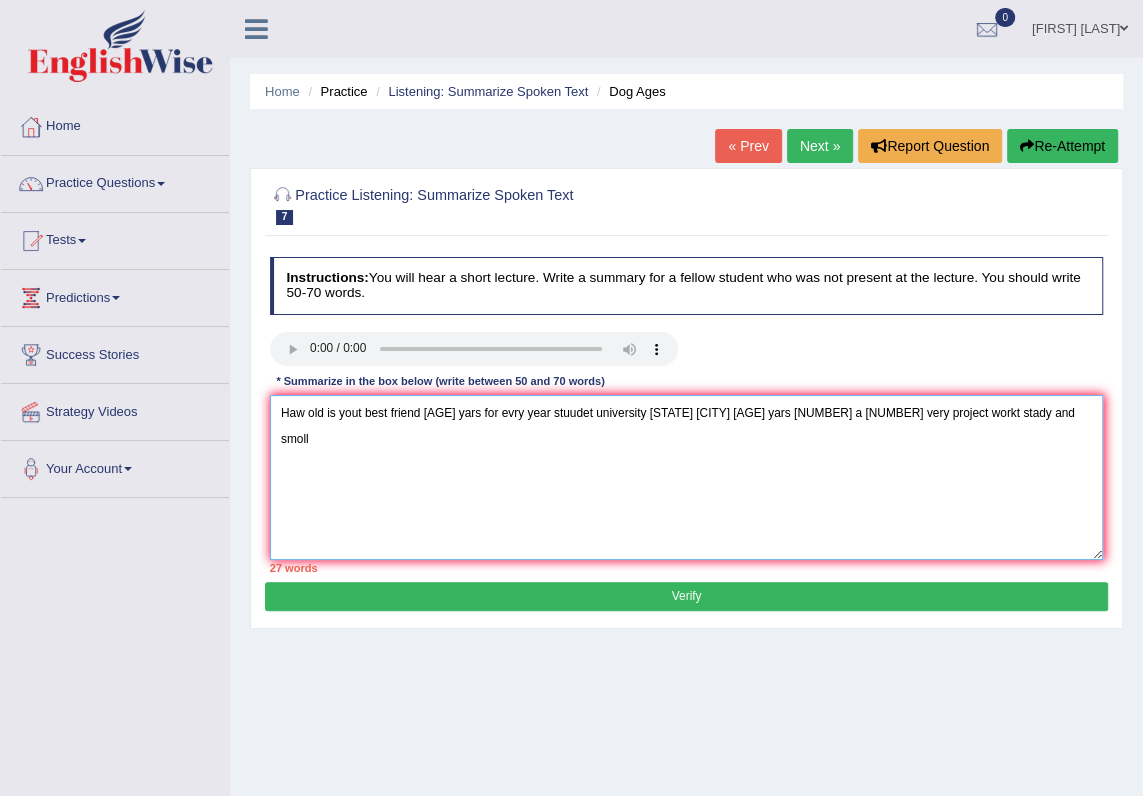 click on "Haw old is yout best friend [AGE] yars for evry year stuudet university [STATE] [CITY] [AGE] yars [NUMBER] a [NUMBER] very project workt stady and smoll" at bounding box center [687, 477] 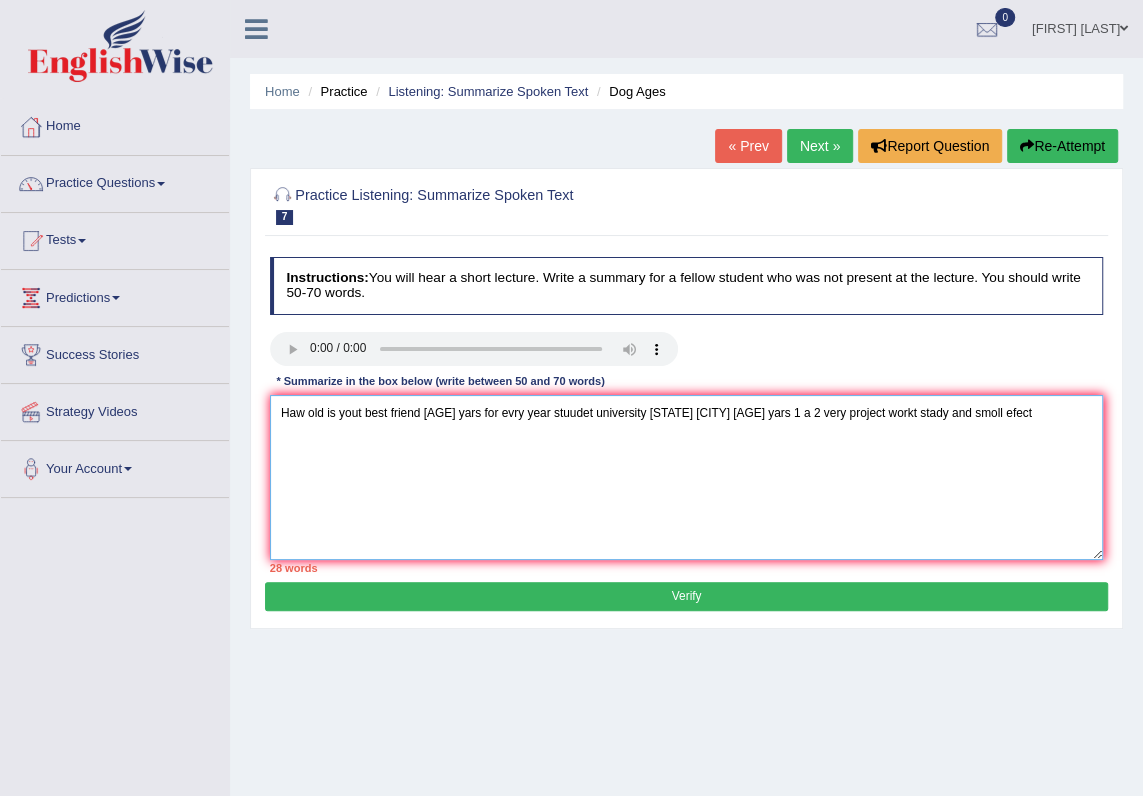 click on "Haw old is yout best friend [AGE] yars for evry year stuudet university [STATE] [CITY] [AGE] yars 1 a 2 very project workt stady and smoll efect" at bounding box center (687, 477) 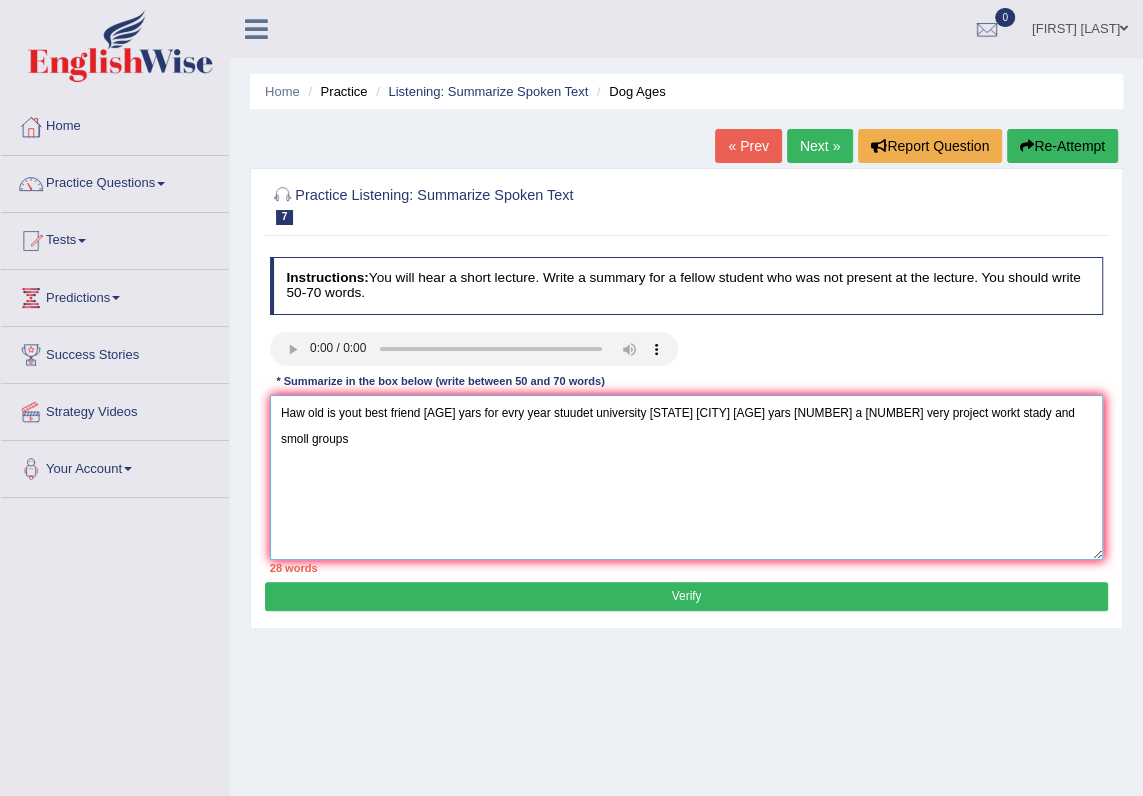 click on "Haw old is yout best friend [AGE] yars for evry year stuudet university [STATE] [CITY] [AGE] yars [NUMBER] a [NUMBER] very project workt stady and smoll groups" at bounding box center (687, 477) 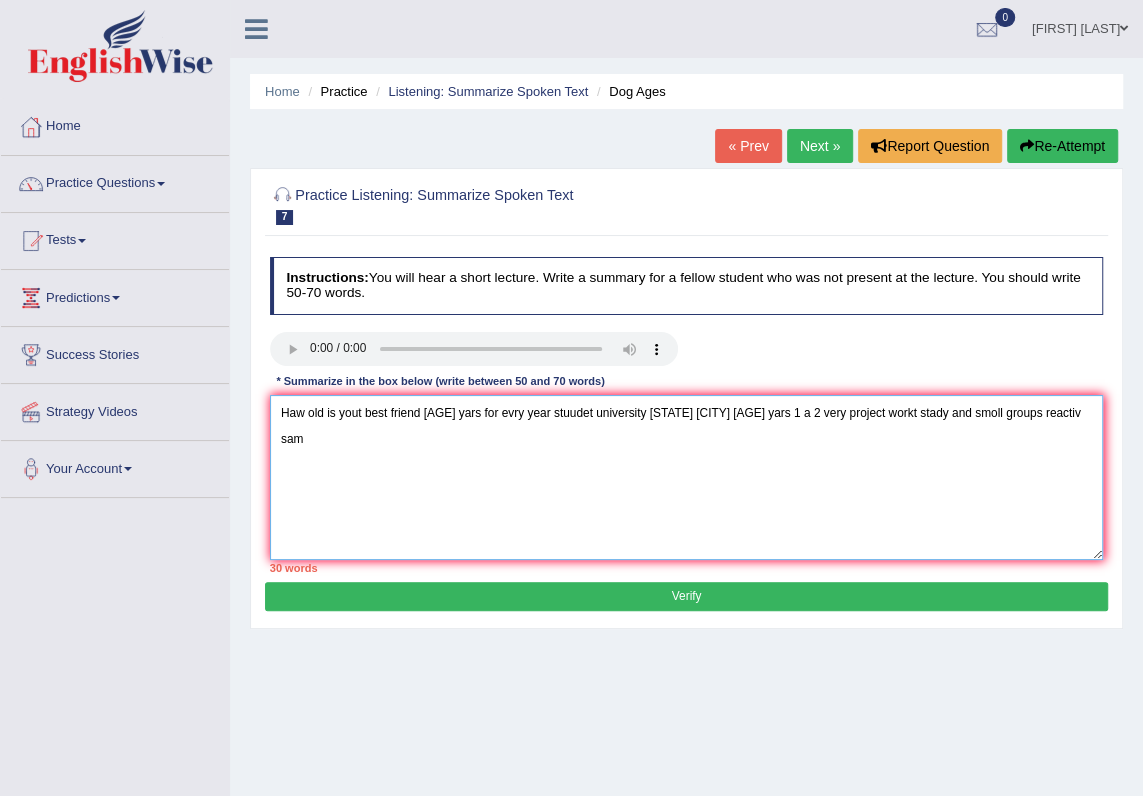 click on "Haw old is yout best friend [AGE] yars for evry year stuudet university [STATE] [CITY] [AGE] yars 1 a 2 very project workt stady and smoll groups reactiv sam" at bounding box center (687, 477) 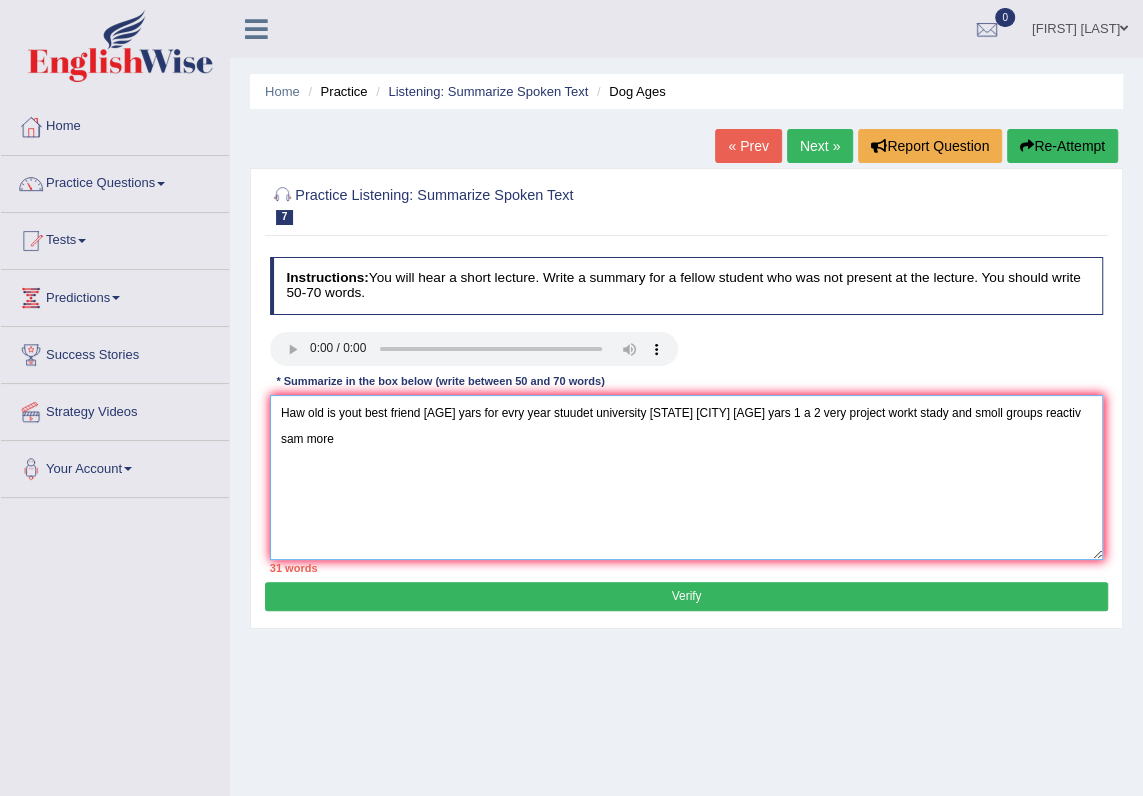click on "Haw old is yout best friend [AGE] yars for evry year stuudet university [STATE] [CITY] [AGE] yars 1 a 2 very project workt stady and smoll groups reactiv sam more" at bounding box center [687, 477] 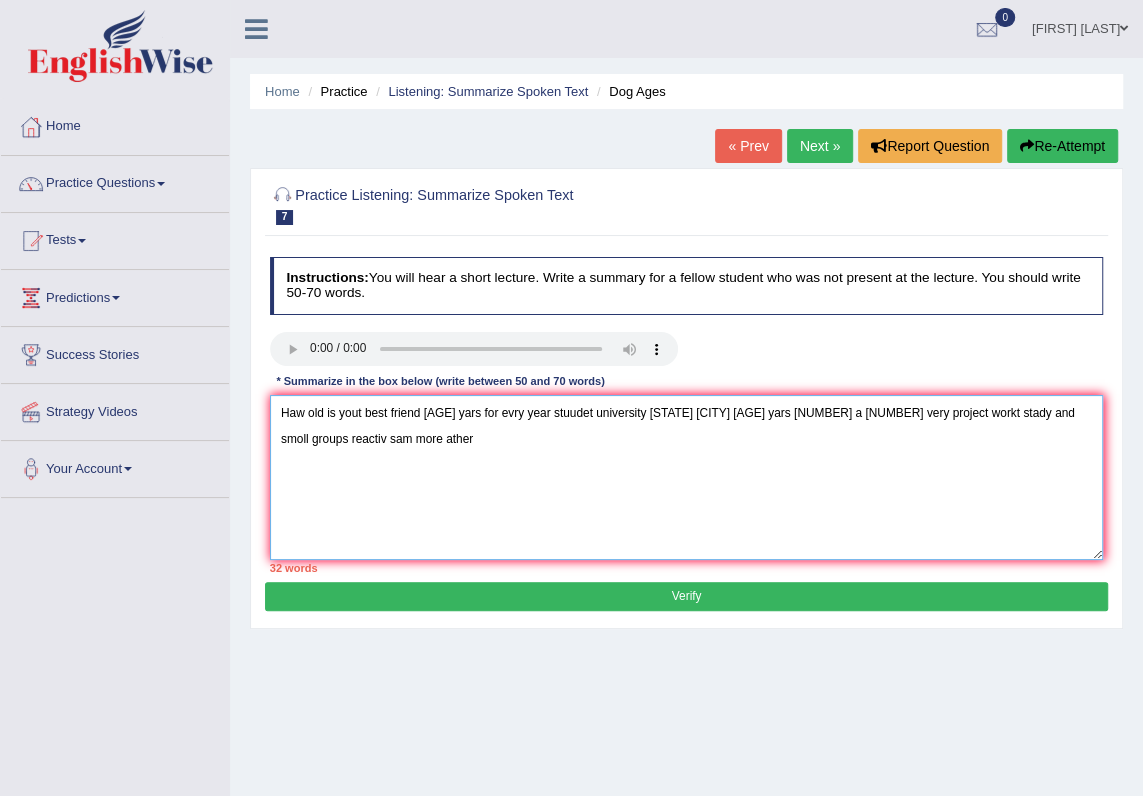 click on "Haw old is yout best friend [AGE] yars for evry year stuudet university [STATE] [CITY] [AGE] yars [NUMBER] a [NUMBER] very project workt stady and smoll groups reactiv sam more ather" at bounding box center [687, 477] 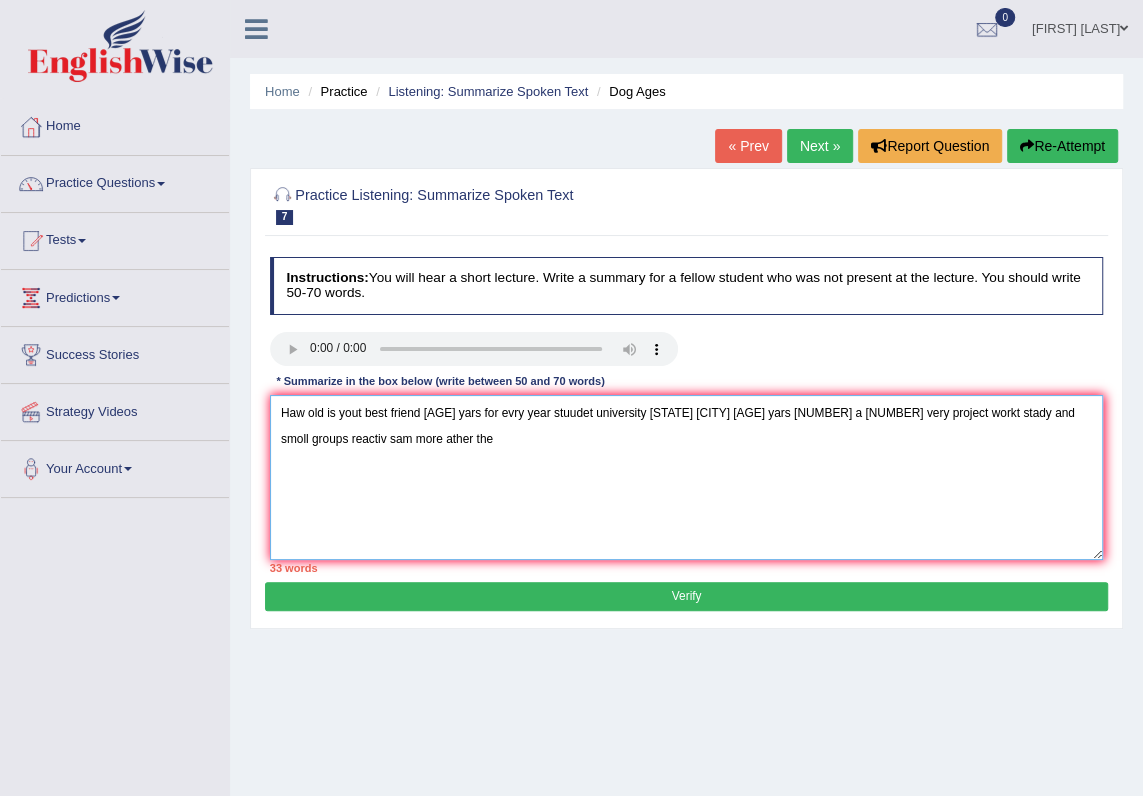 click on "Haw old is yout best friend [AGE] yars for evry year stuudet university [STATE] [CITY] [AGE] yars [NUMBER] a [NUMBER] very project workt stady and smoll groups reactiv sam more ather the" at bounding box center (687, 477) 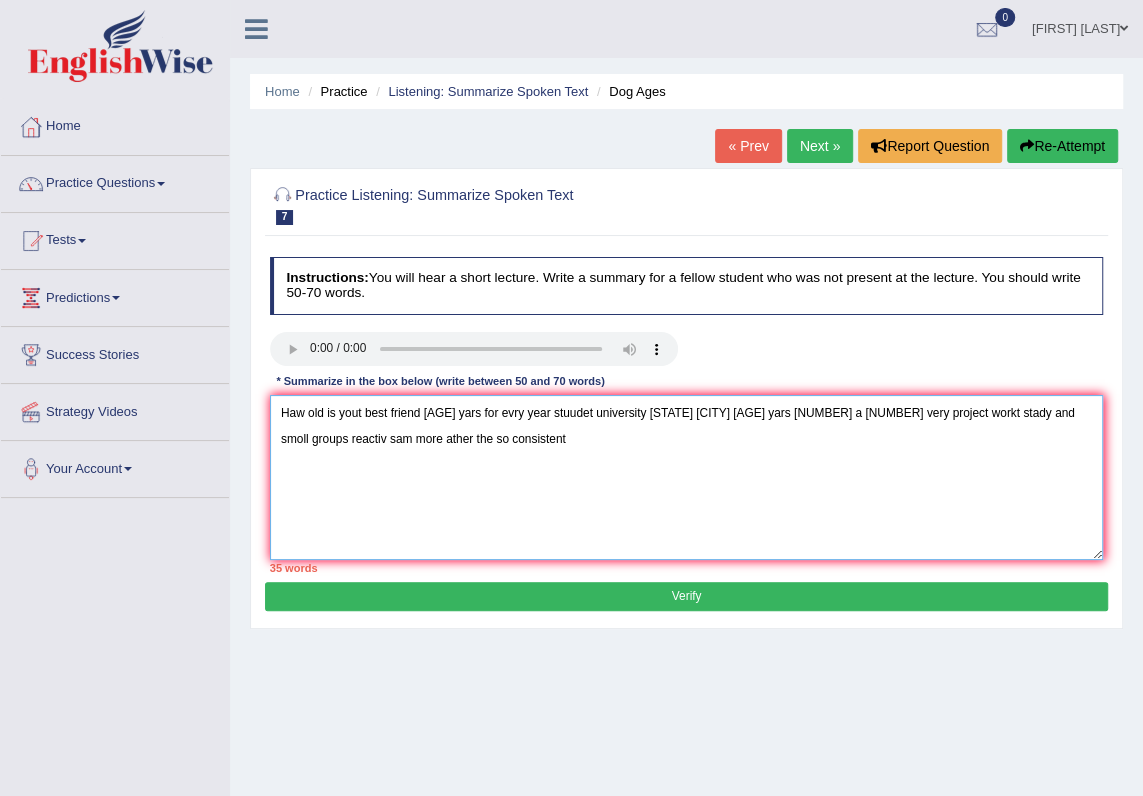 click on "Haw old is yout best friend [AGE] yars for evry year stuudet university [STATE] [CITY] [AGE] yars [NUMBER] a [NUMBER] very project workt stady and smoll groups reactiv sam more ather the so consistent" at bounding box center (687, 477) 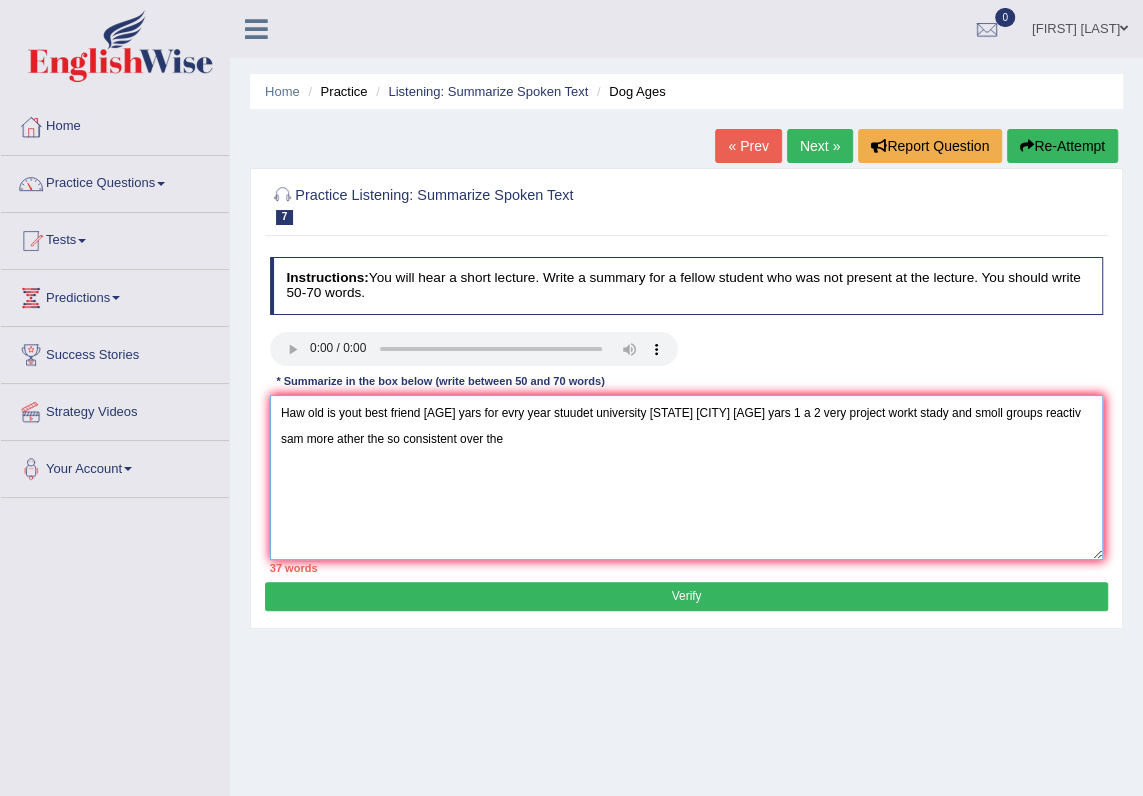click on "Haw old is yout best friend [AGE] yars for evry year stuudet university [STATE] [CITY] [AGE] yars 1 a 2 very project workt stady and smoll groups reactiv sam more ather the so consistent over the" at bounding box center (687, 477) 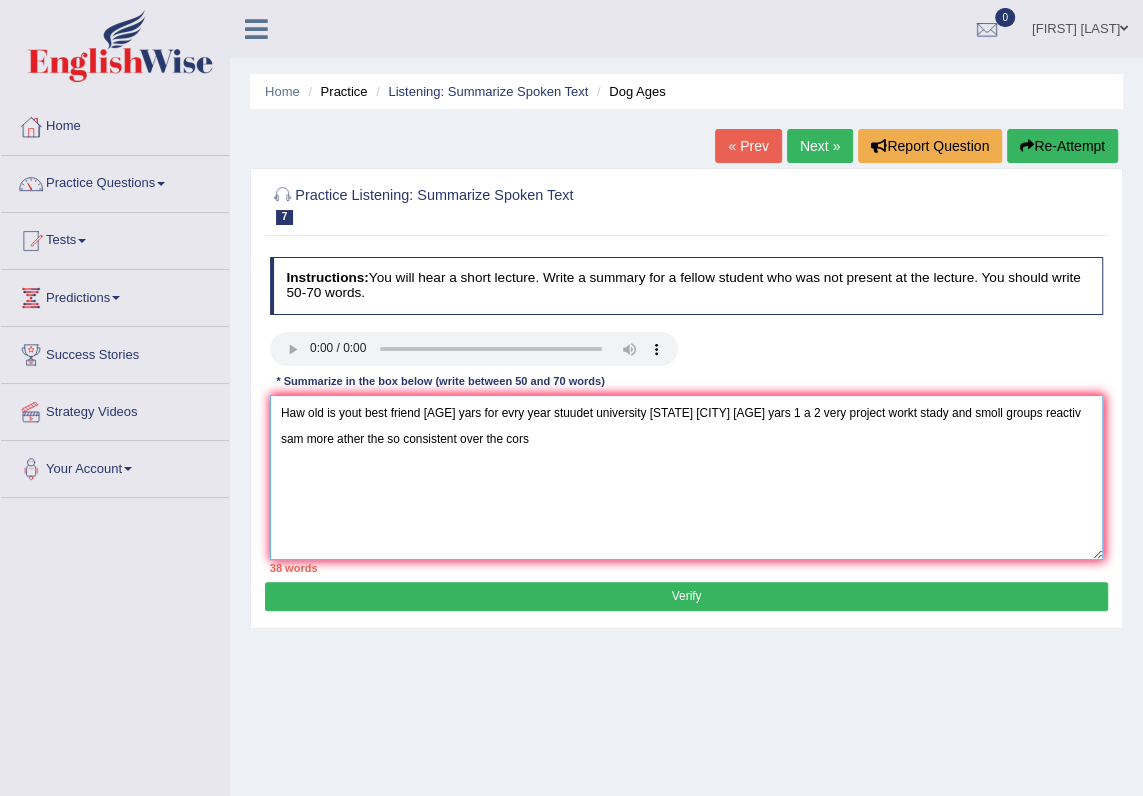 click on "Haw old is yout best friend [AGE] yars for evry year stuudet university [STATE] [CITY] [AGE] yars 1 a 2 very project workt stady and smoll groups reactiv sam more ather the so consistent over the cors" at bounding box center (687, 477) 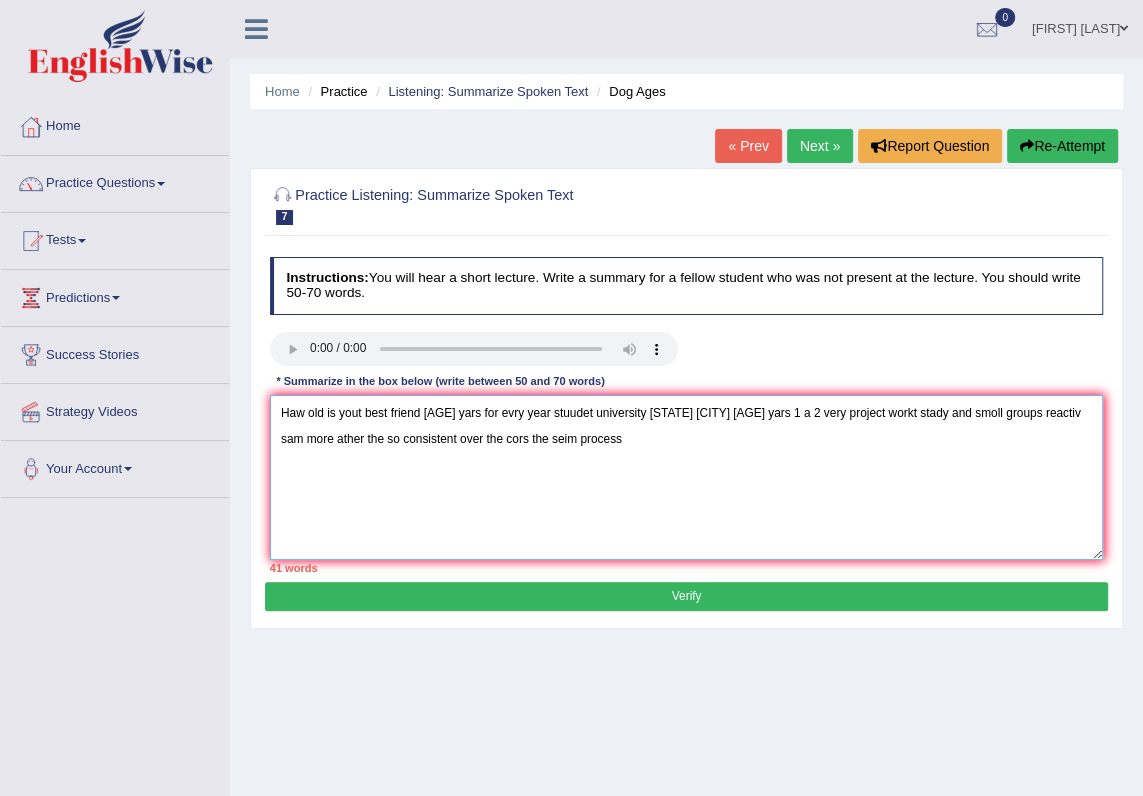 drag, startPoint x: 610, startPoint y: 443, endPoint x: 610, endPoint y: 429, distance: 14 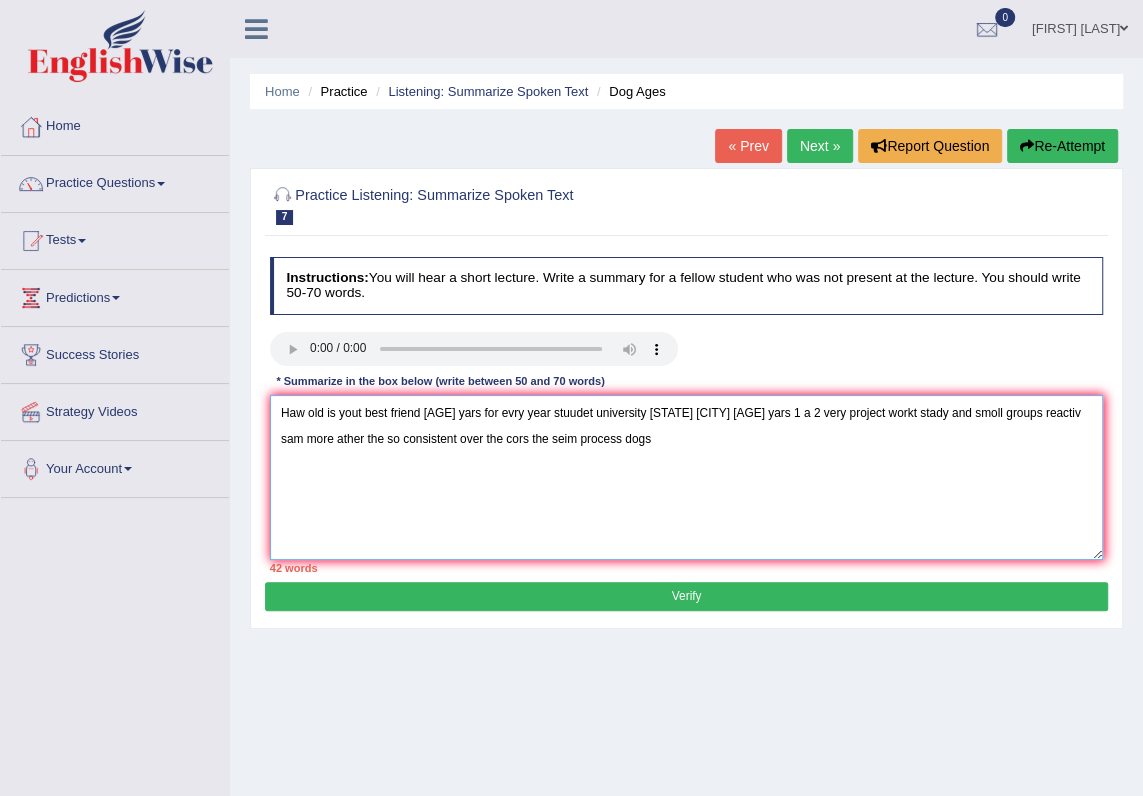 click on "Haw old is yout best friend [AGE] yars for evry year stuudet university [STATE] [CITY] [AGE] yars 1 a 2 very project workt stady and smoll groups reactiv sam more ather the so consistent over the cors the seim process dogs" at bounding box center [687, 477] 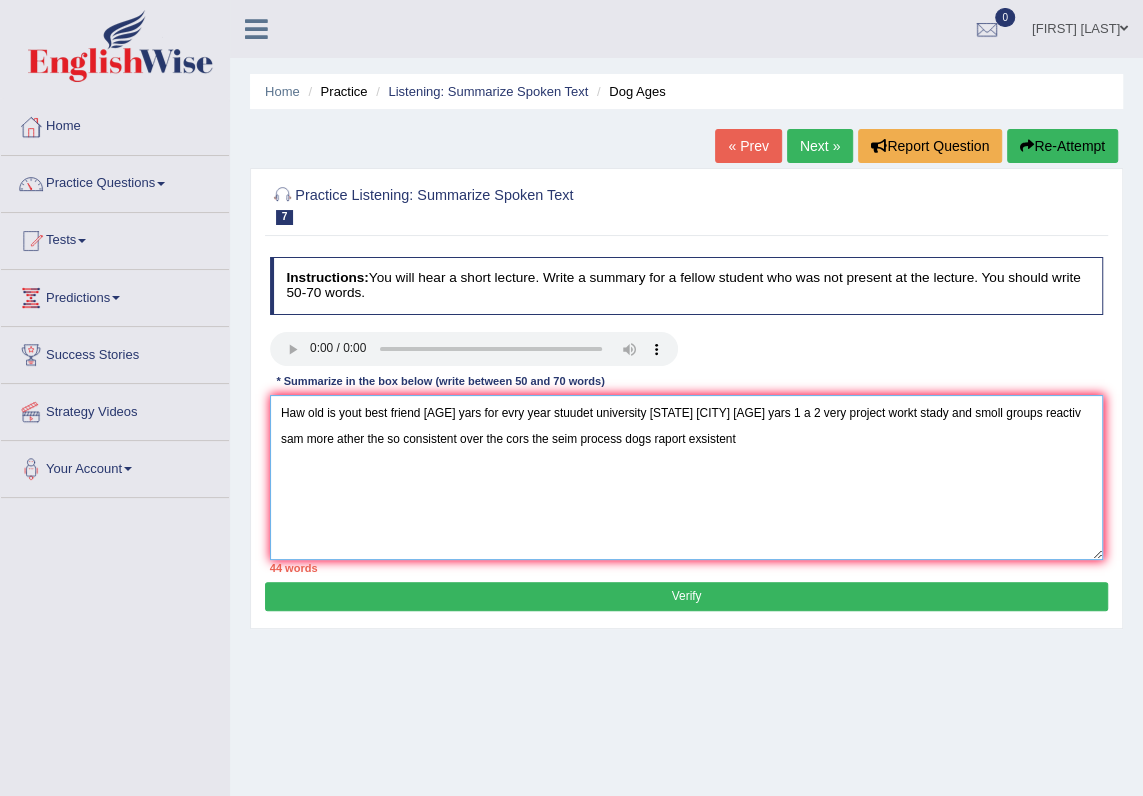 click on "Haw old is yout best friend [AGE] yars for evry year stuudet university [STATE] [CITY] [AGE] yars 1 a 2 very project workt stady and smoll groups reactiv sam more ather the so consistent over the cors the seim process dogs raport exsistent" at bounding box center (687, 477) 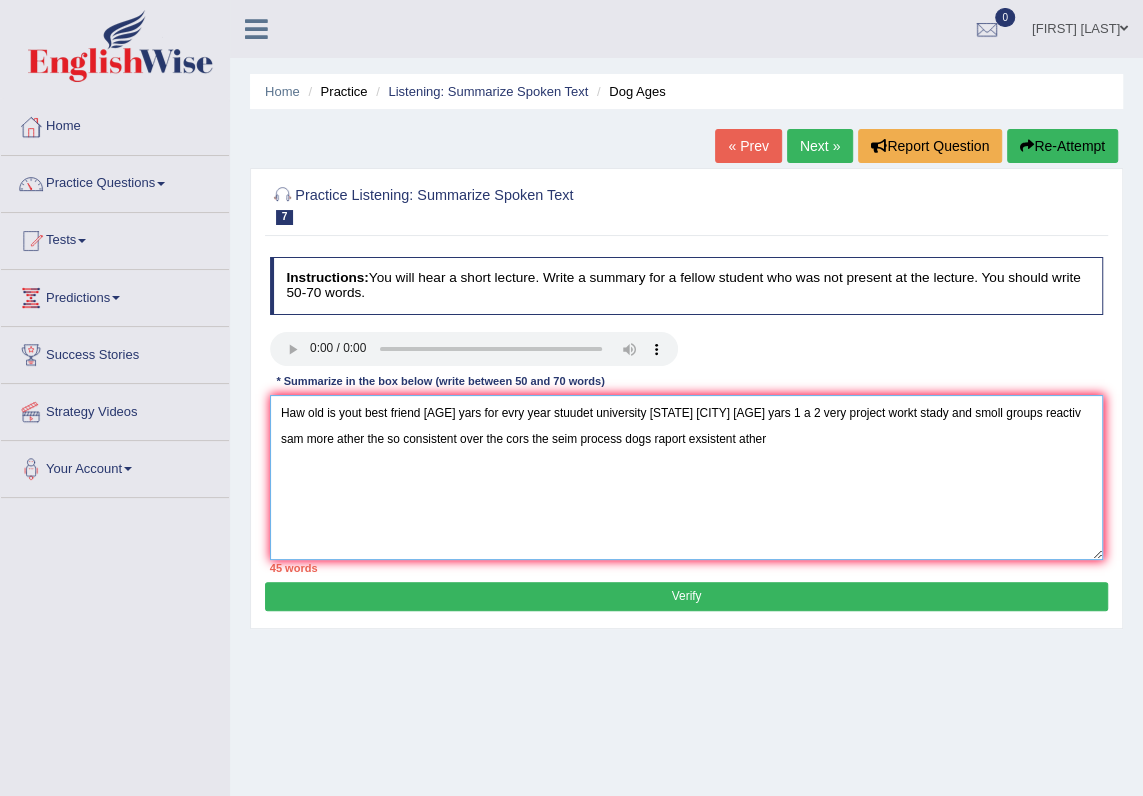 click on "Haw old is yout best friend [AGE] yars for evry year stuudet university [STATE] [CITY] [AGE] yars 1 a 2 very project workt stady and smoll groups reactiv sam more ather the so consistent over the cors the seim process dogs raport exsistent ather" at bounding box center (687, 477) 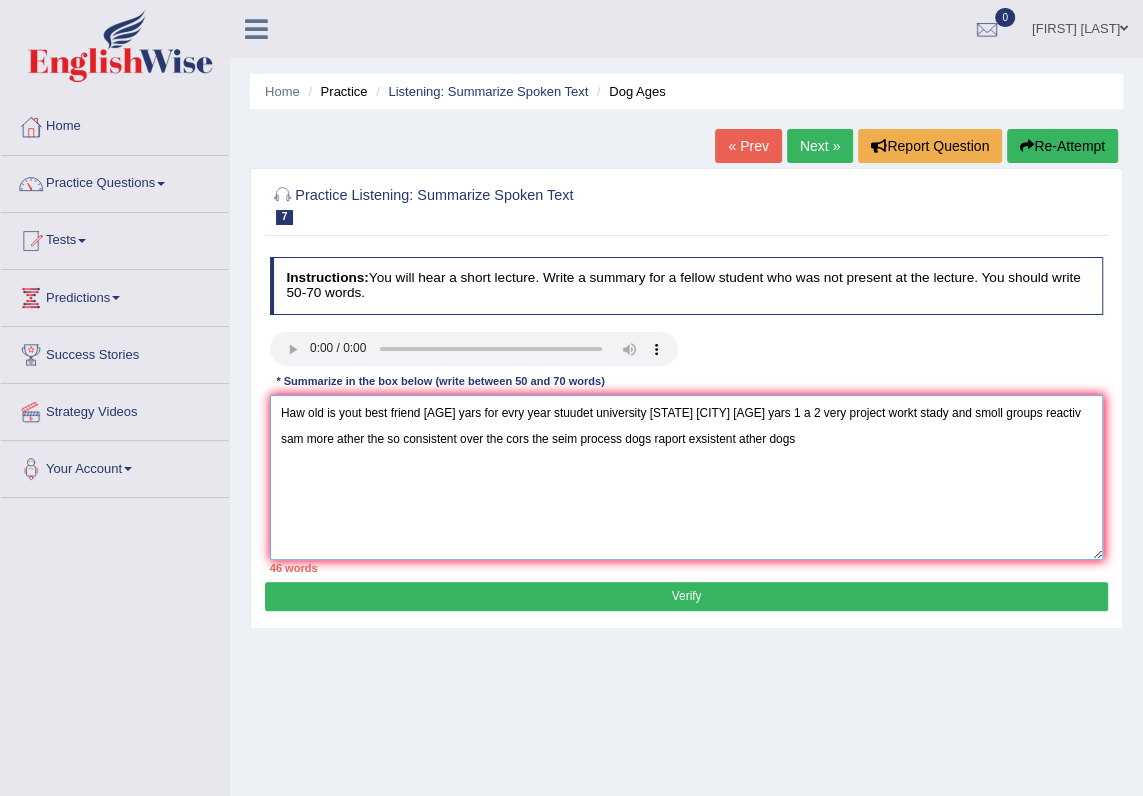 click on "Haw old is yout best friend [AGE] yars for evry year stuudet university [STATE] [CITY] [AGE] yars 1 a 2 very project workt stady and smoll groups reactiv sam more ather the so consistent over the cors the seim process dogs raport exsistent ather dogs" at bounding box center [687, 477] 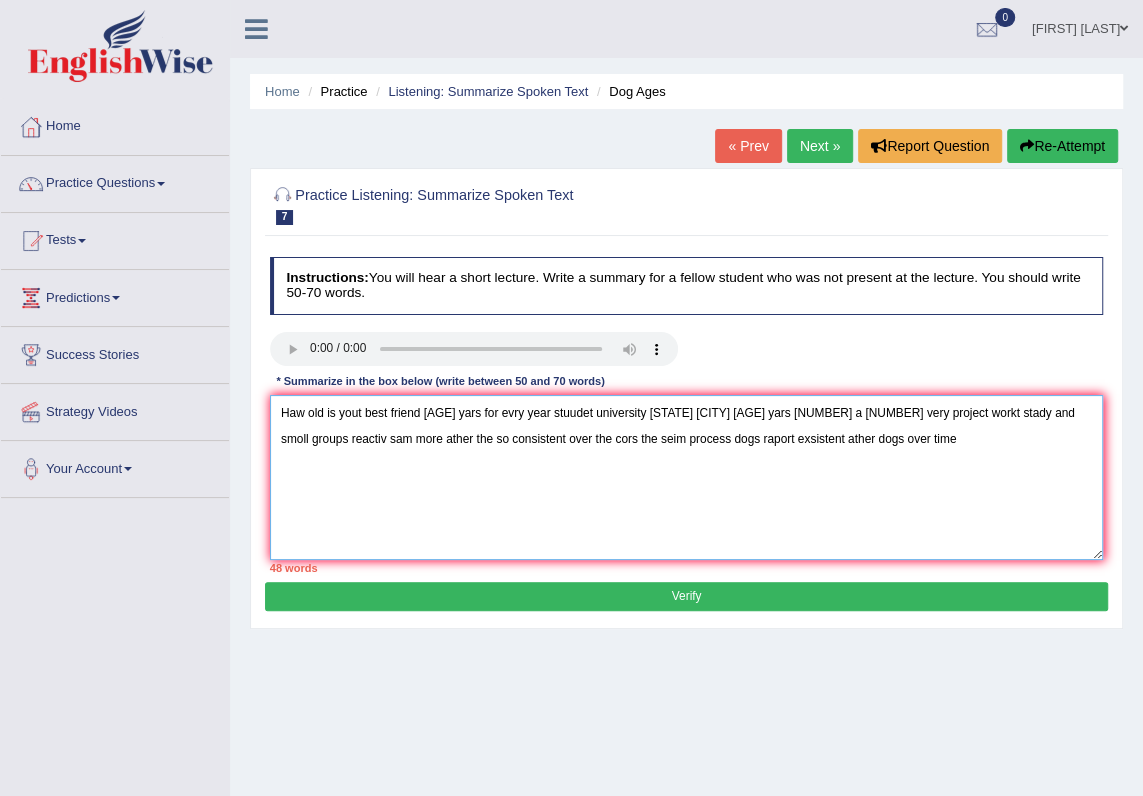 type on "Haw old is yout best friend [AGE] yars for evry year stuudet university [STATE] [CITY] [AGE] yars [NUMBER] a [NUMBER] very project workt stady and smoll groups reactiv sam more ather the so consistent over the cors the seim process dogs raport exsistent ather dogs over time" 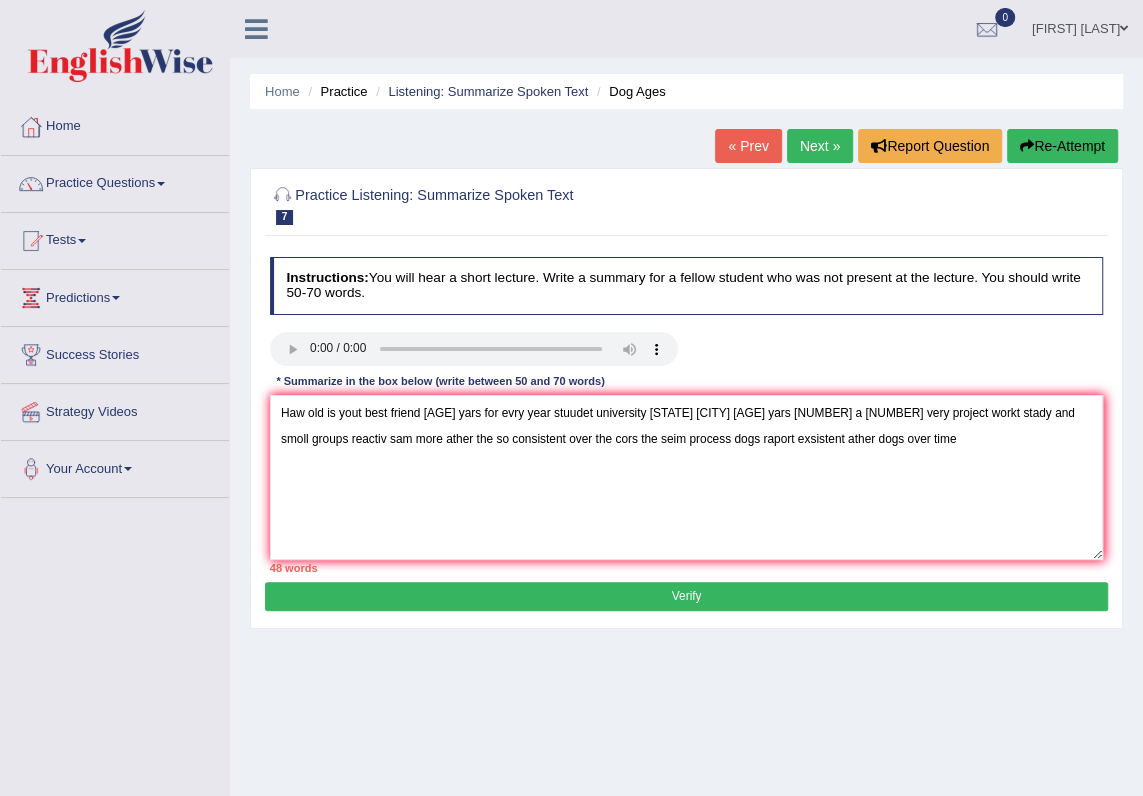 click on "Verify" at bounding box center [686, 596] 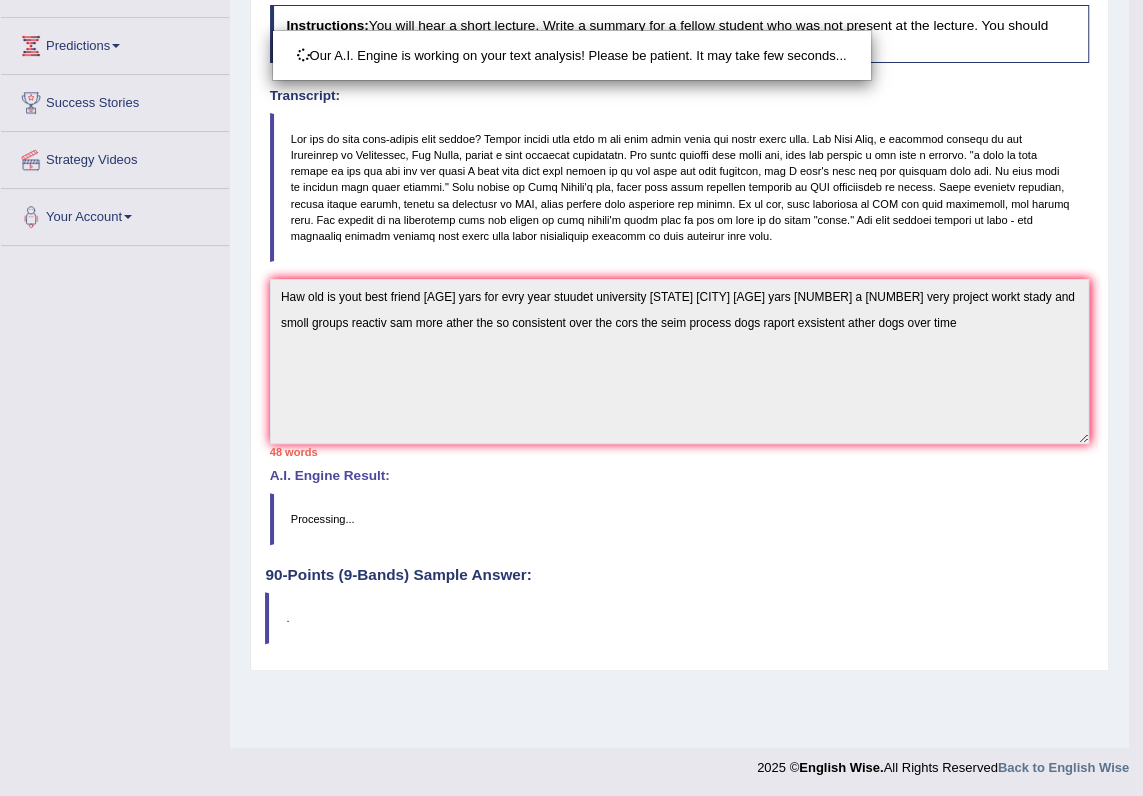 scroll, scrollTop: 253, scrollLeft: 0, axis: vertical 